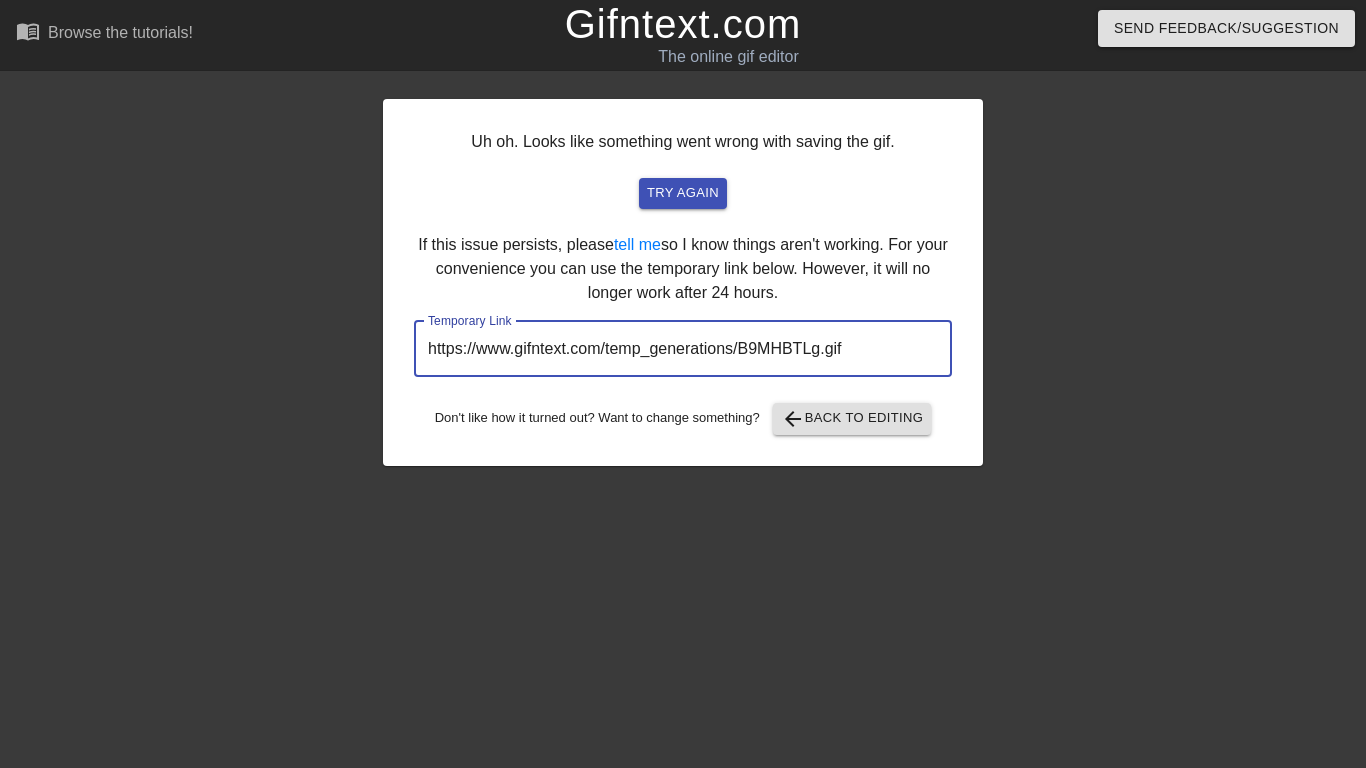 scroll, scrollTop: 0, scrollLeft: 0, axis: both 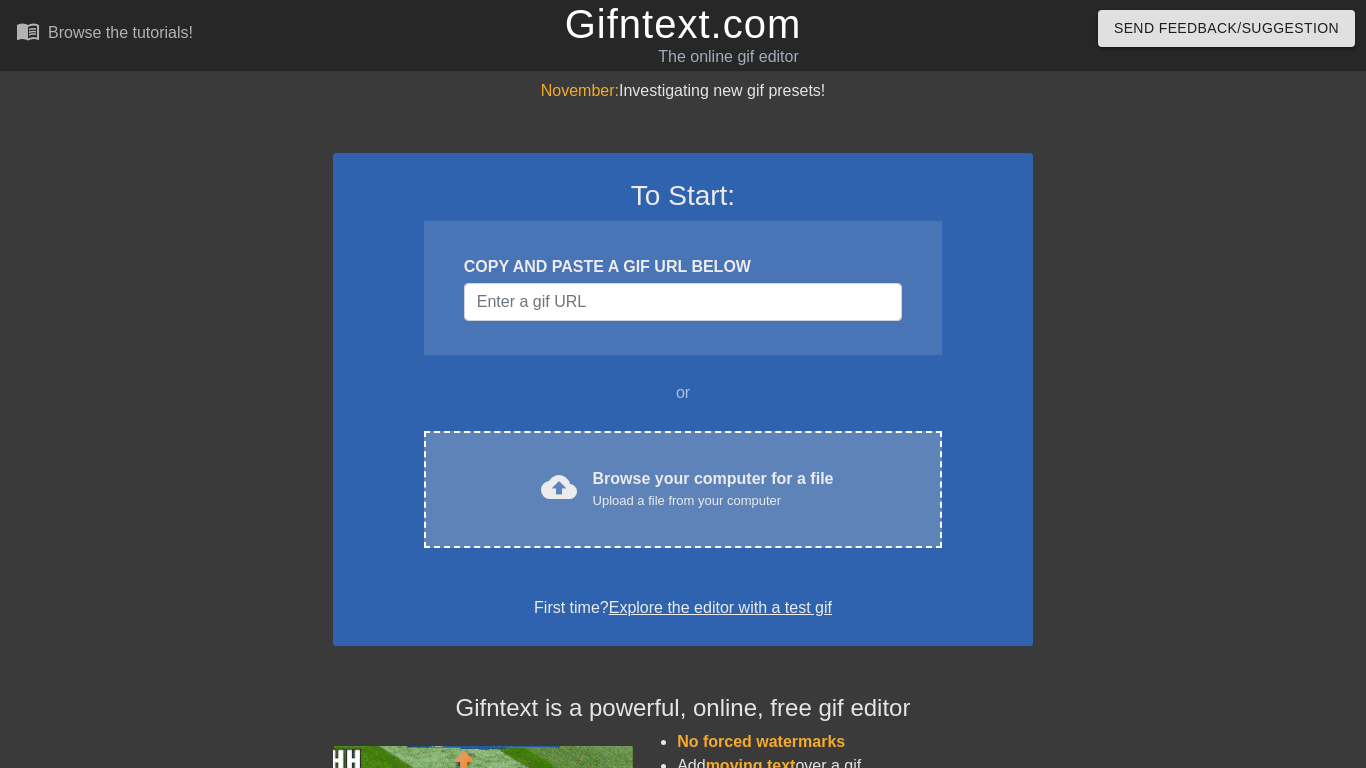 click on "cloud_upload Browse your computer for a file Upload a file from your computer Choose files" at bounding box center [683, 489] 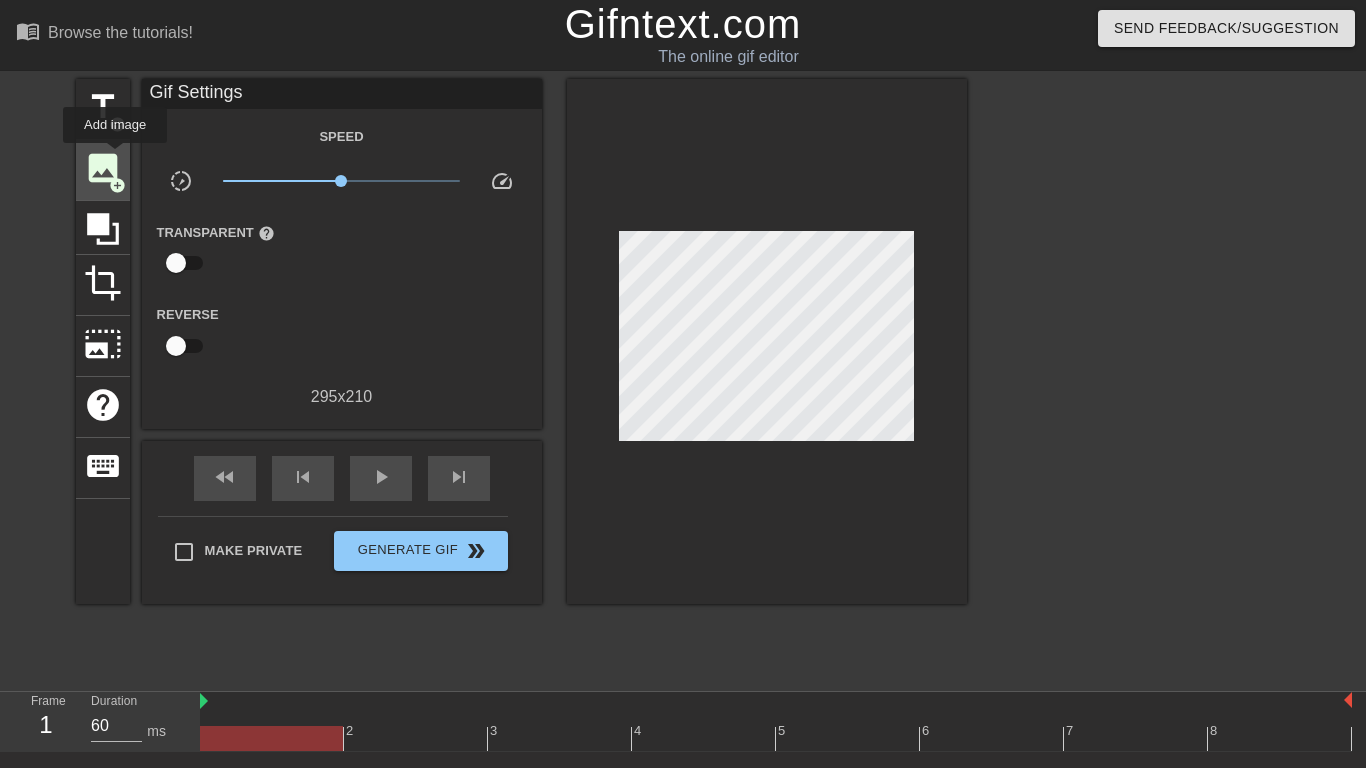 click on "image" at bounding box center [103, 168] 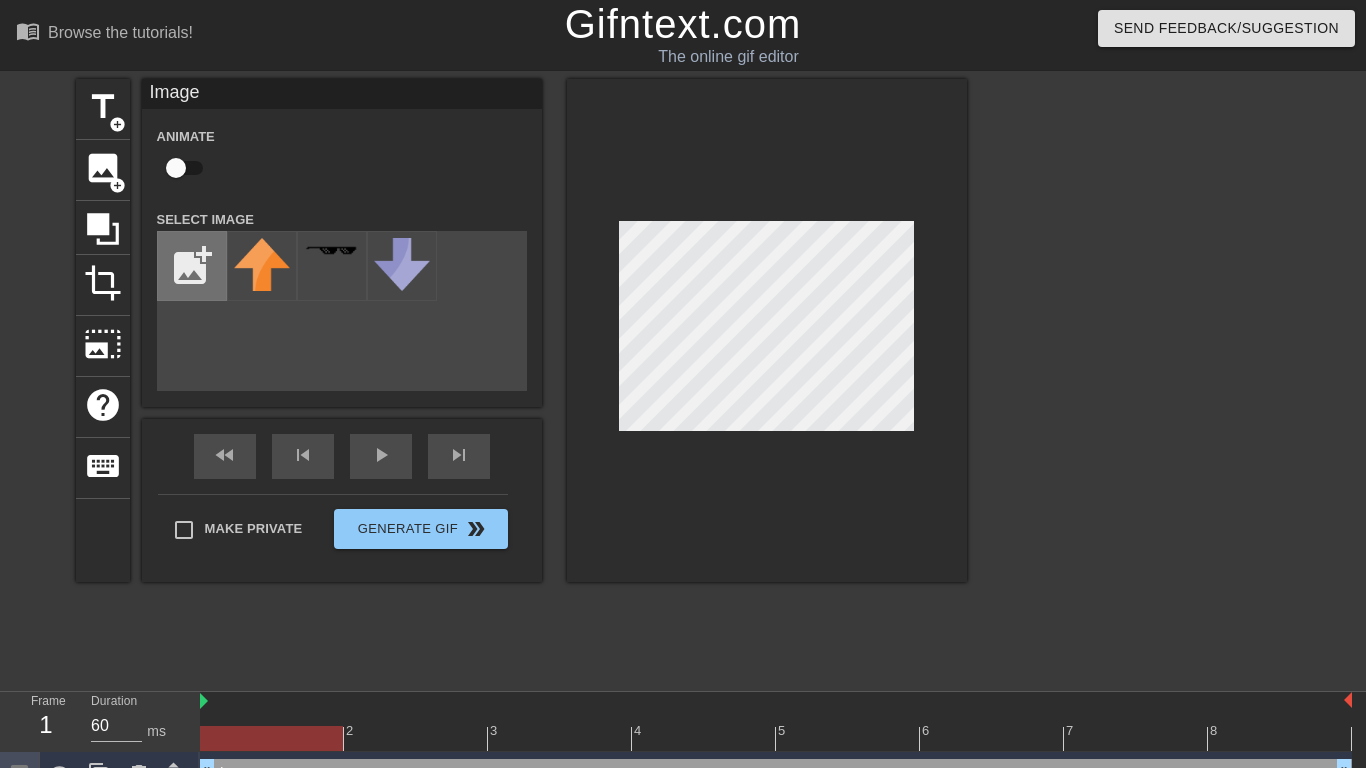 click at bounding box center [192, 266] 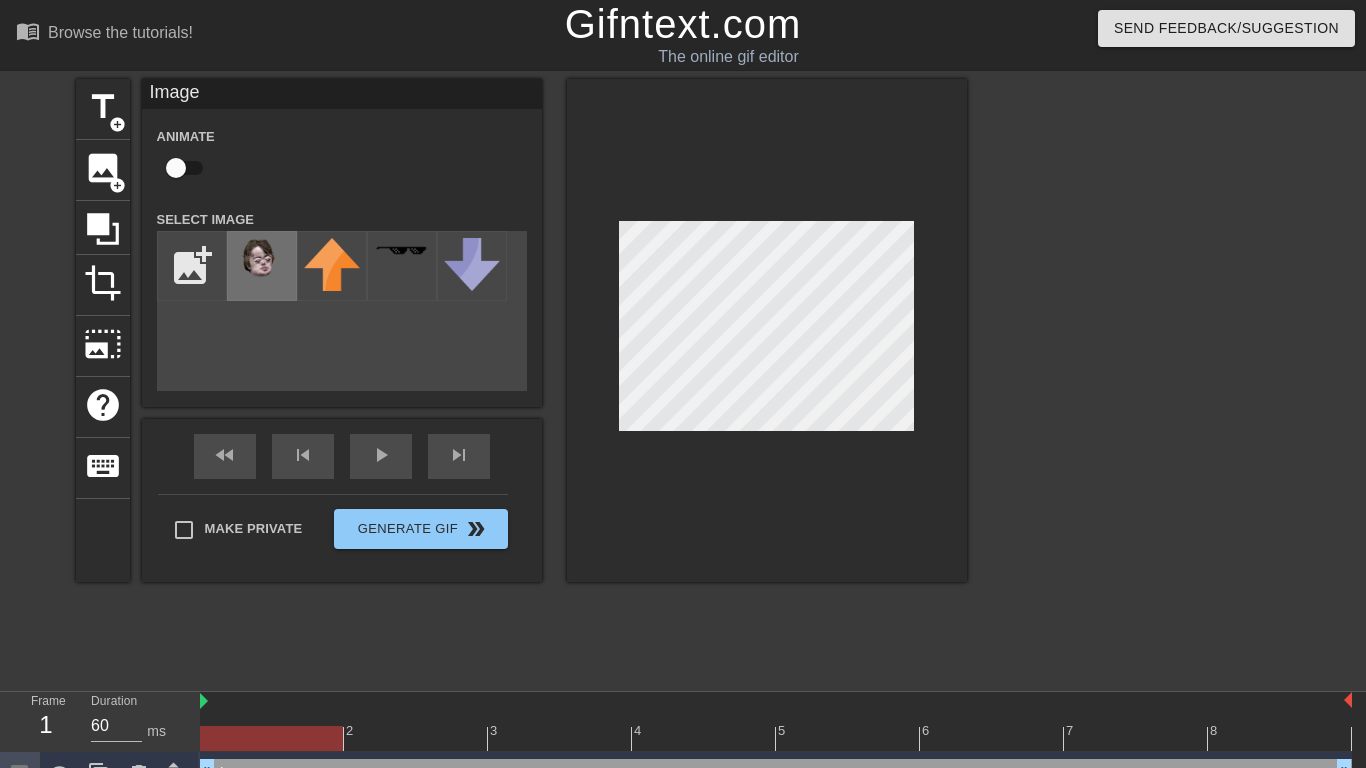 click at bounding box center [262, 263] 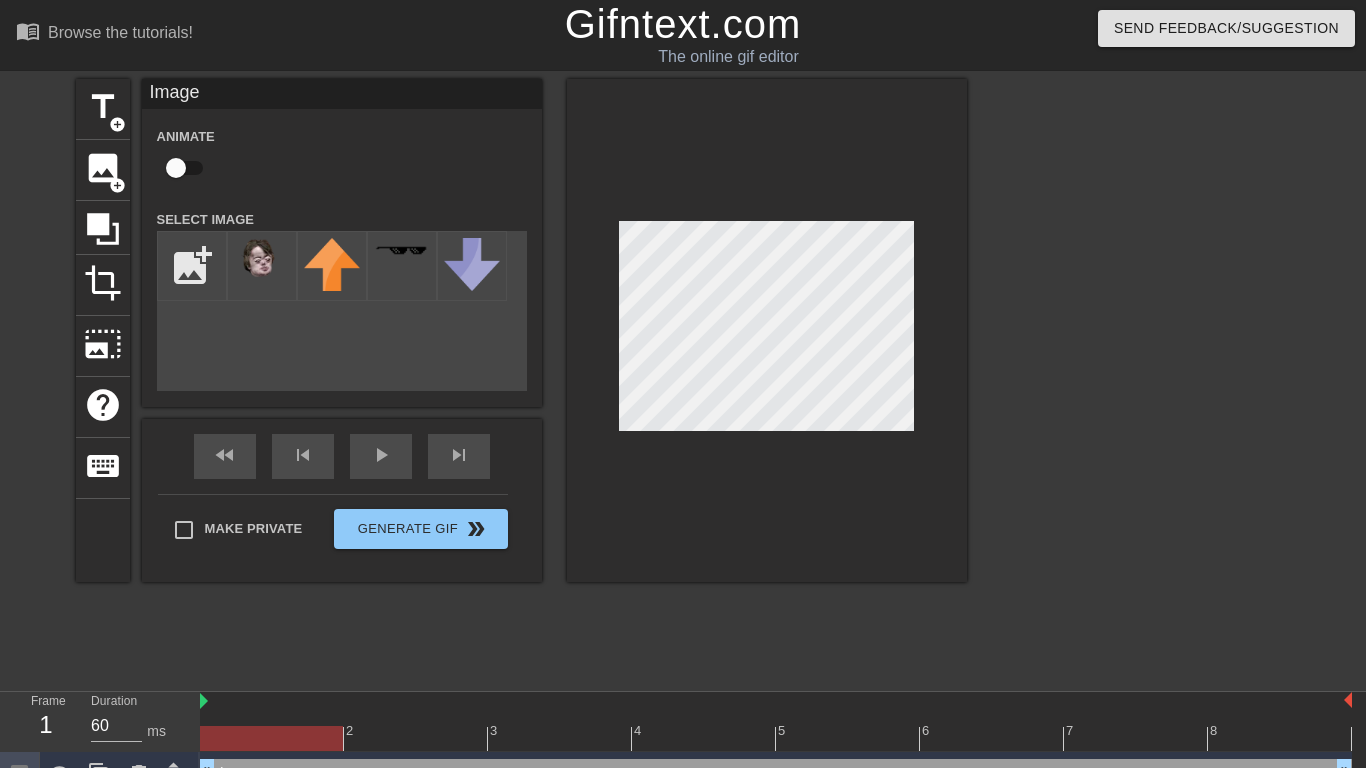 click at bounding box center [176, 168] 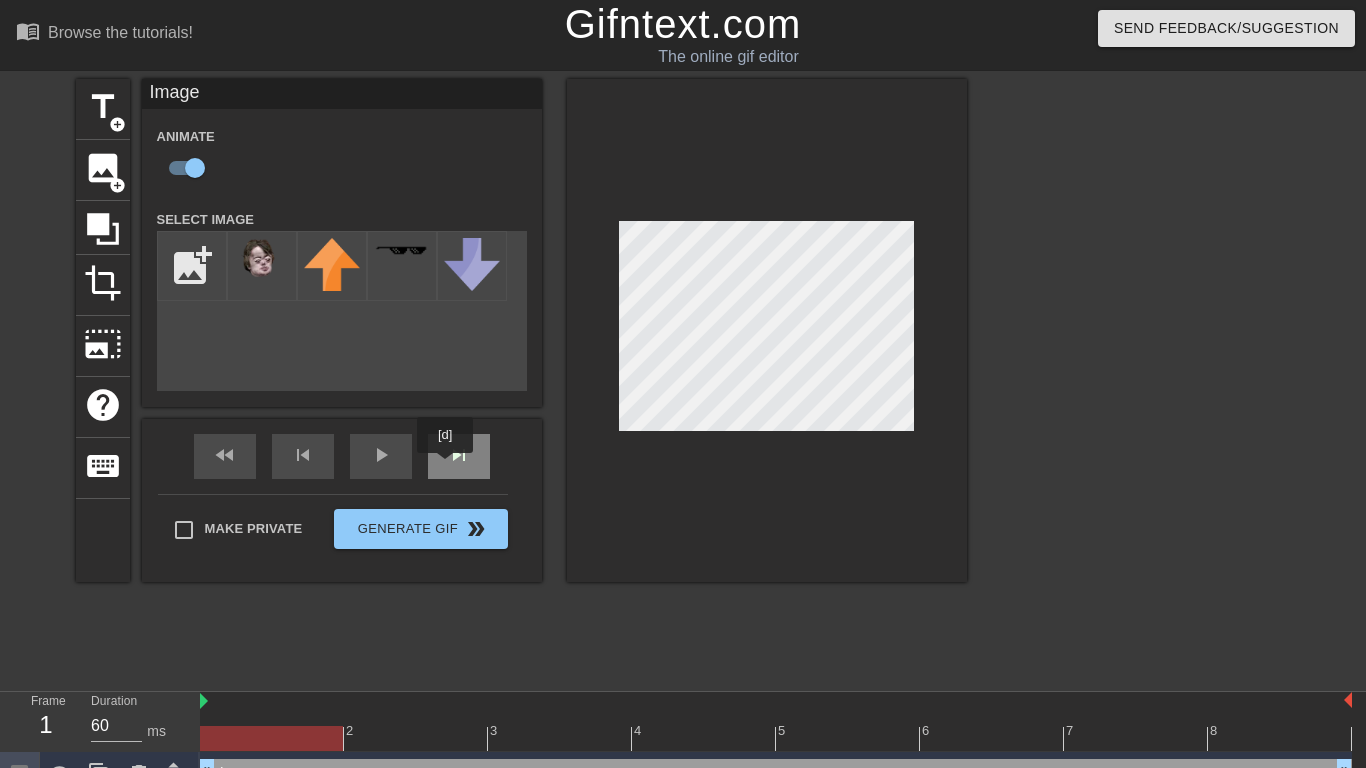 click on "skip_next" at bounding box center [459, 456] 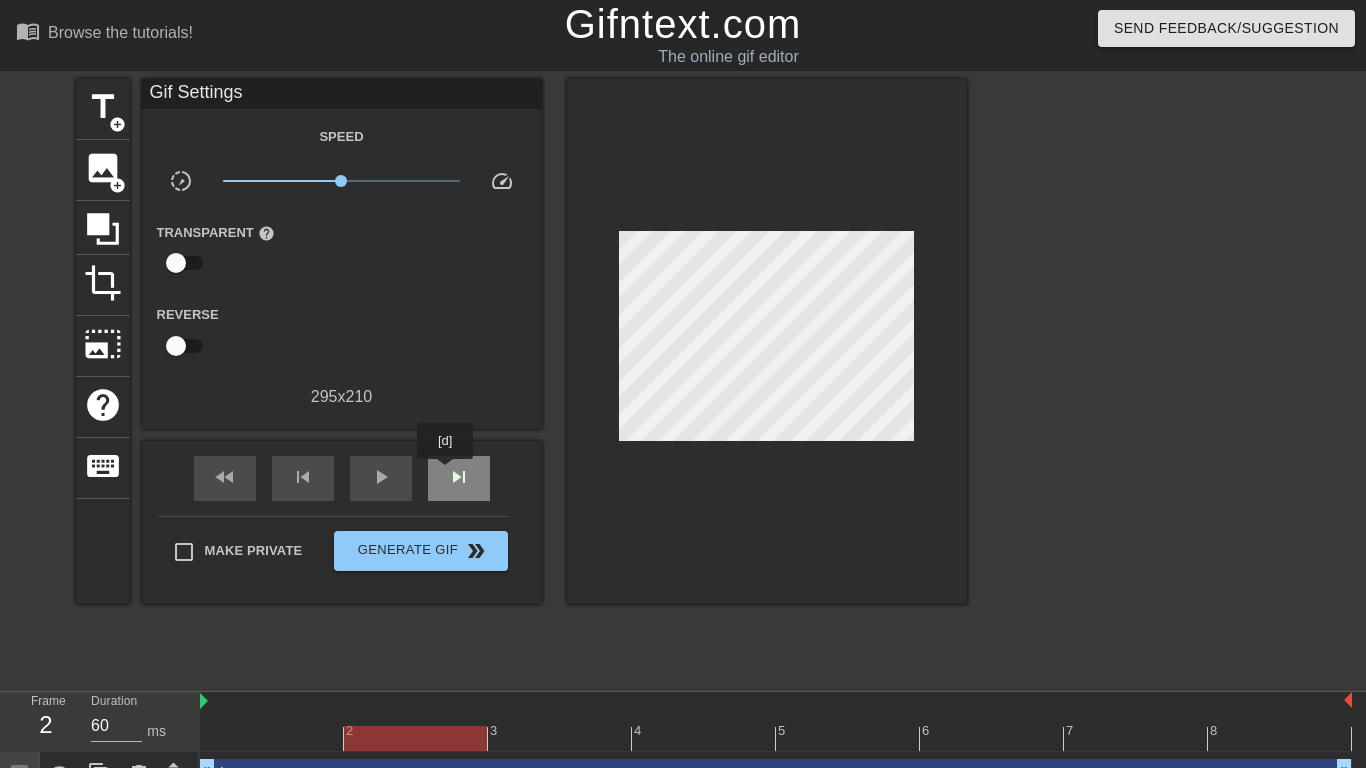 click on "skip_next" at bounding box center (459, 478) 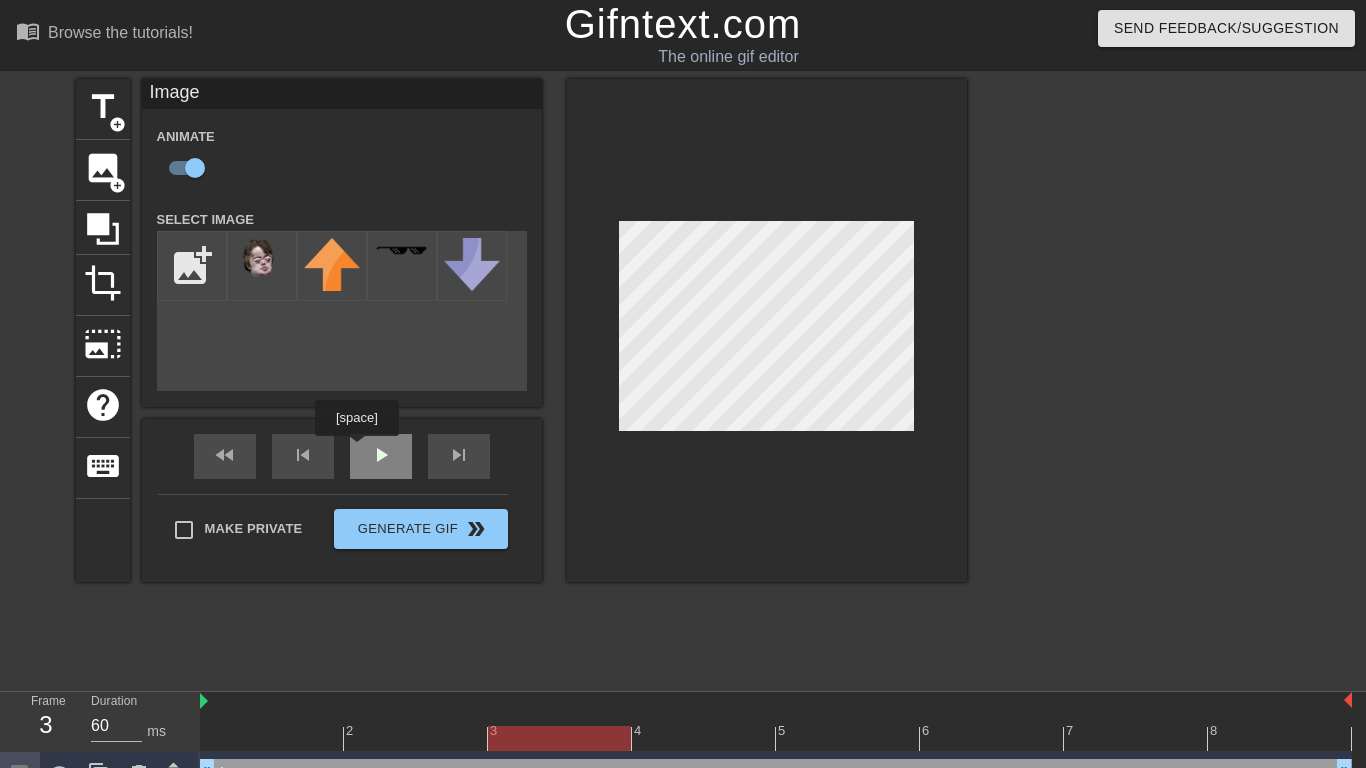 click on "fast_rewind skip_previous play_arrow skip_next" at bounding box center (342, 456) 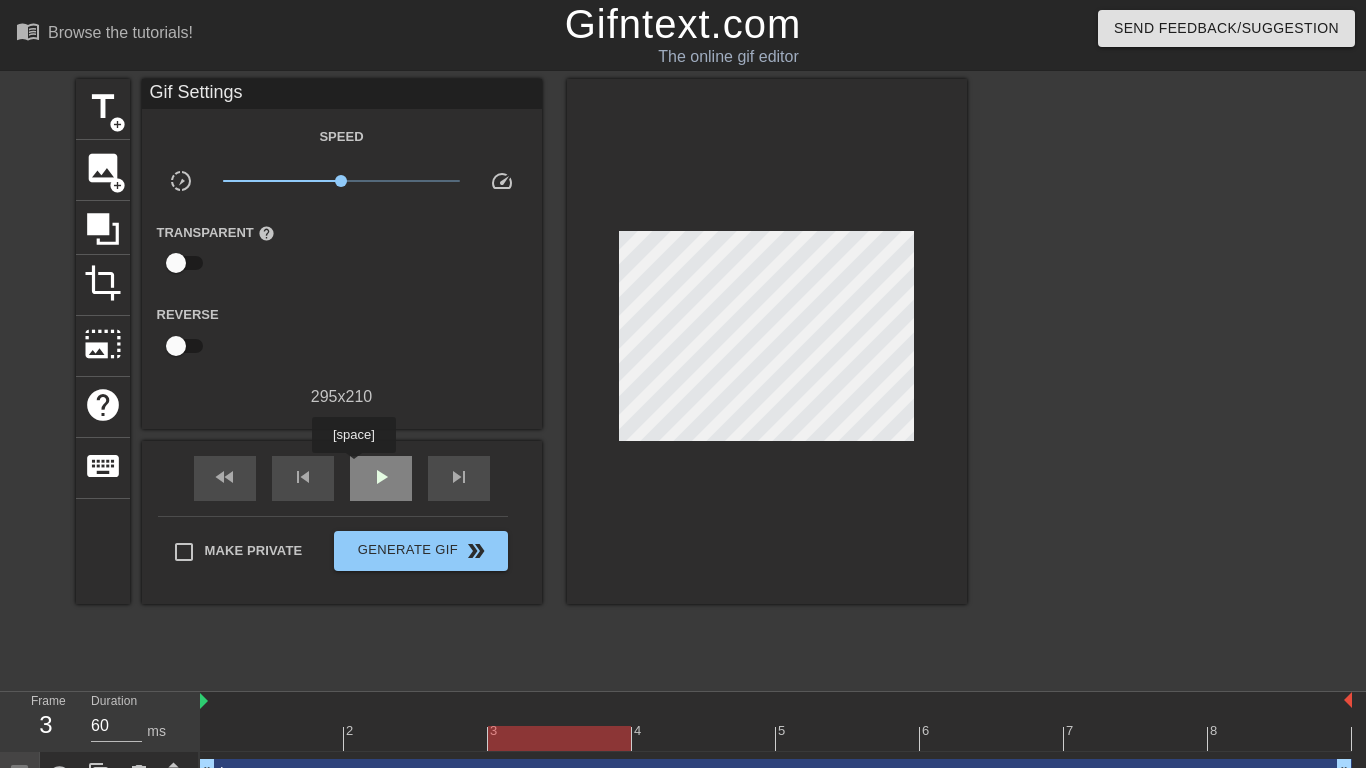click on "play_arrow" at bounding box center [381, 478] 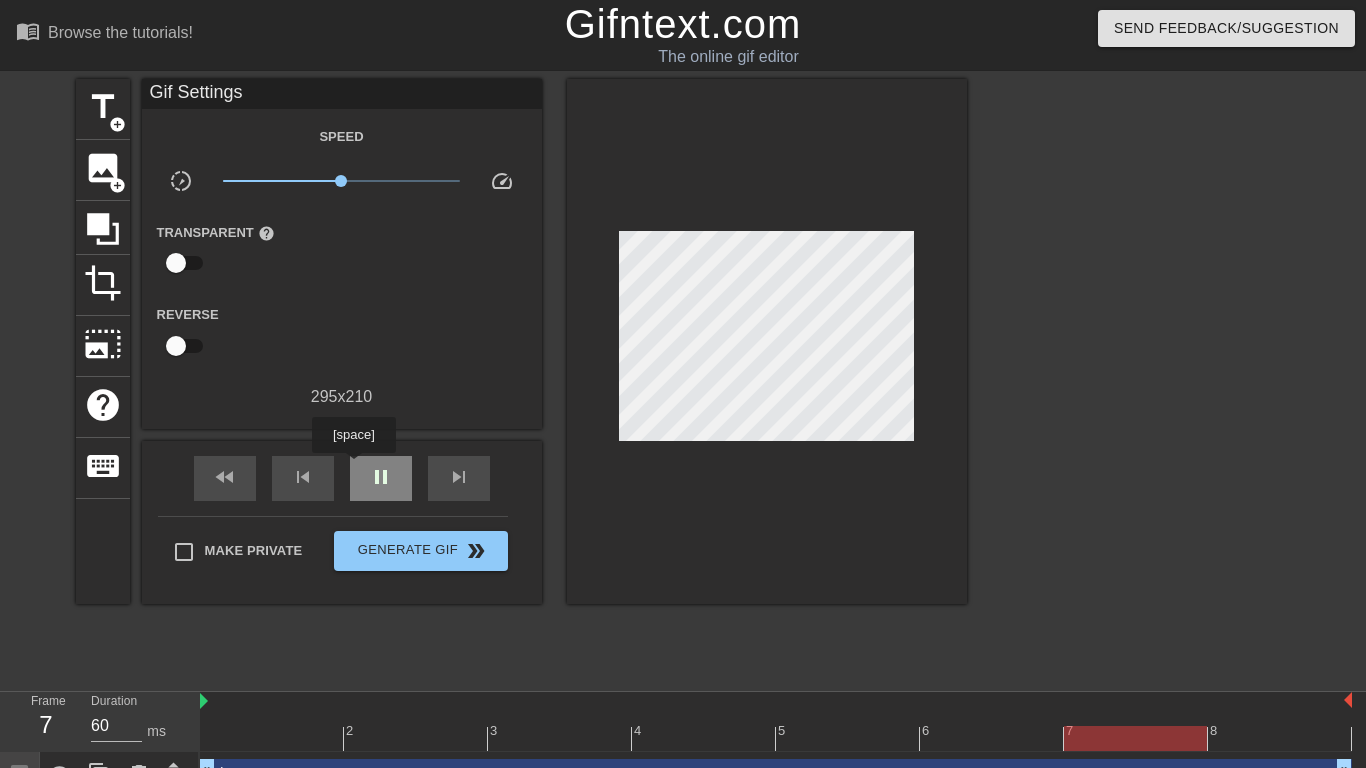 click on "pause" at bounding box center [381, 478] 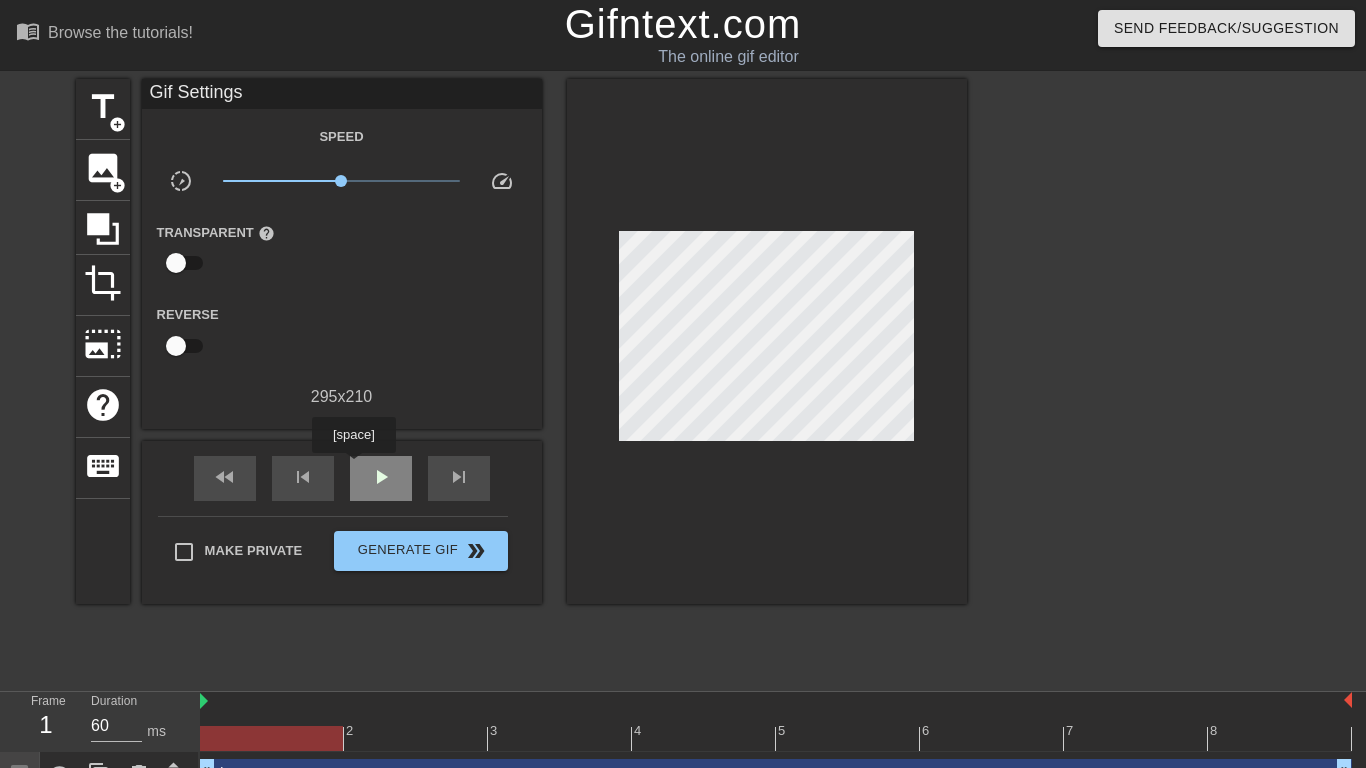 click on "play_arrow" at bounding box center (381, 478) 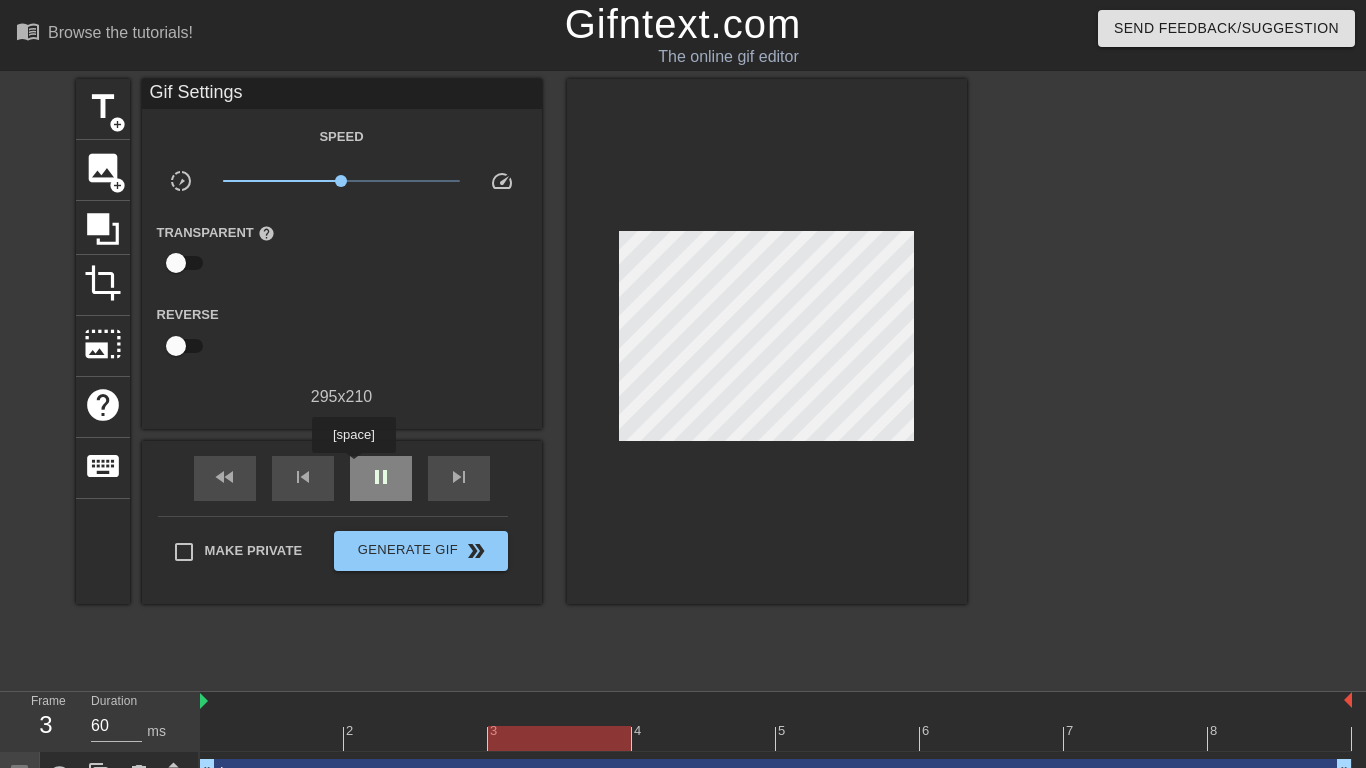 click on "pause" at bounding box center [381, 478] 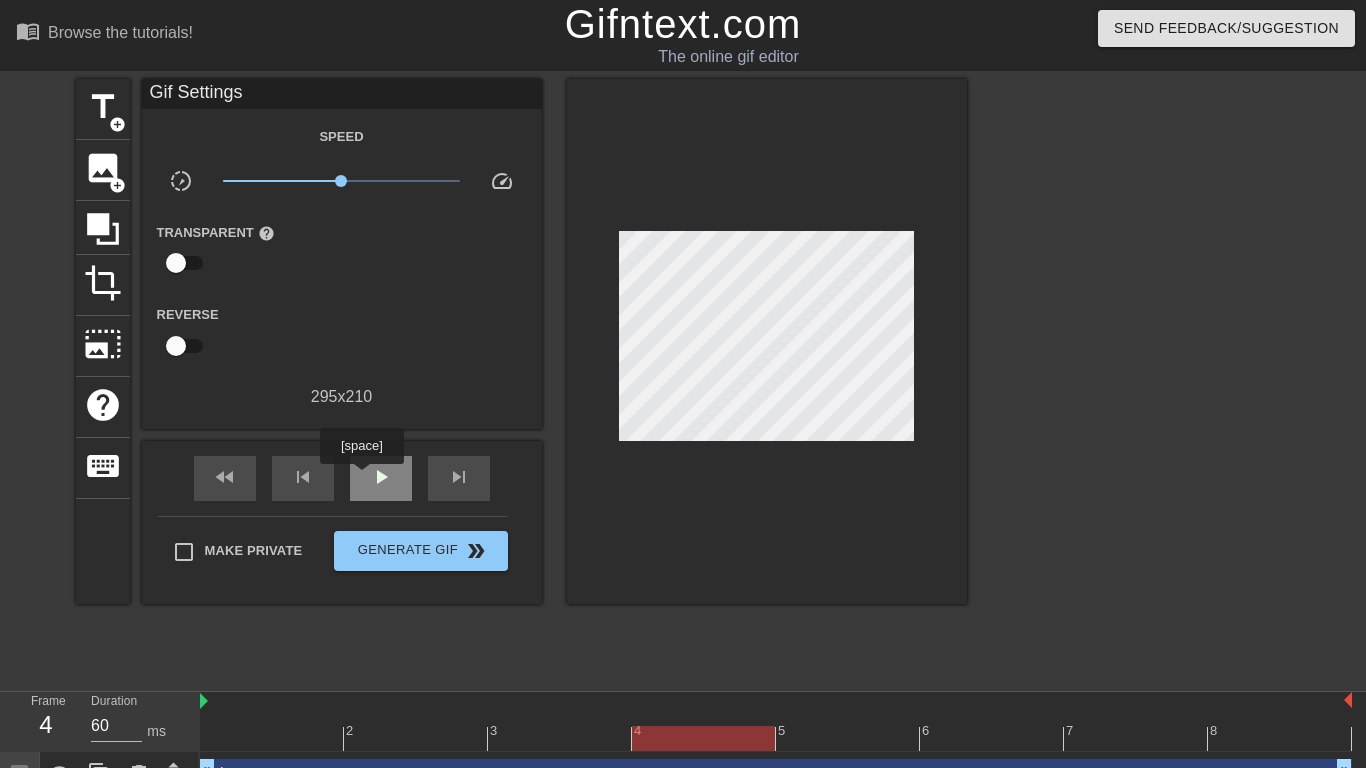 click on "play_arrow" at bounding box center (381, 478) 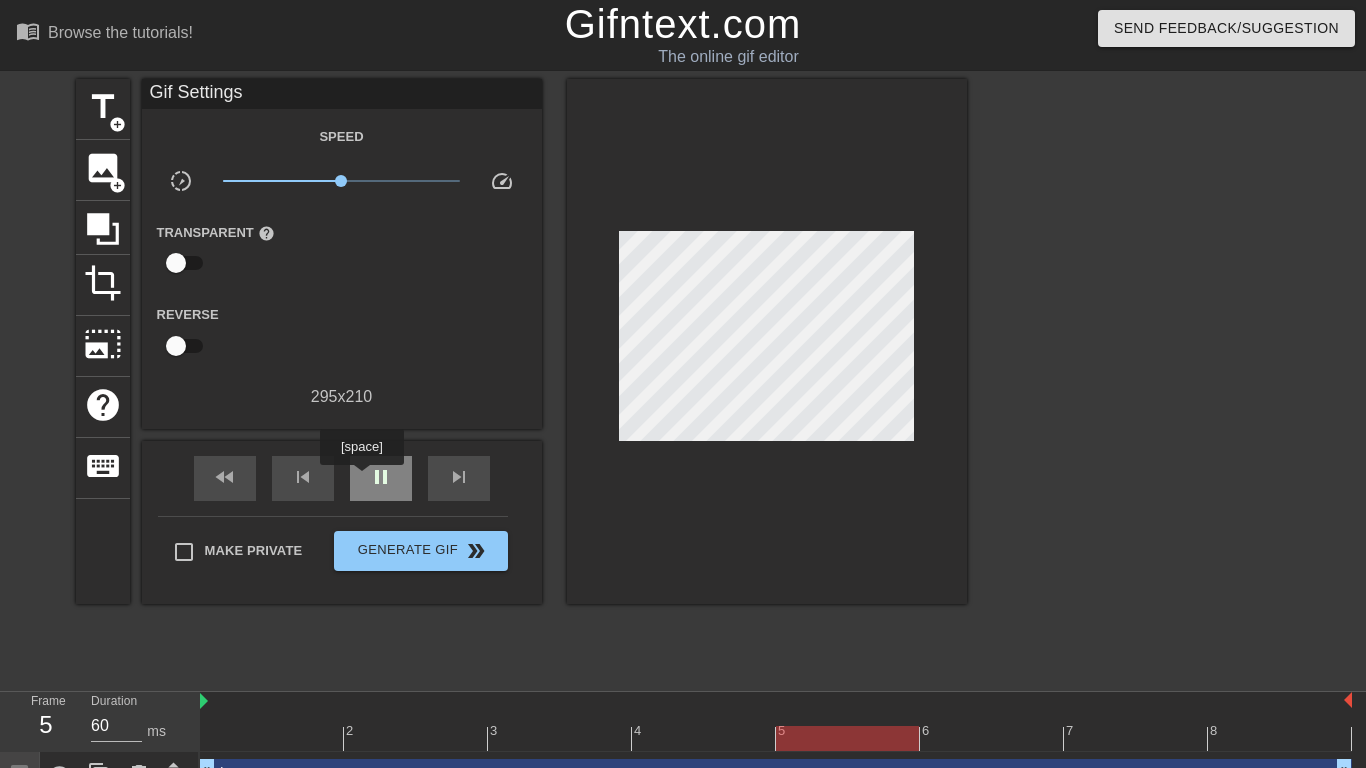 click on "pause" at bounding box center [381, 478] 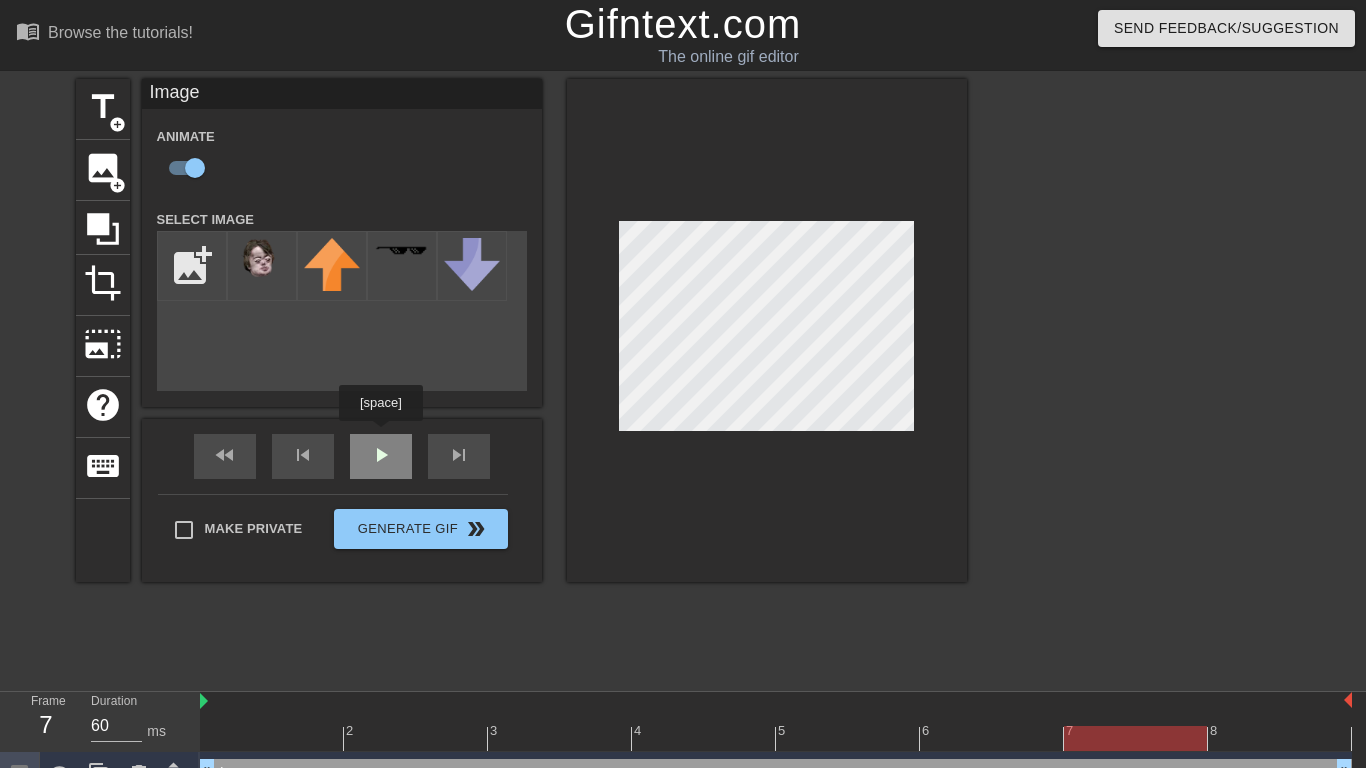 click on "Image Animate Select Image add_photo_alternate fast_rewind skip_previous play_arrow skip_next Make Private Generate Gif double_arrow" at bounding box center [342, 330] 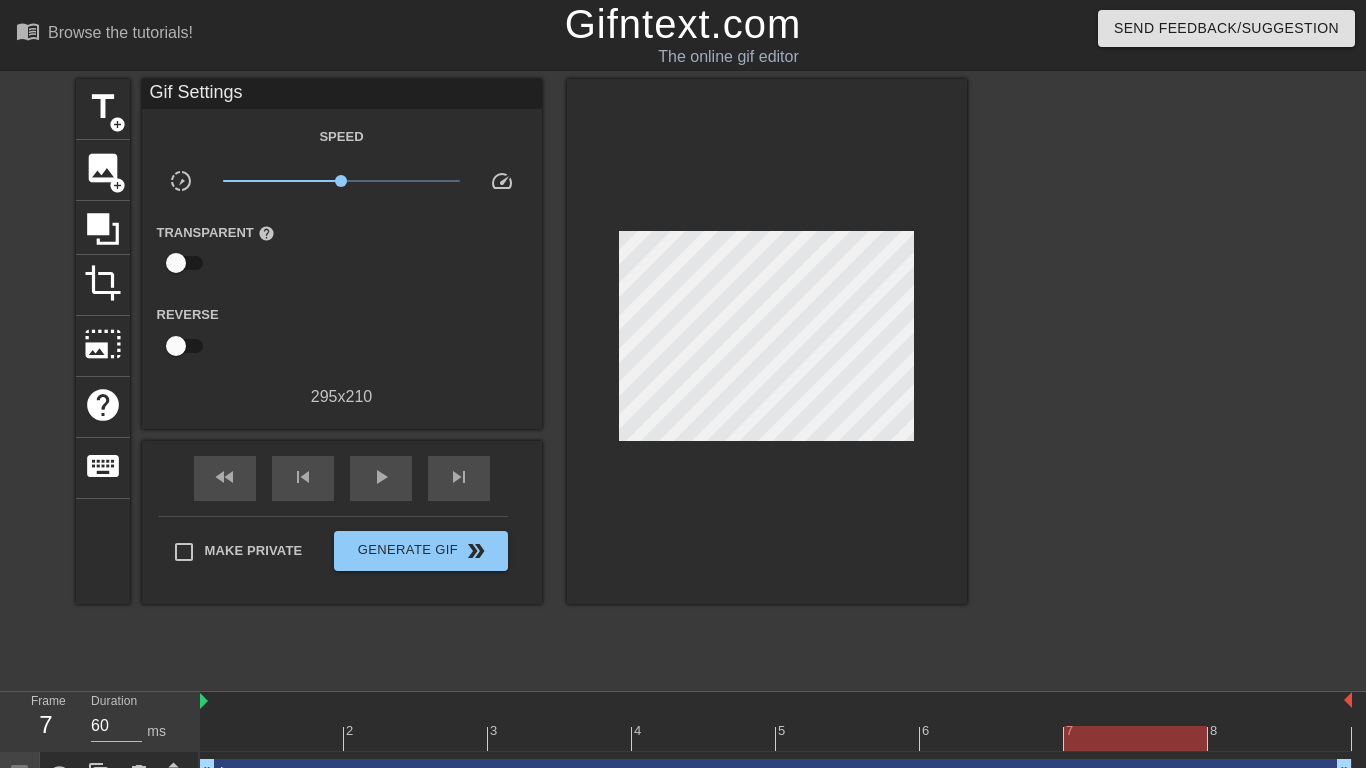 click on "fast_rewind skip_previous play_arrow skip_next" at bounding box center [342, 478] 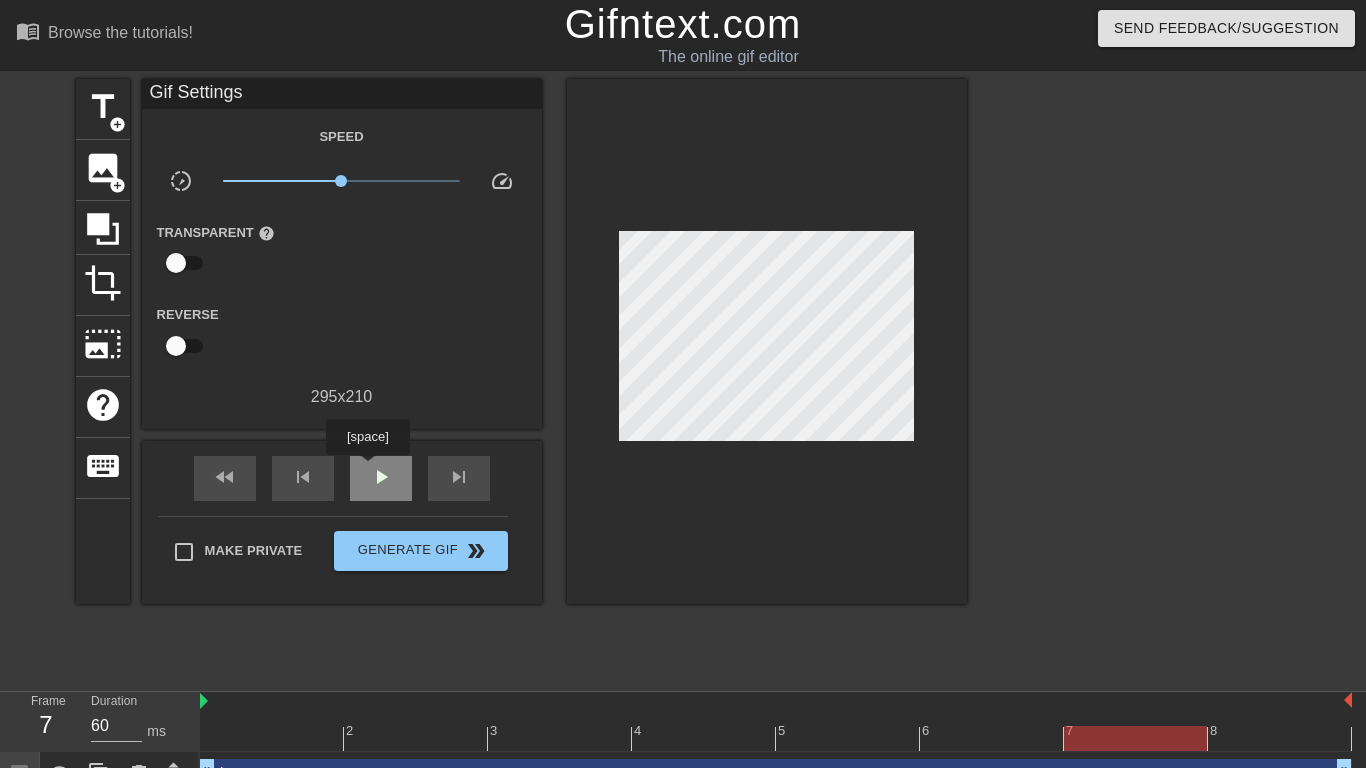 click on "play_arrow" at bounding box center (381, 477) 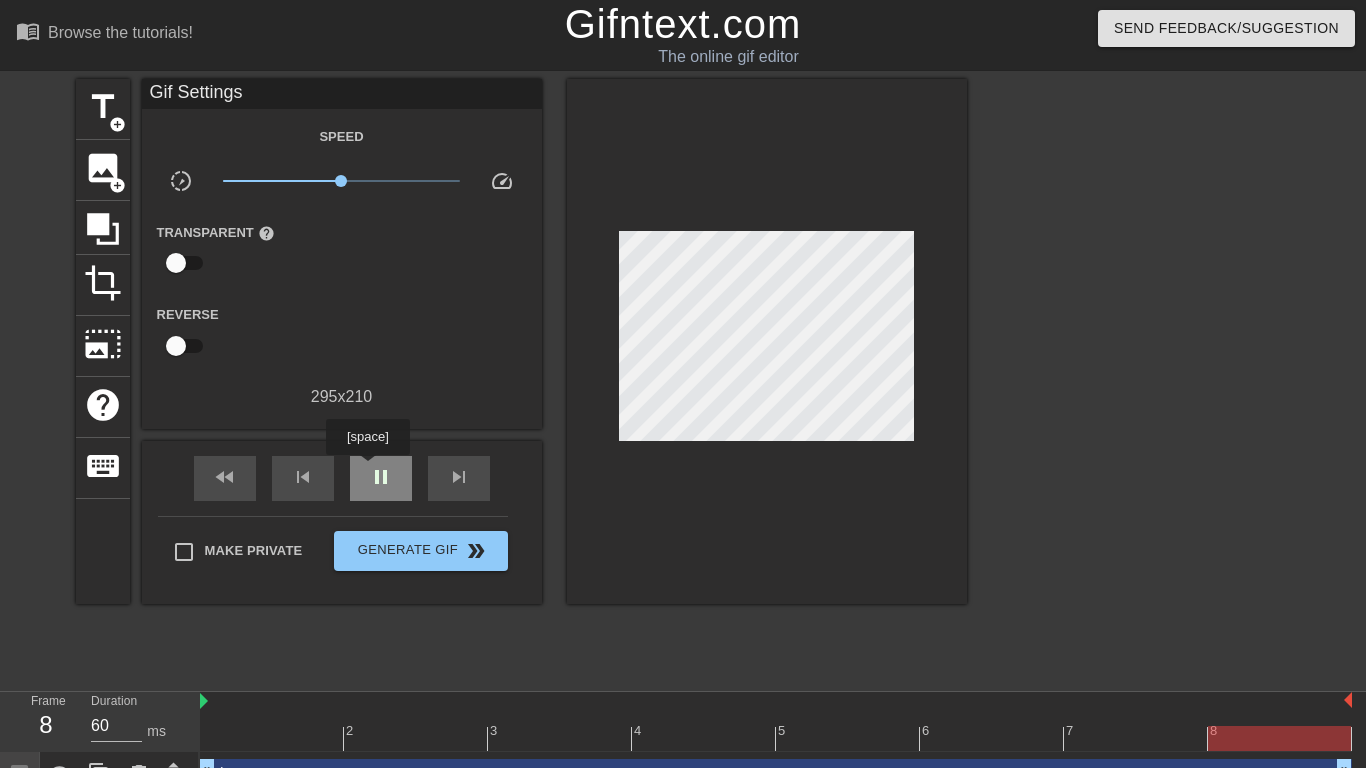 click on "pause" at bounding box center (381, 477) 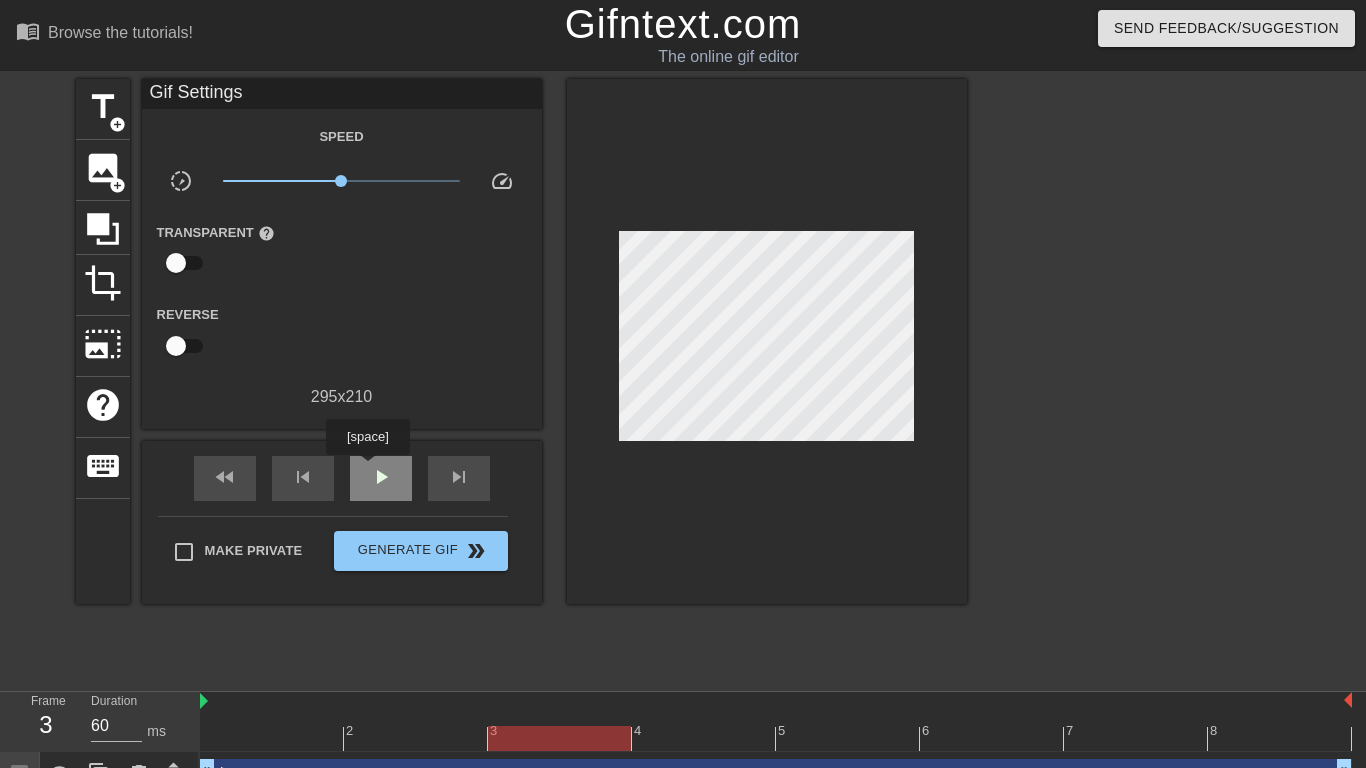 click on "play_arrow" at bounding box center [381, 477] 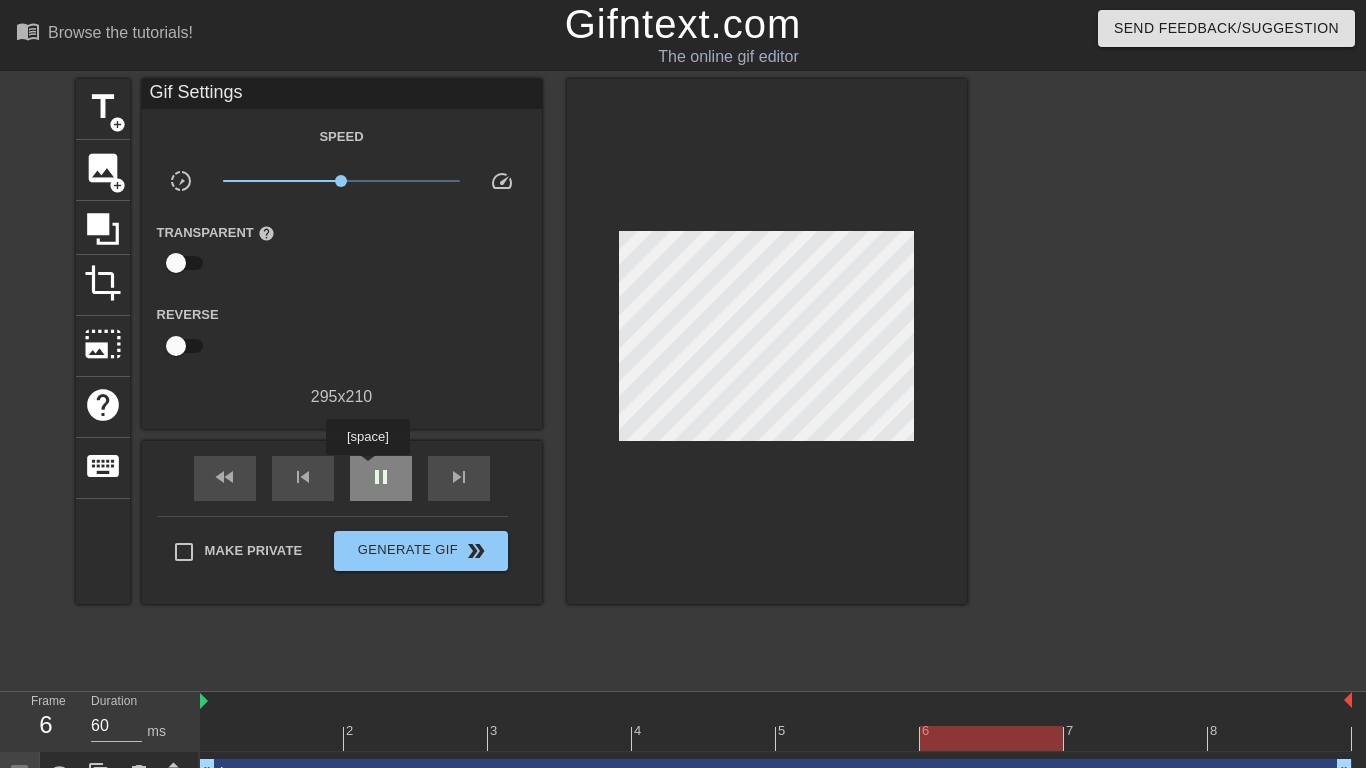 click on "pause" at bounding box center [381, 477] 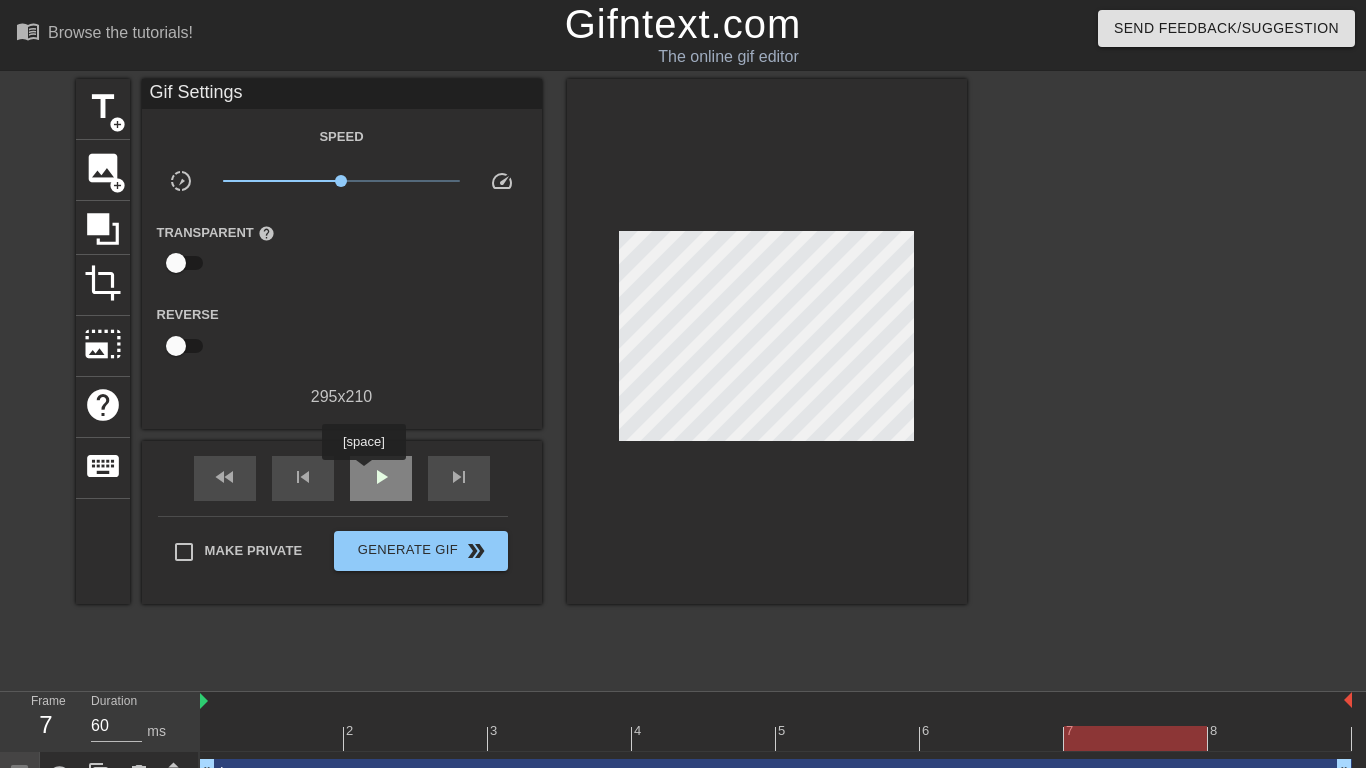 click on "play_arrow" at bounding box center [381, 478] 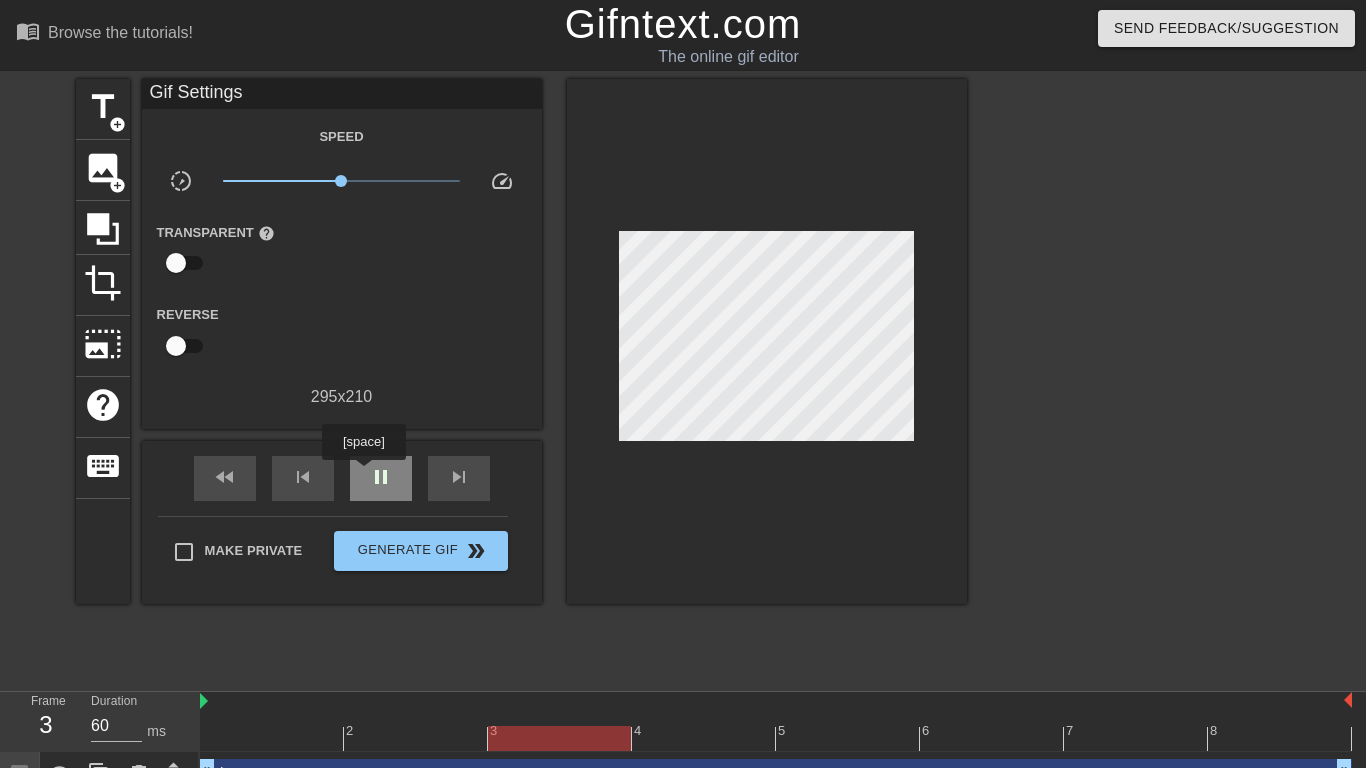 click on "pause" at bounding box center [381, 478] 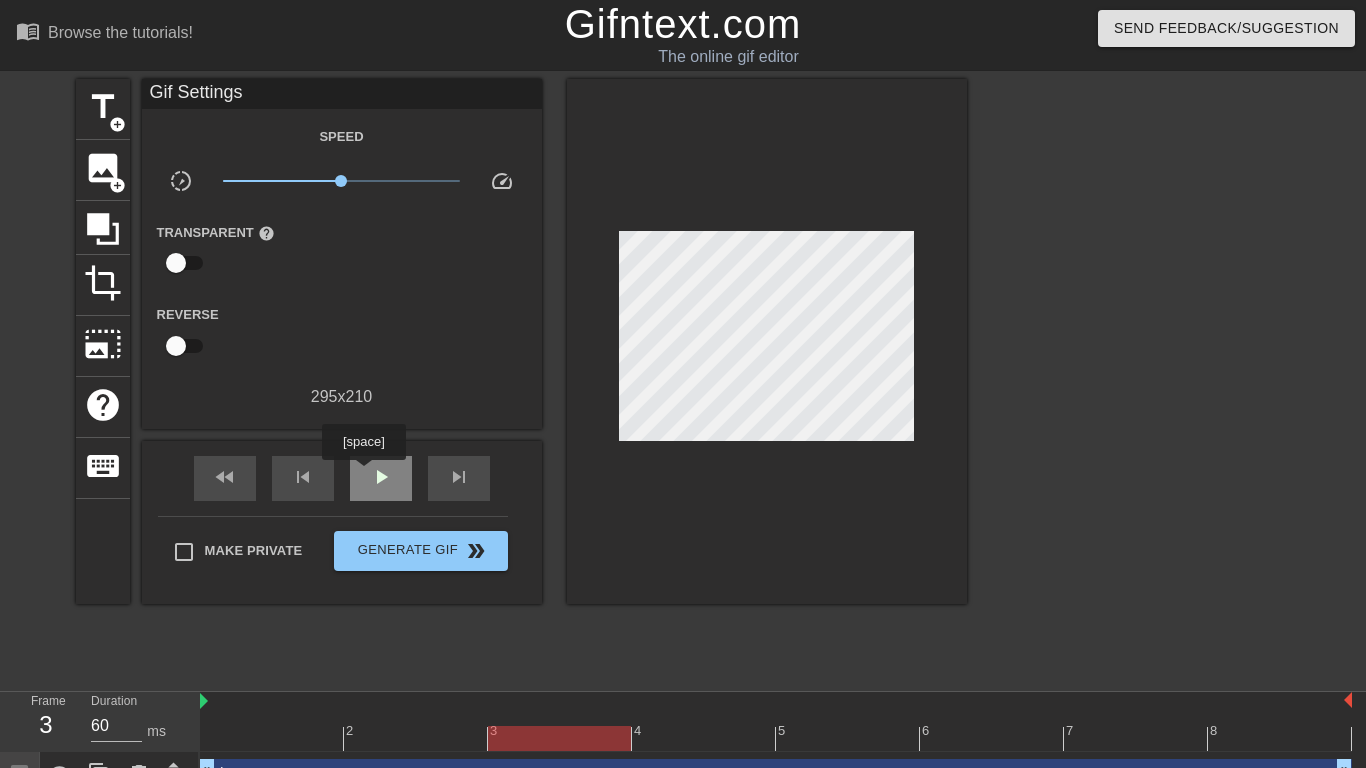 click on "play_arrow" at bounding box center (381, 478) 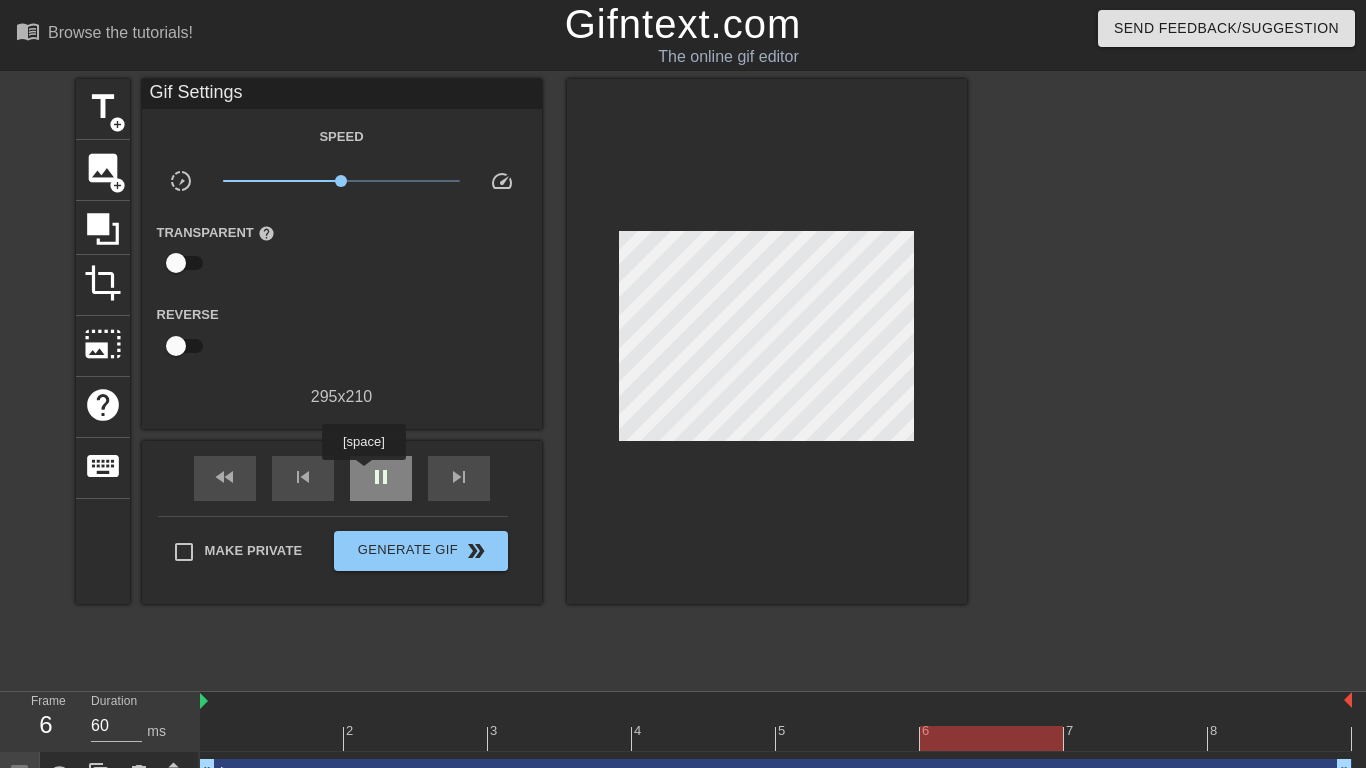 click on "pause" at bounding box center (381, 478) 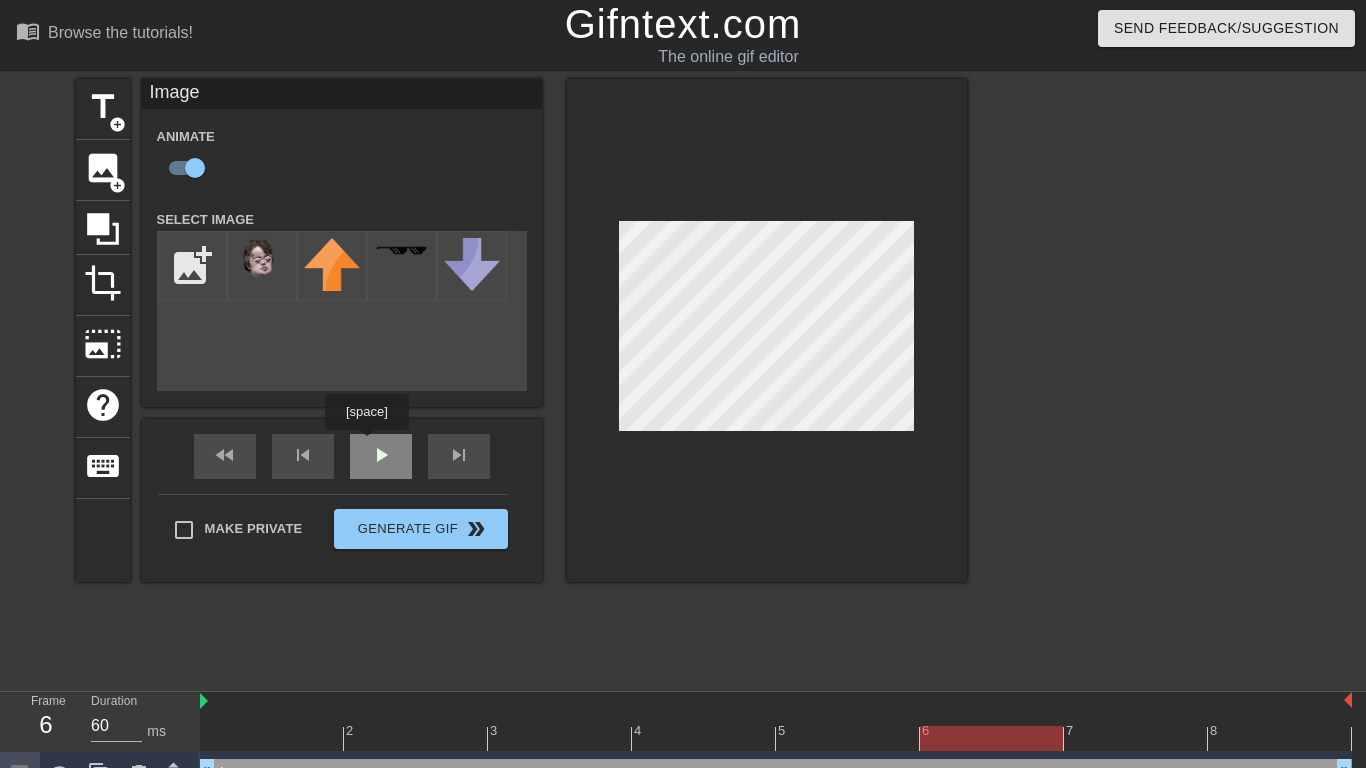 click on "fast_rewind skip_previous play_arrow skip_next" at bounding box center [342, 456] 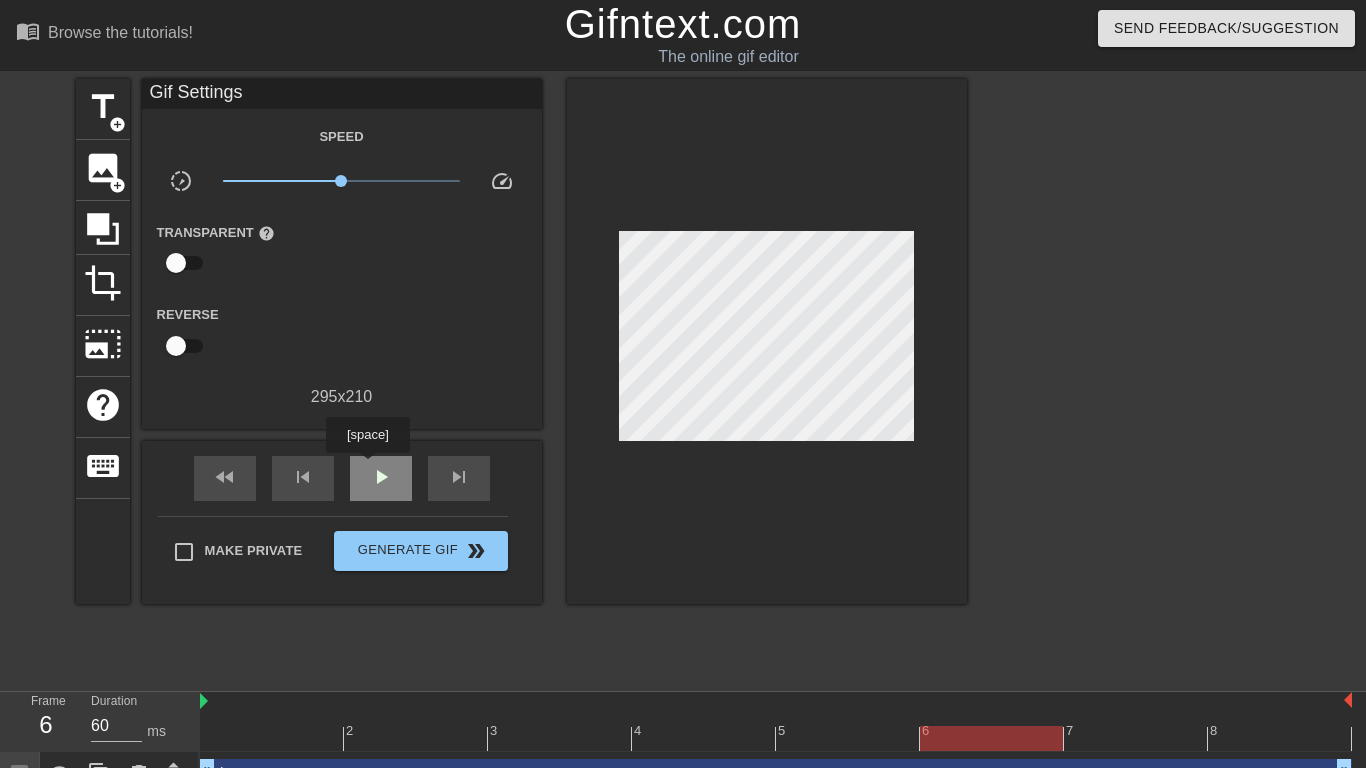 click on "play_arrow" at bounding box center (381, 477) 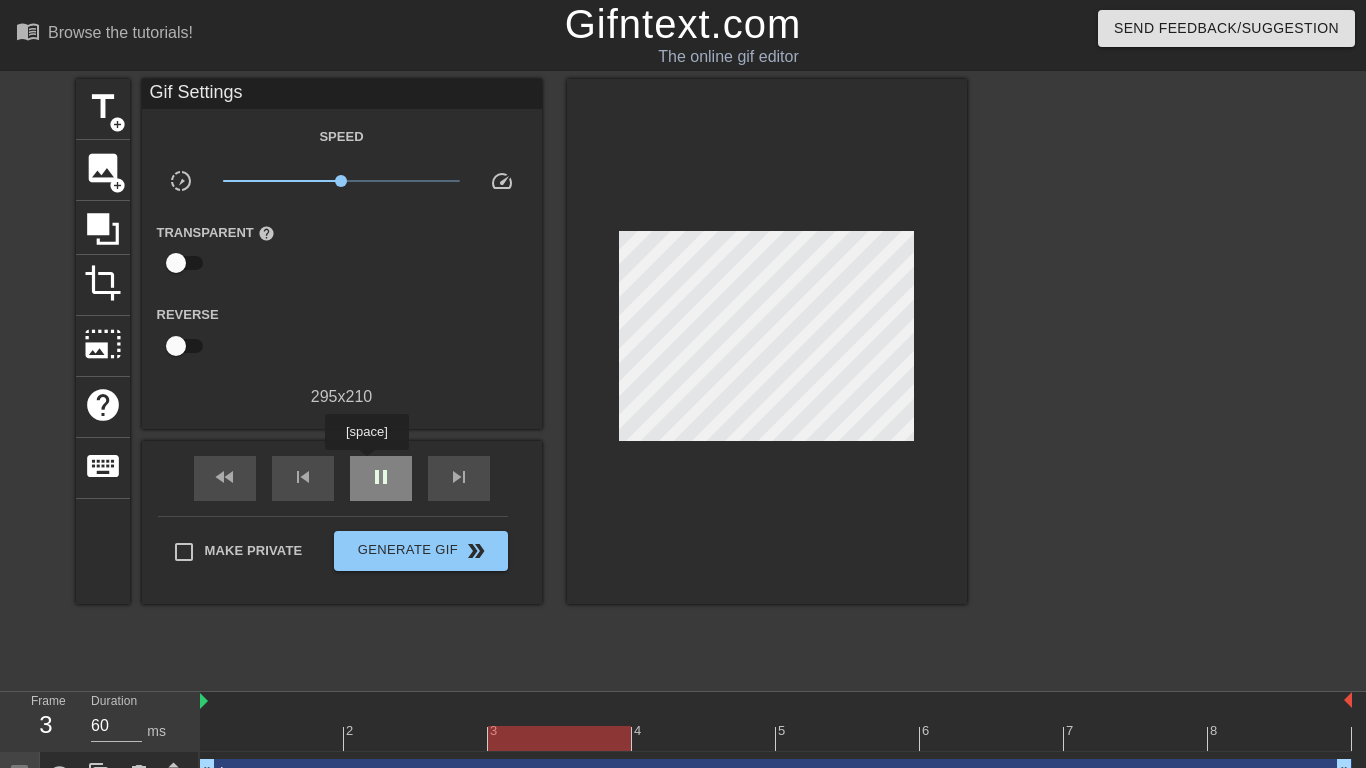 click on "pause" at bounding box center [381, 478] 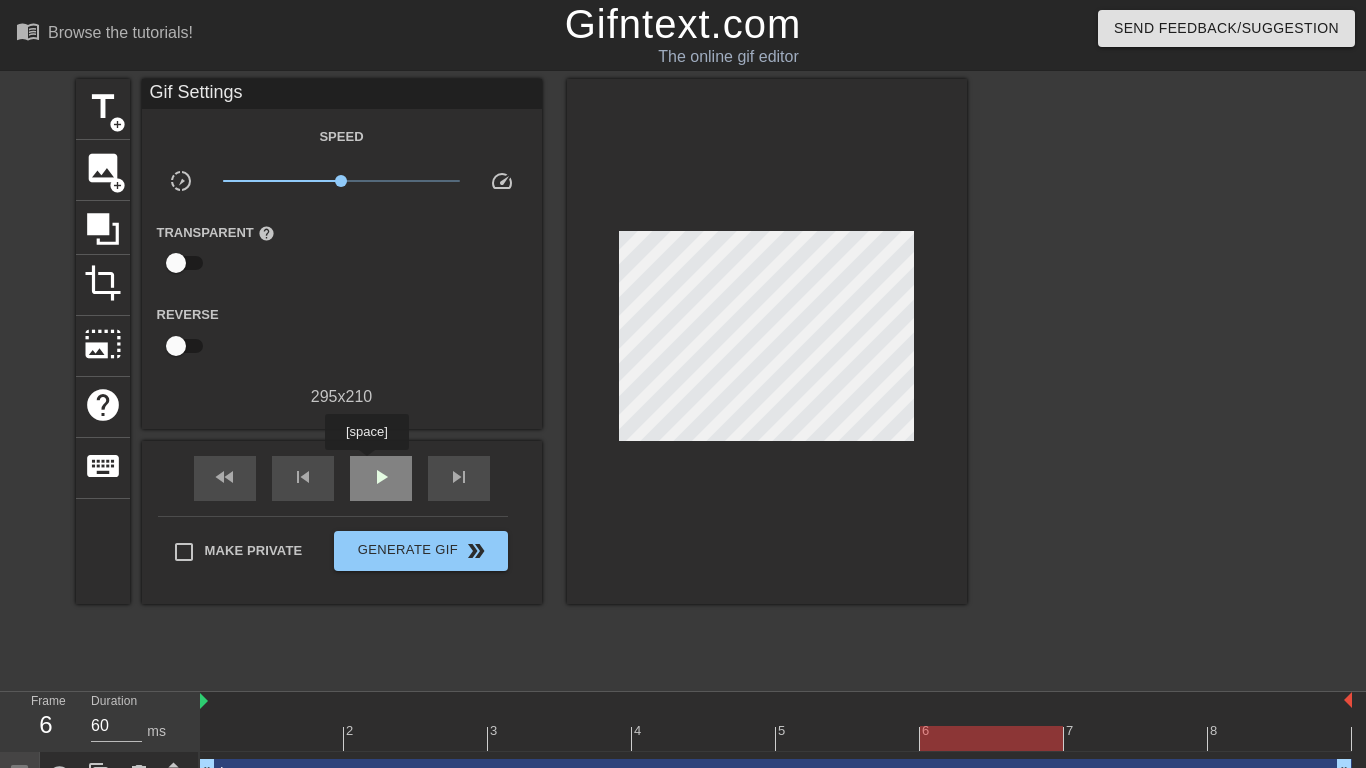 click on "play_arrow" at bounding box center [381, 478] 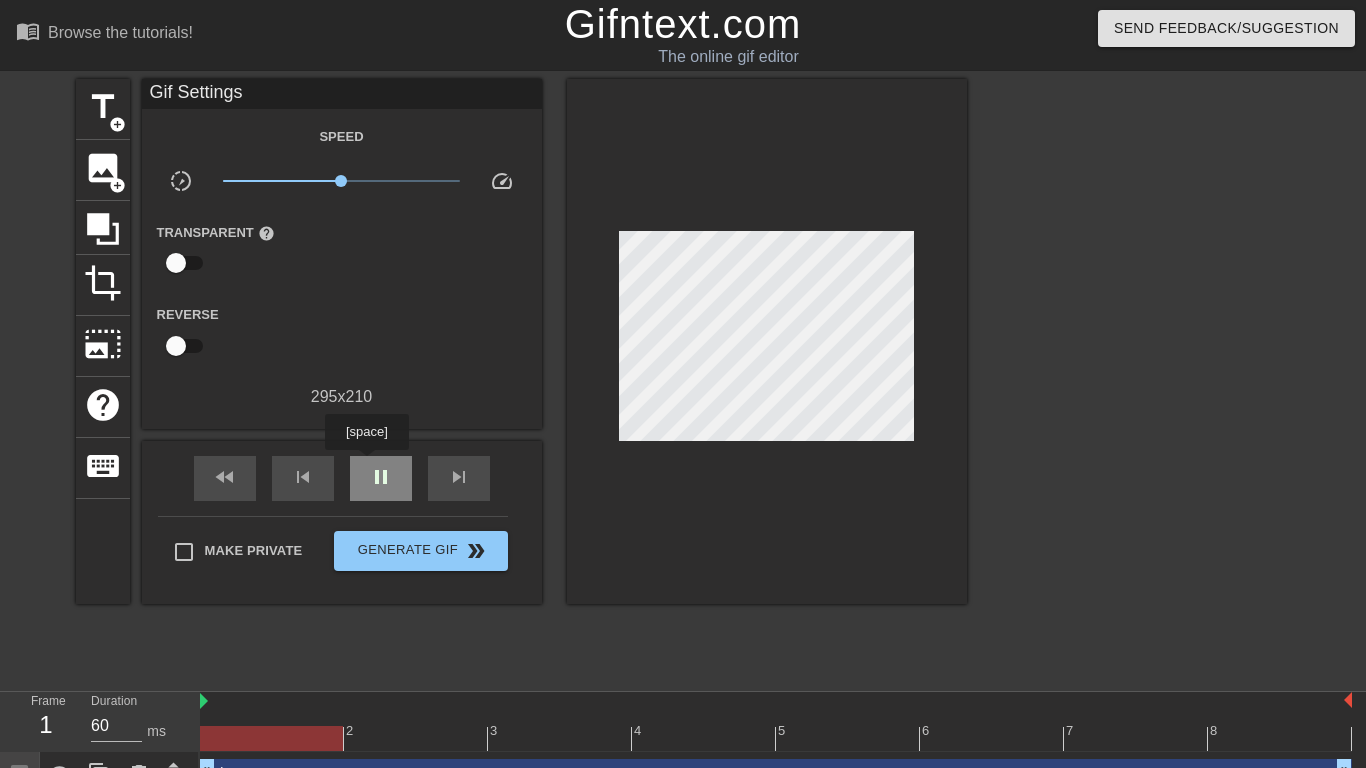 click on "pause" at bounding box center (381, 478) 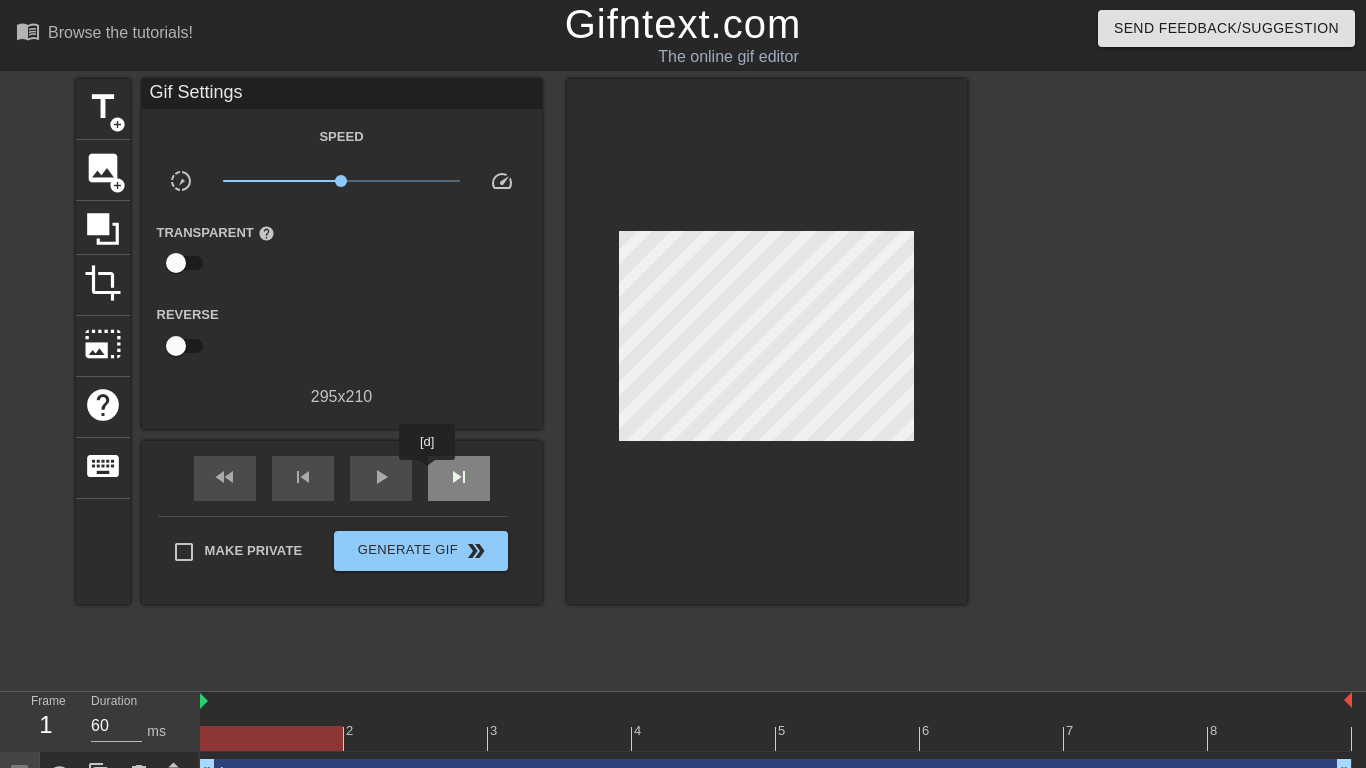 click on "skip_next" at bounding box center [459, 478] 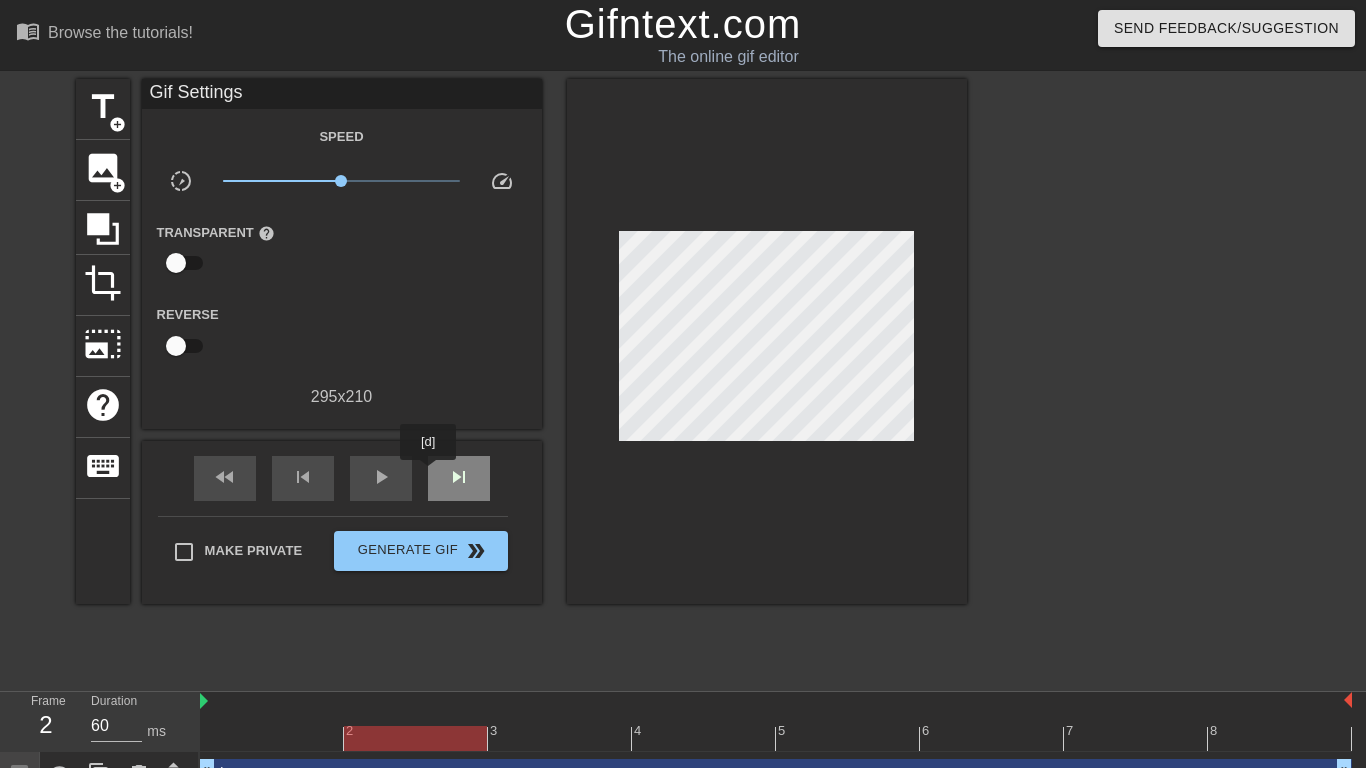 click on "skip_next" at bounding box center [459, 478] 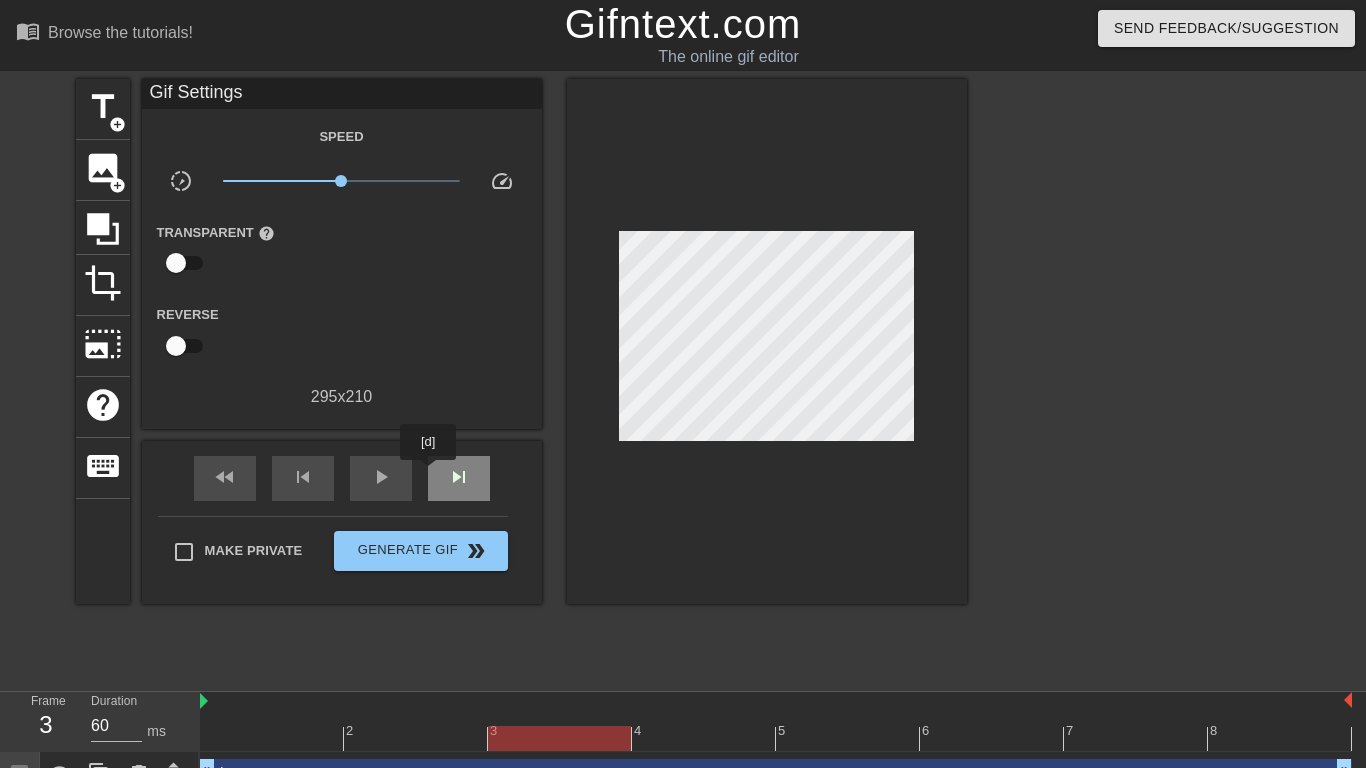 click on "skip_next" at bounding box center (459, 478) 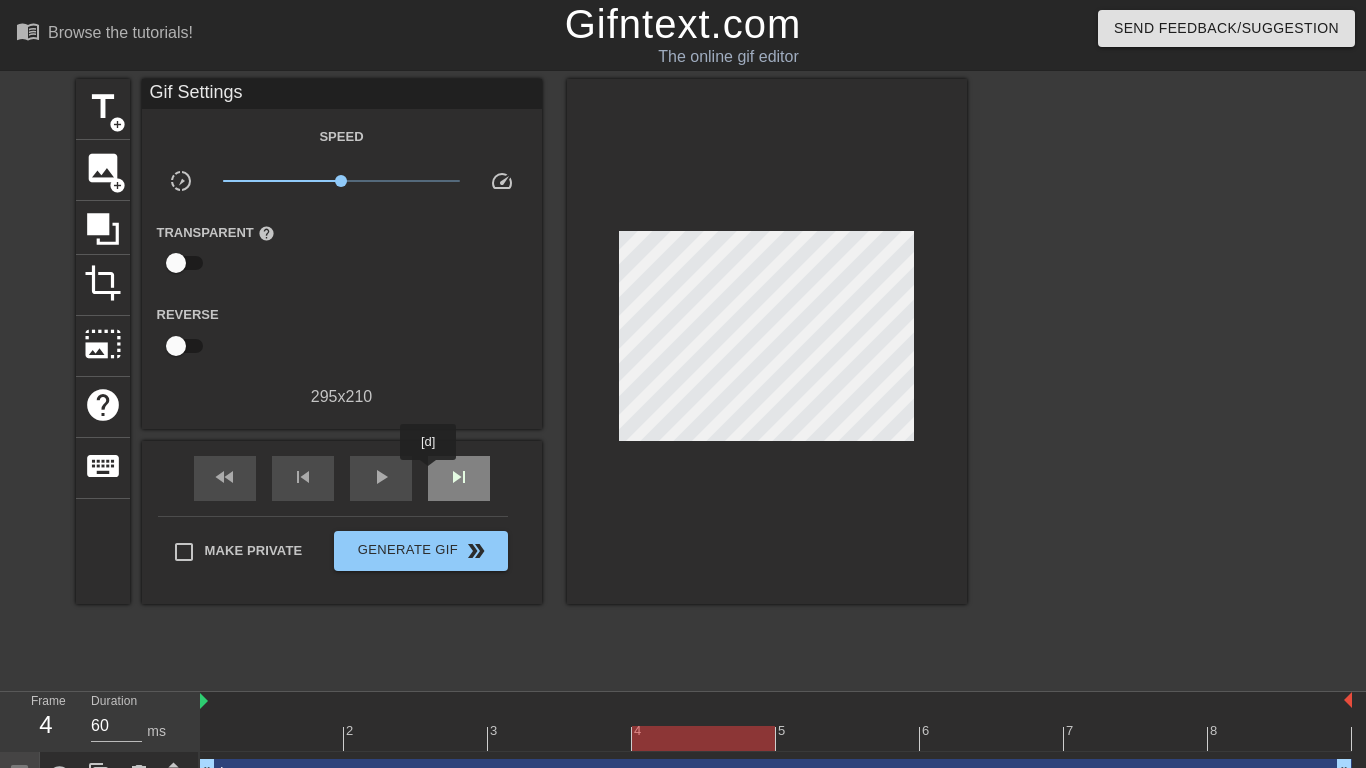 click on "skip_next" at bounding box center (459, 478) 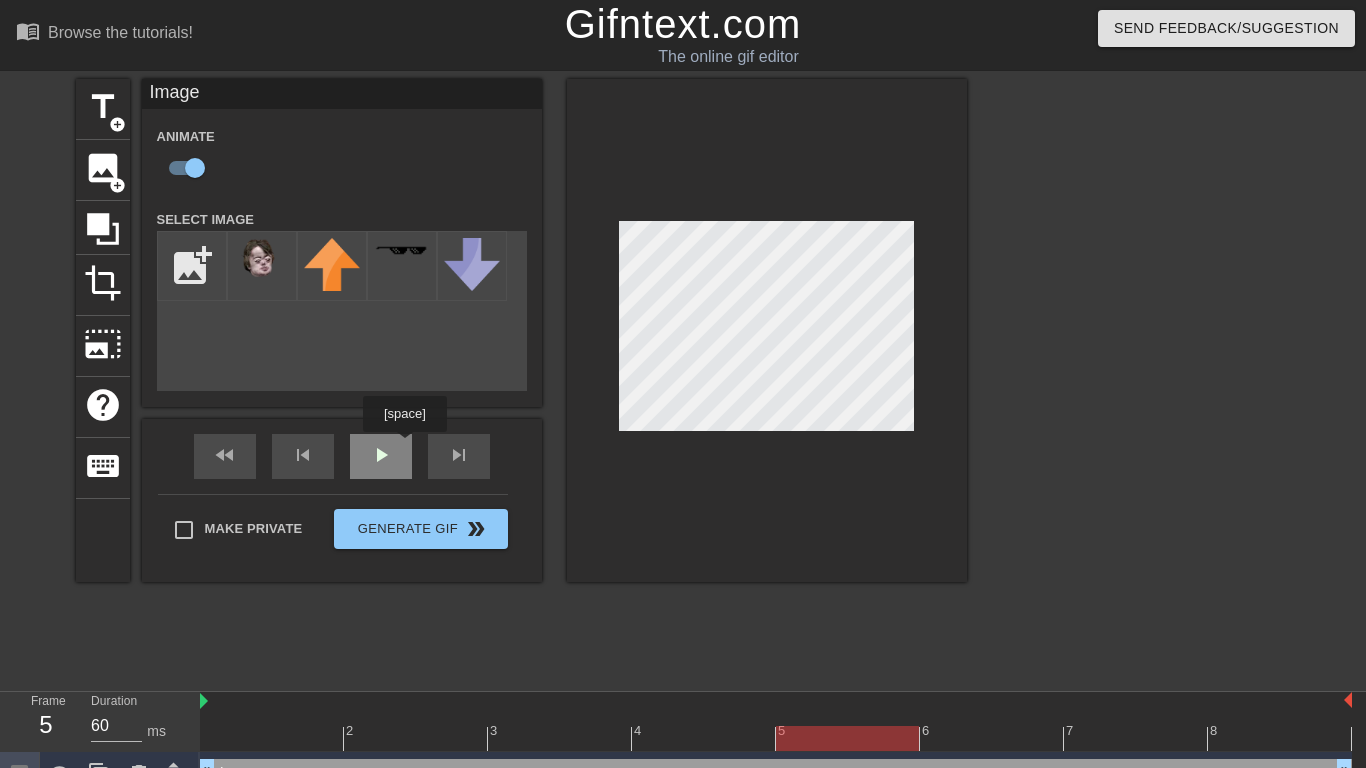 click on "fast_rewind skip_previous play_arrow skip_next" at bounding box center [342, 456] 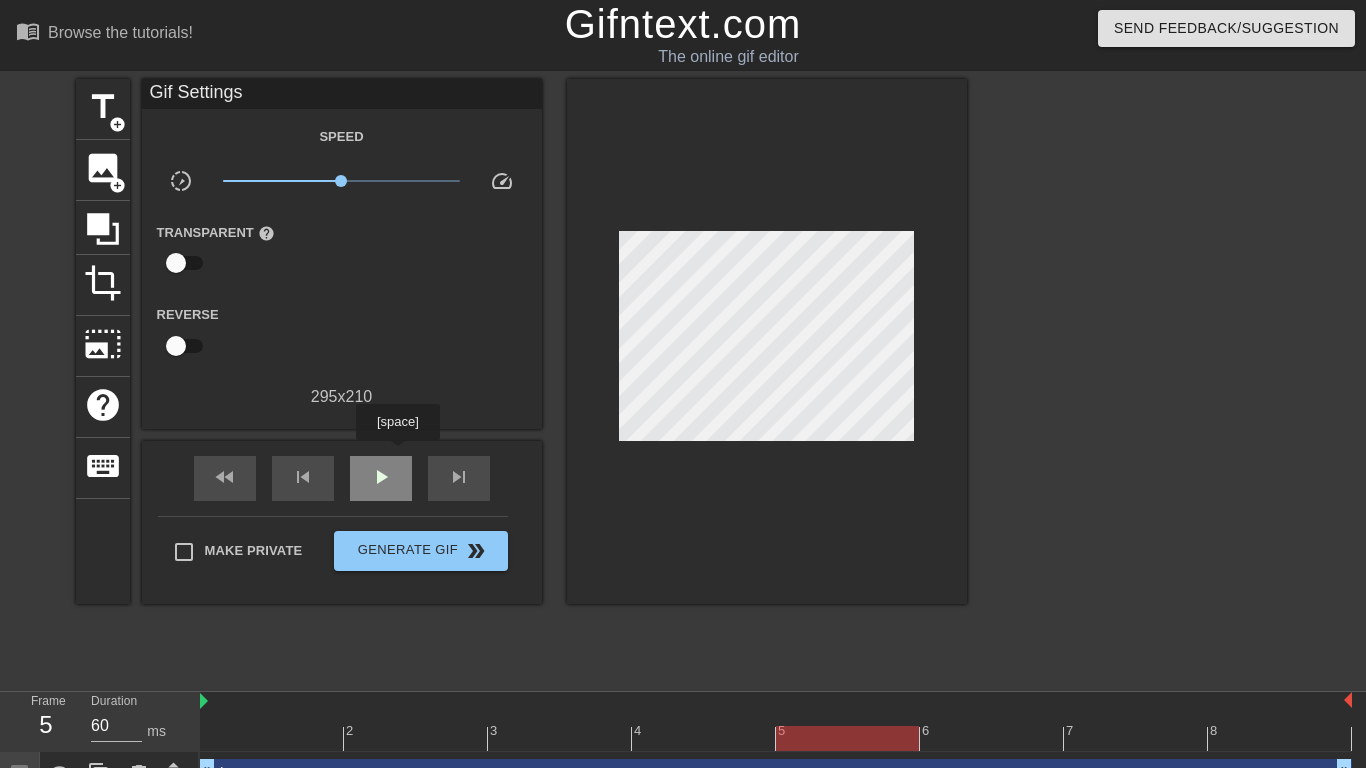 click on "play_arrow" at bounding box center (381, 478) 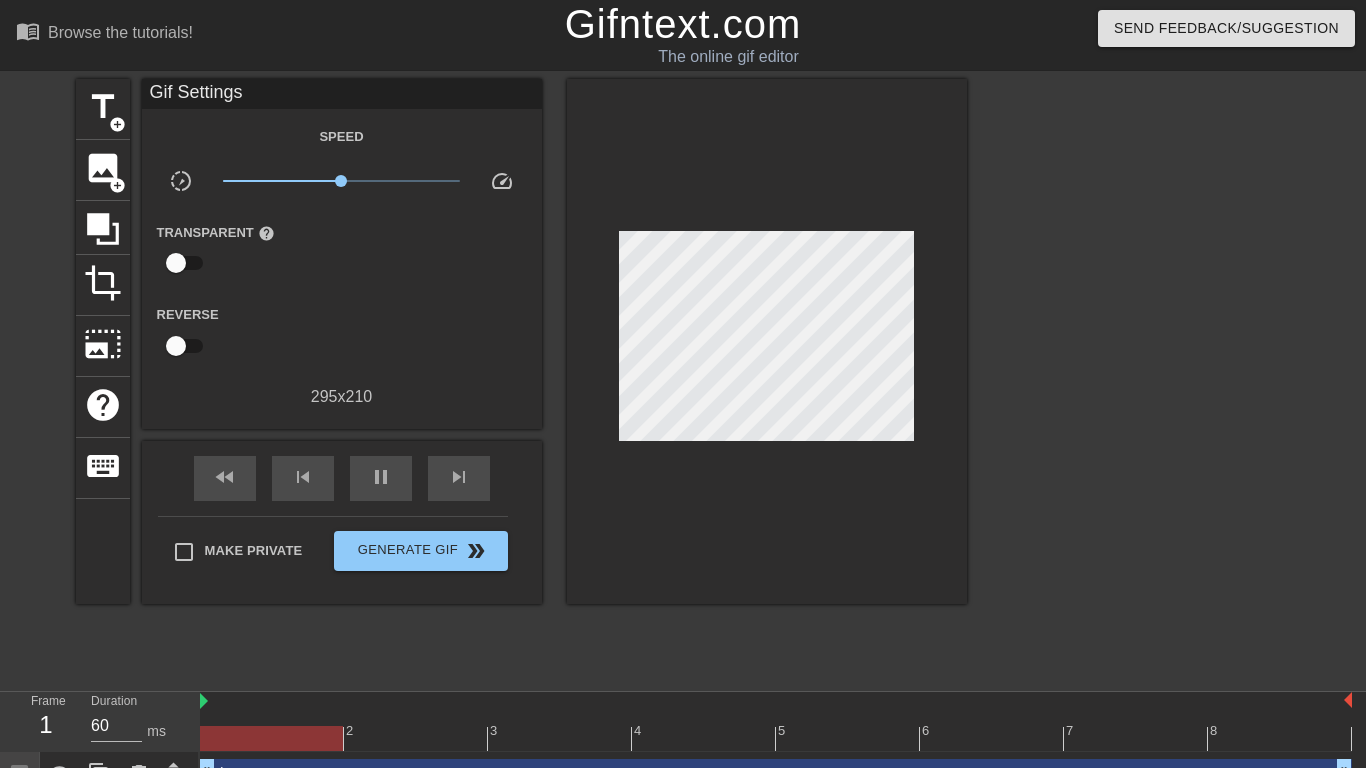 click on "x1.00" at bounding box center [341, 181] 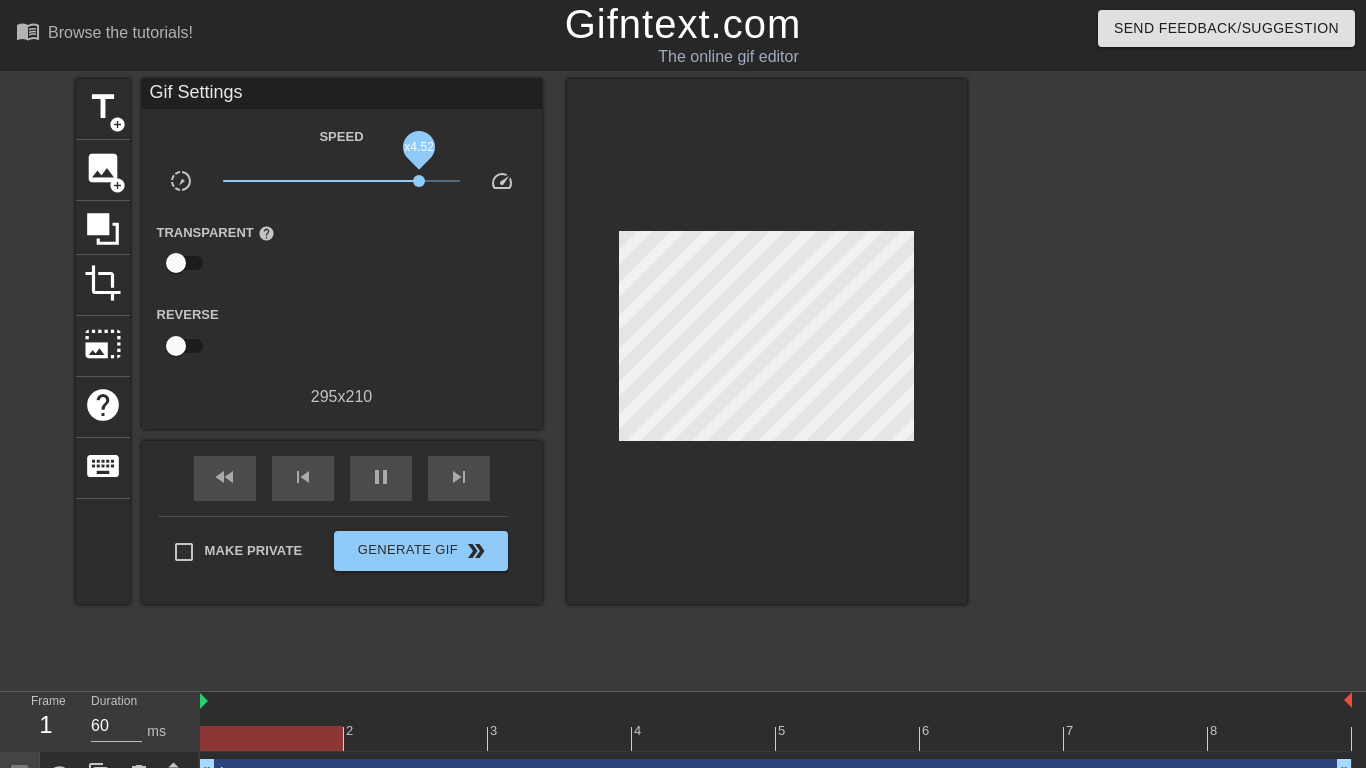 drag, startPoint x: 353, startPoint y: 177, endPoint x: 419, endPoint y: 184, distance: 66.37017 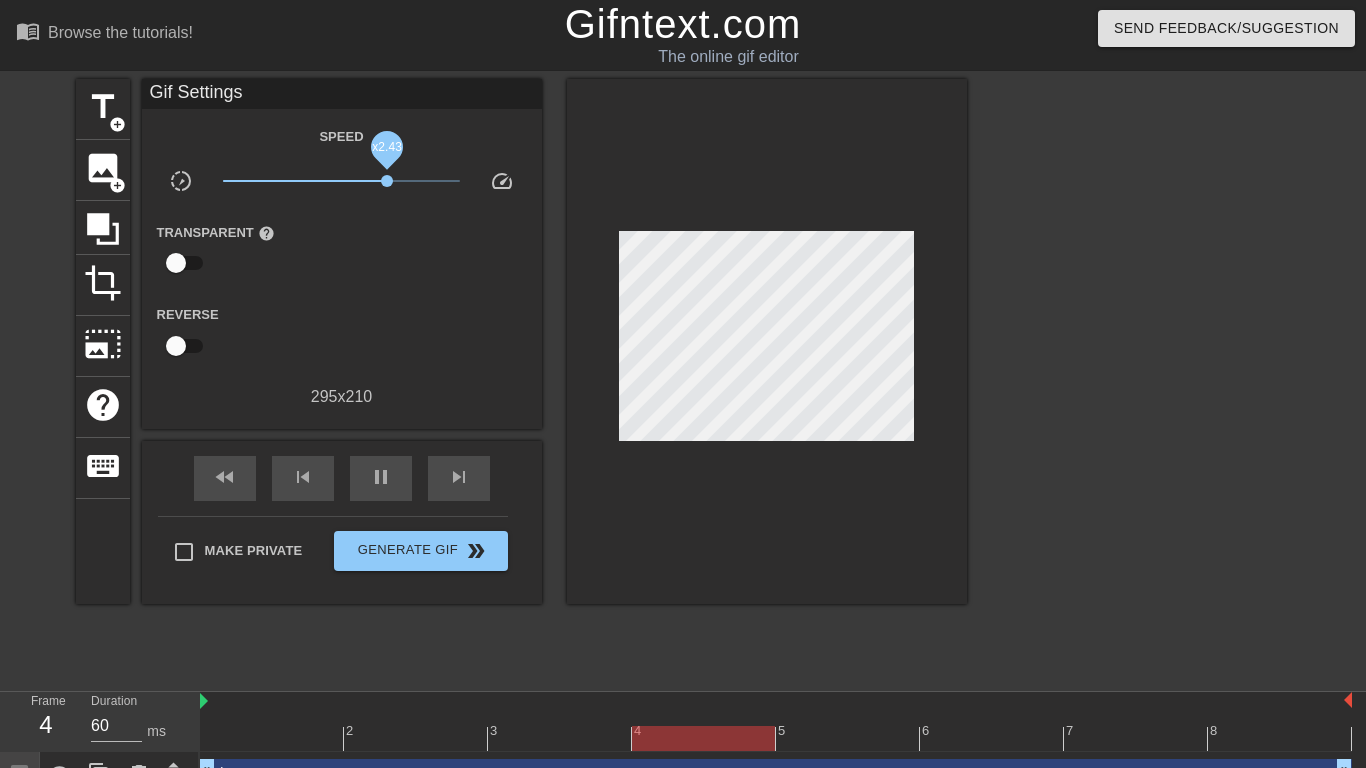 drag, startPoint x: 419, startPoint y: 186, endPoint x: 386, endPoint y: 181, distance: 33.37664 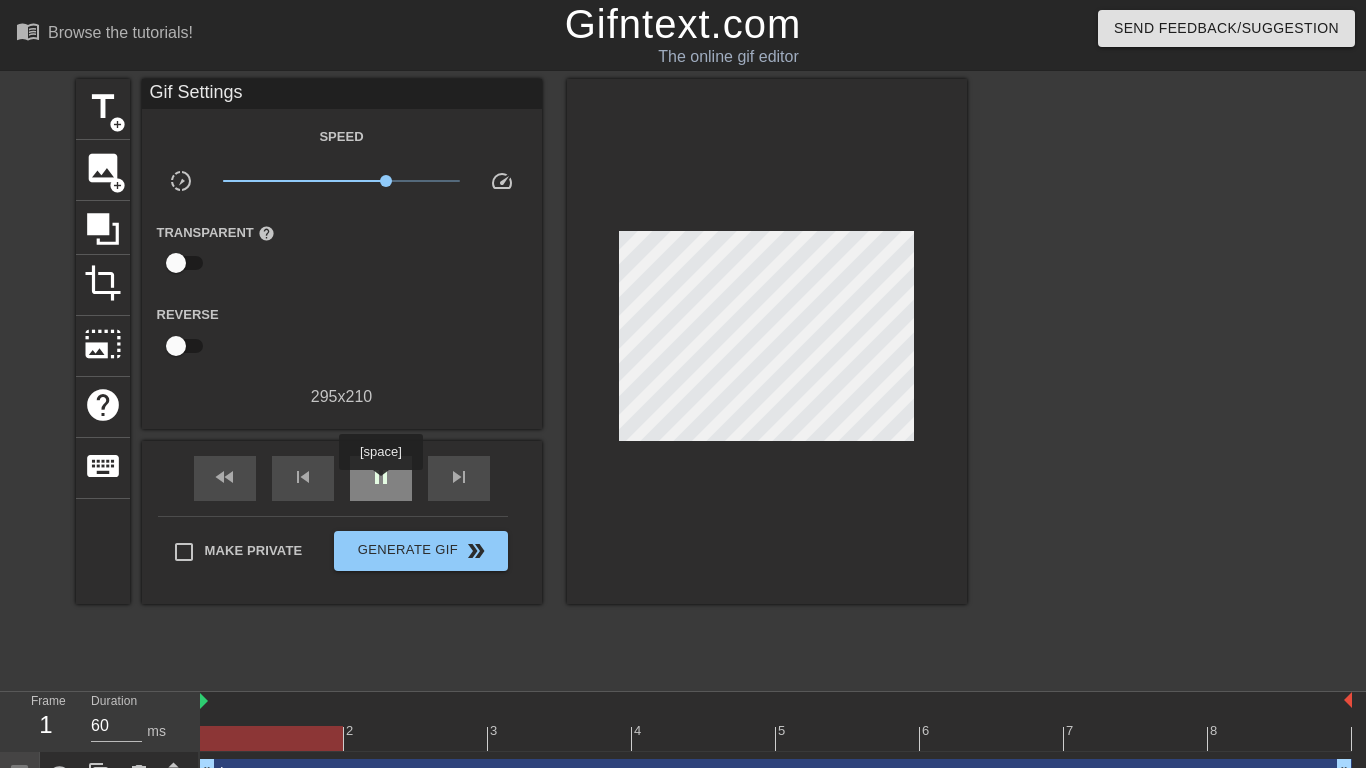 click on "pause" at bounding box center (381, 477) 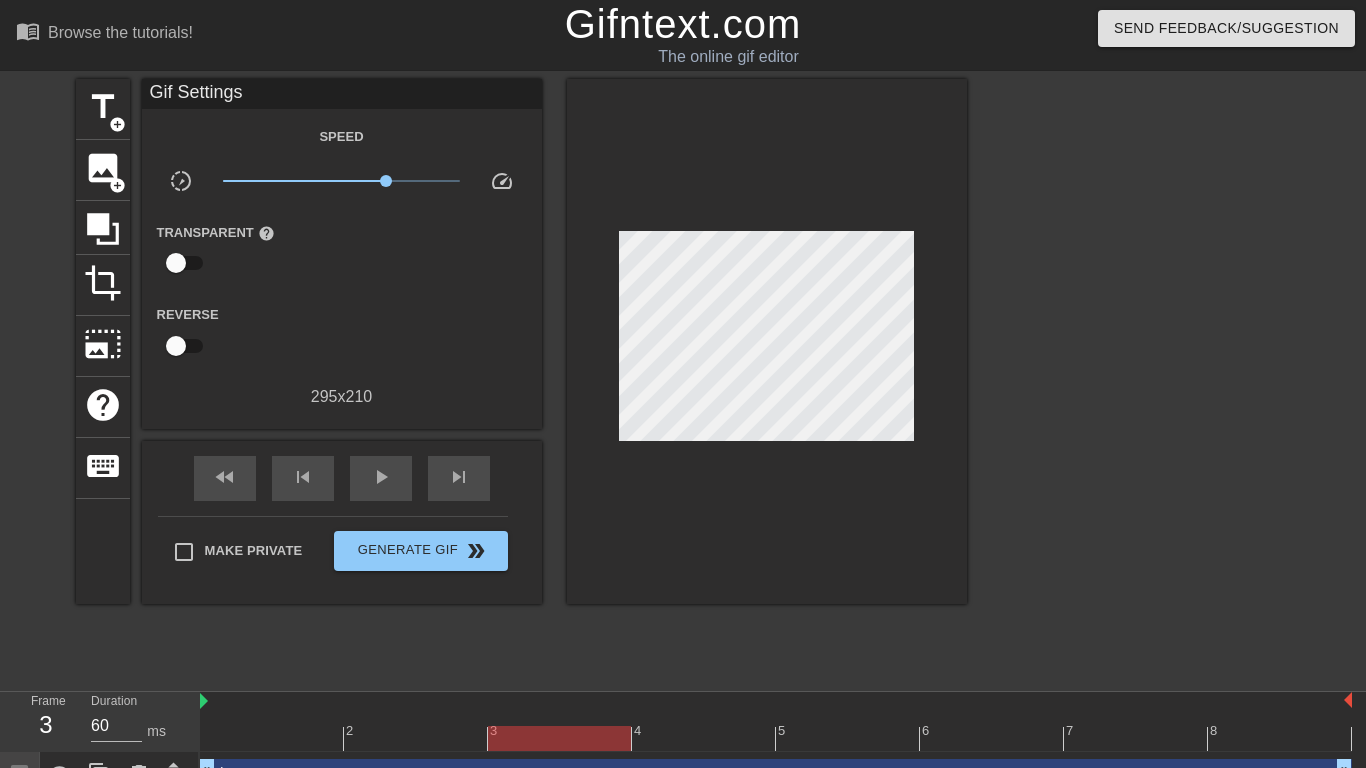 click at bounding box center (776, 738) 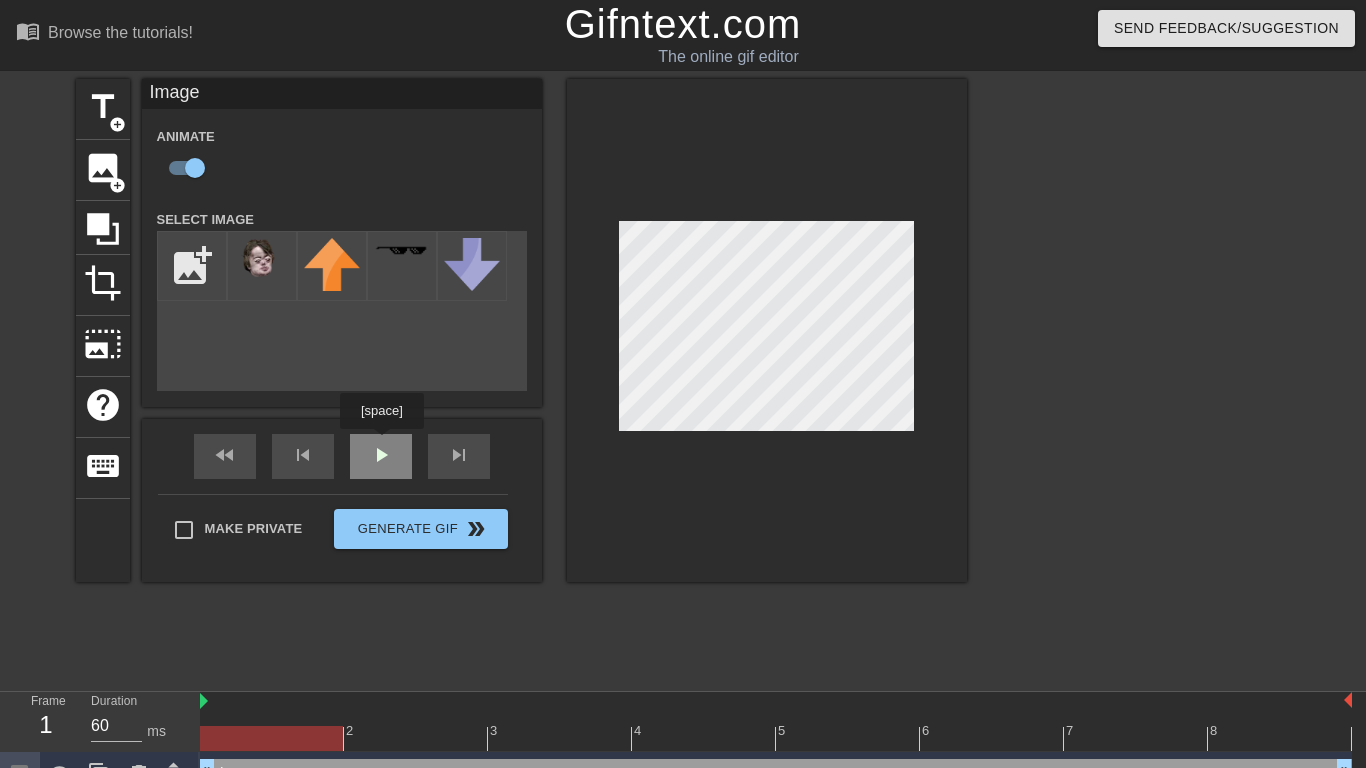 click on "fast_rewind skip_previous play_arrow skip_next" at bounding box center (342, 456) 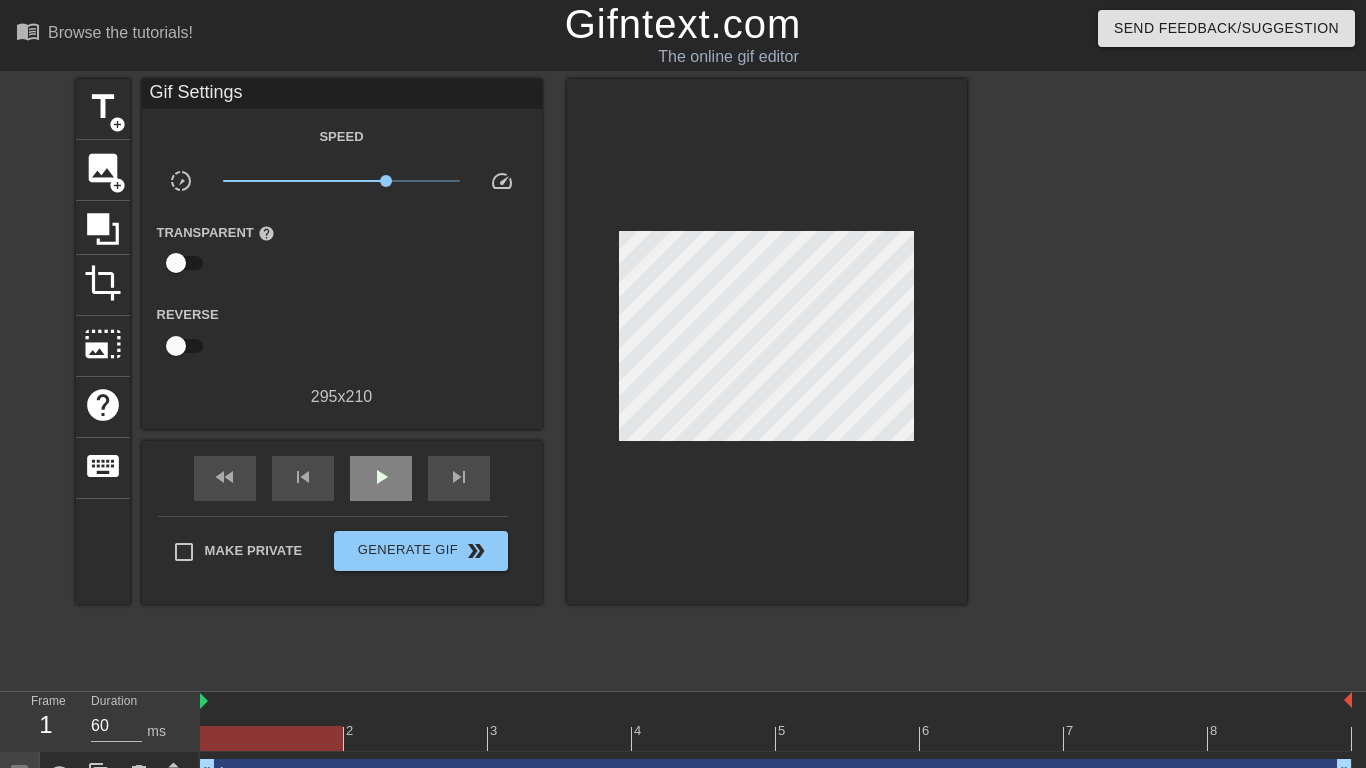 click on "fast_rewind skip_previous play_arrow skip_next" at bounding box center (342, 478) 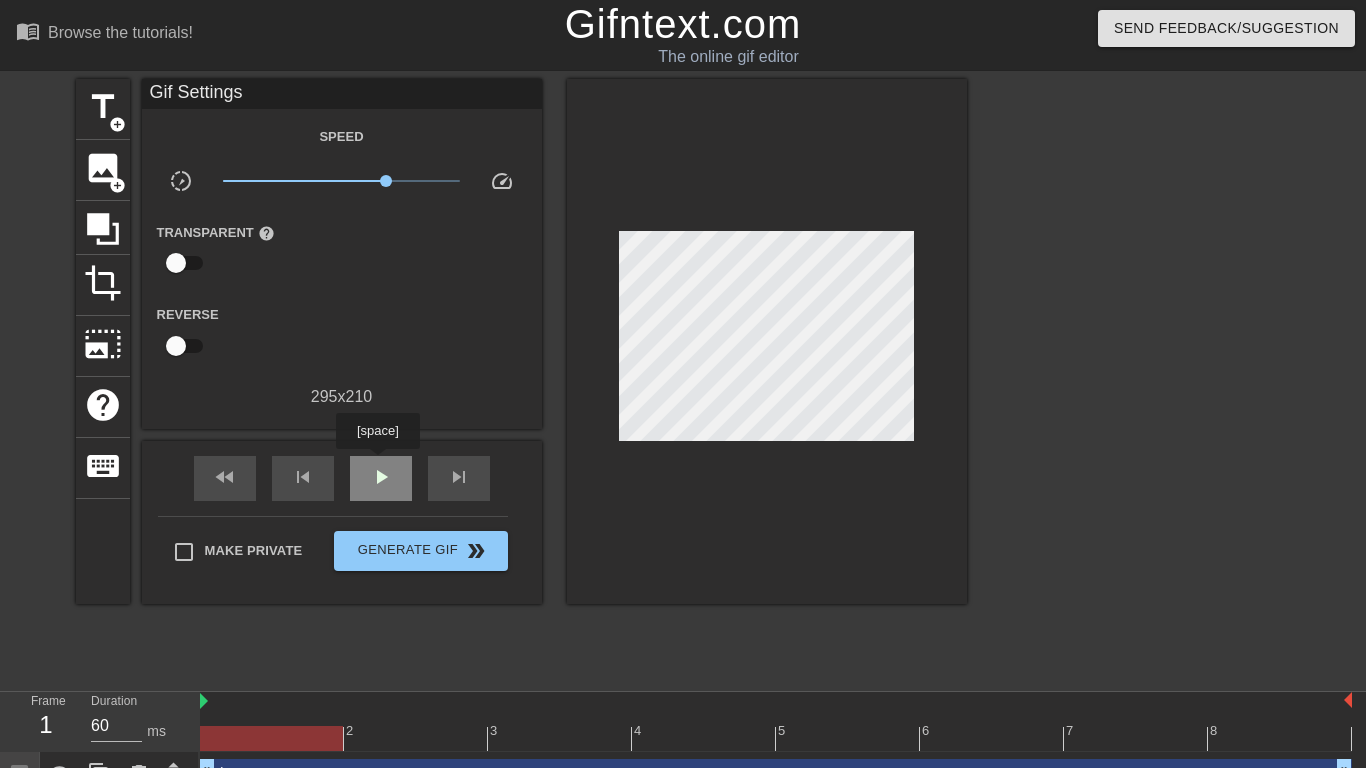 click on "play_arrow" at bounding box center [381, 478] 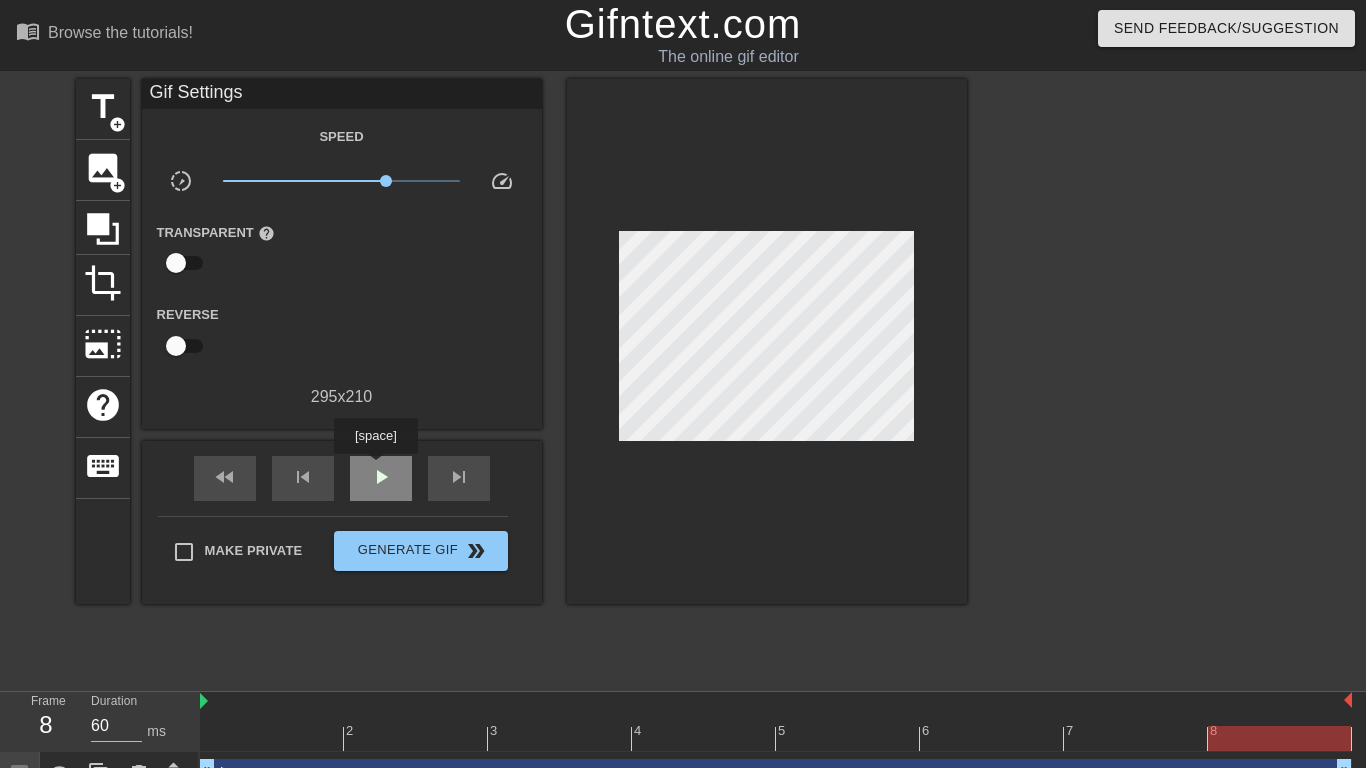 click on "play_arrow" at bounding box center (381, 477) 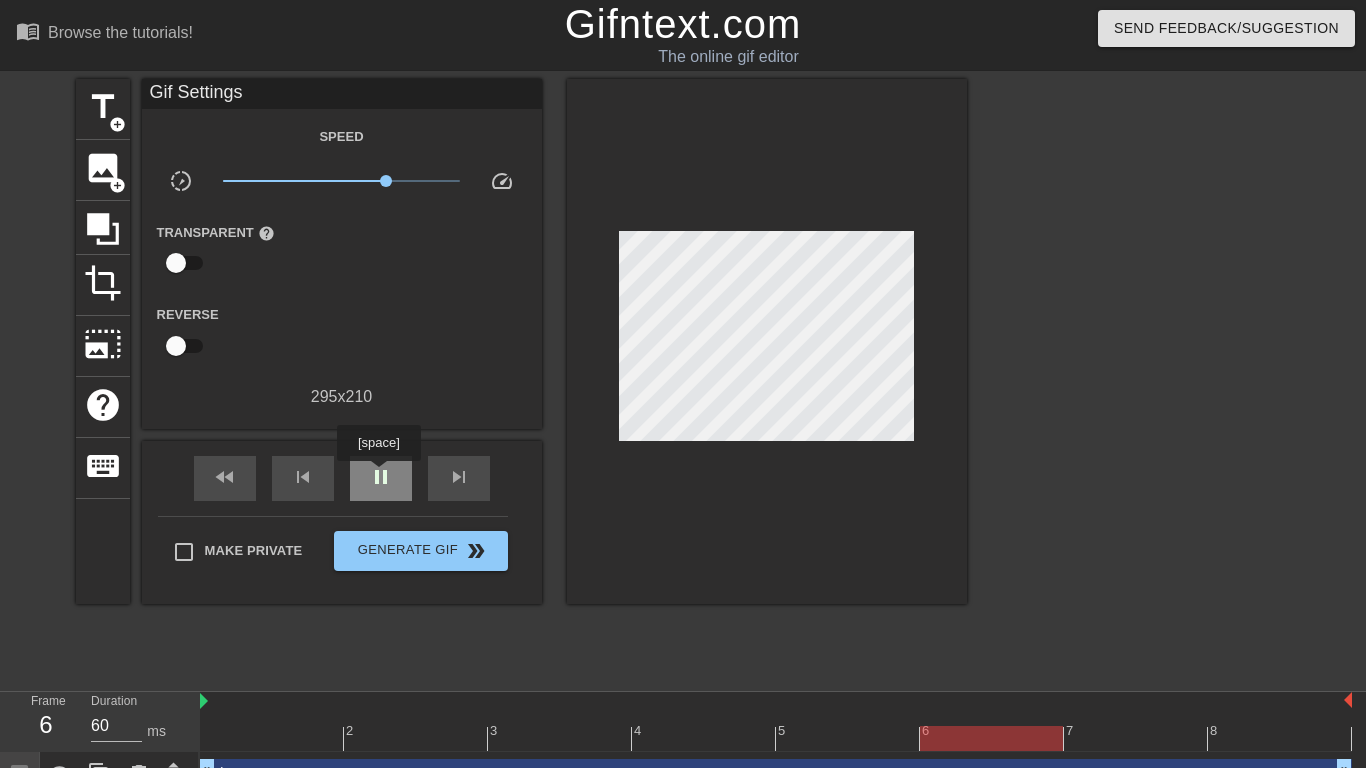 click on "pause" at bounding box center (381, 477) 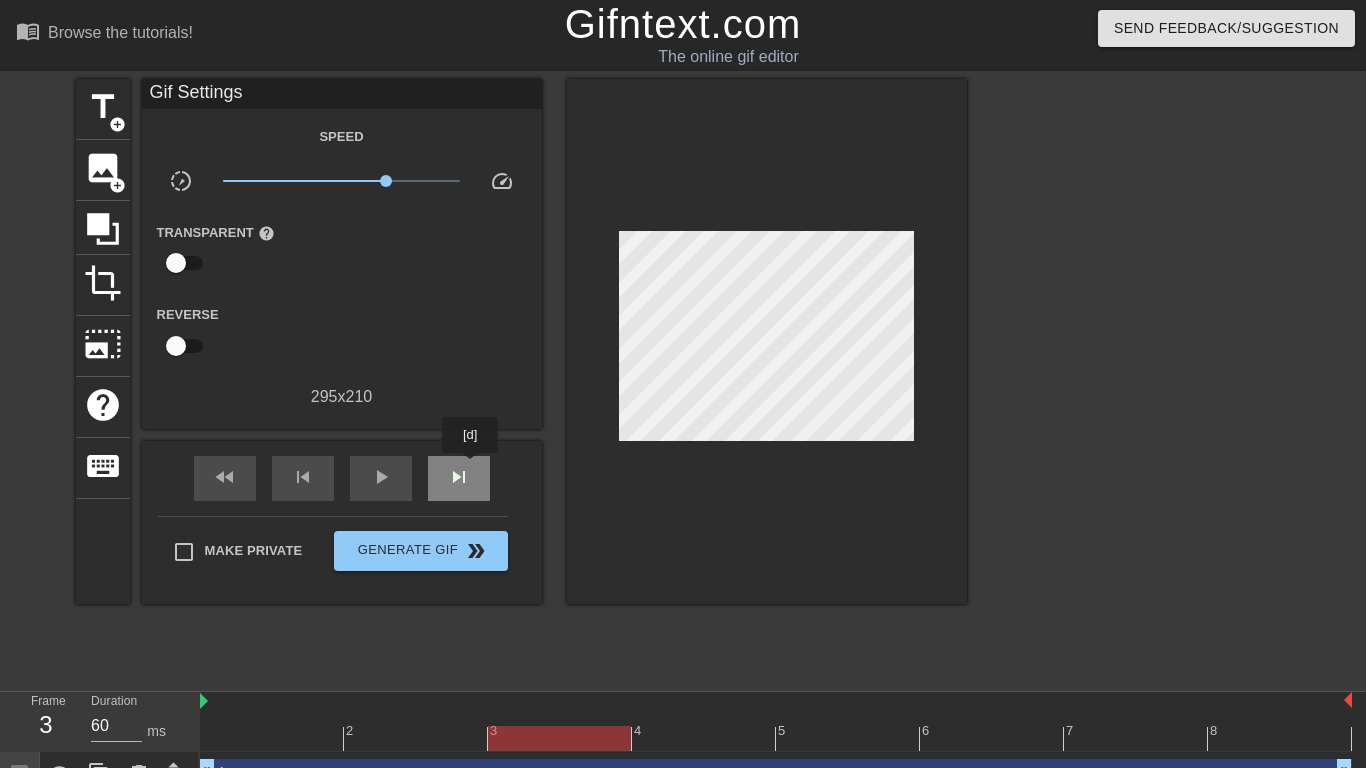 click on "skip_next" at bounding box center [459, 478] 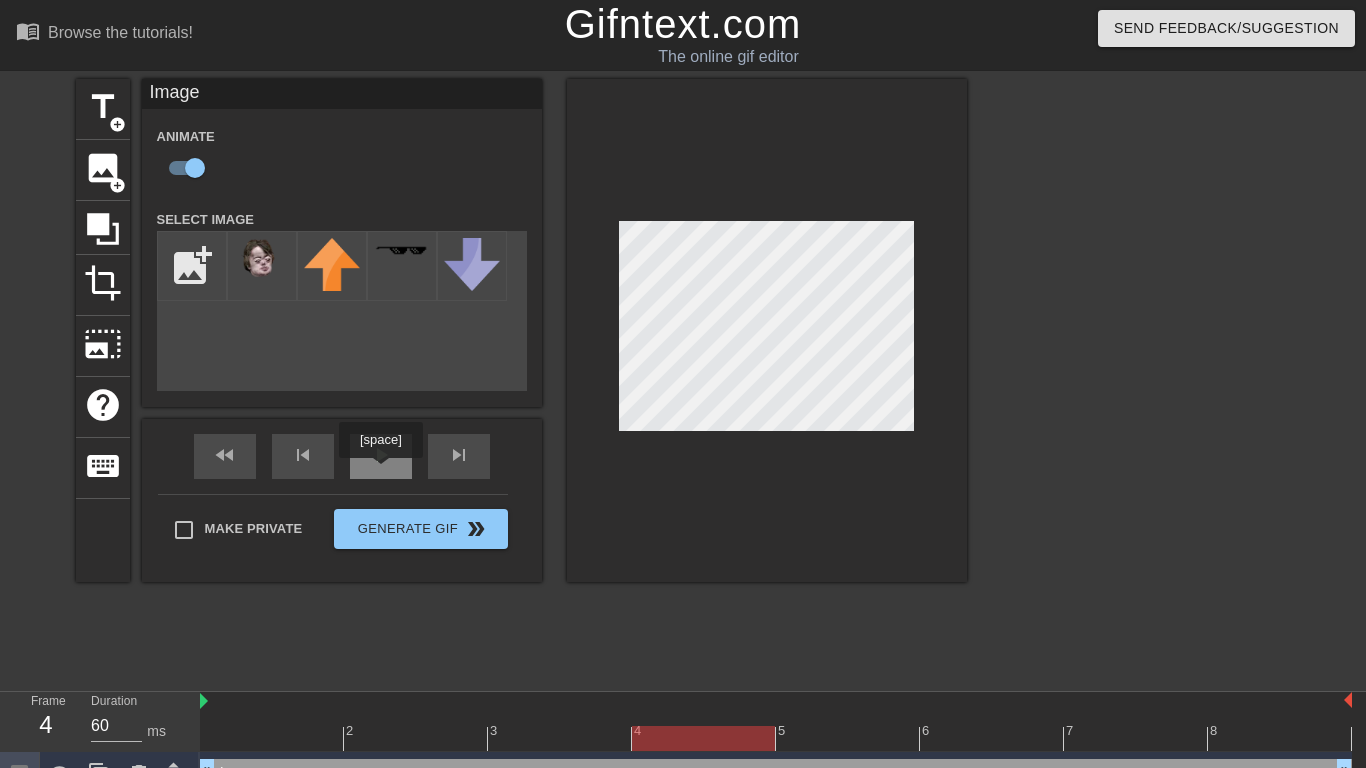 click on "play_arrow" at bounding box center (381, 456) 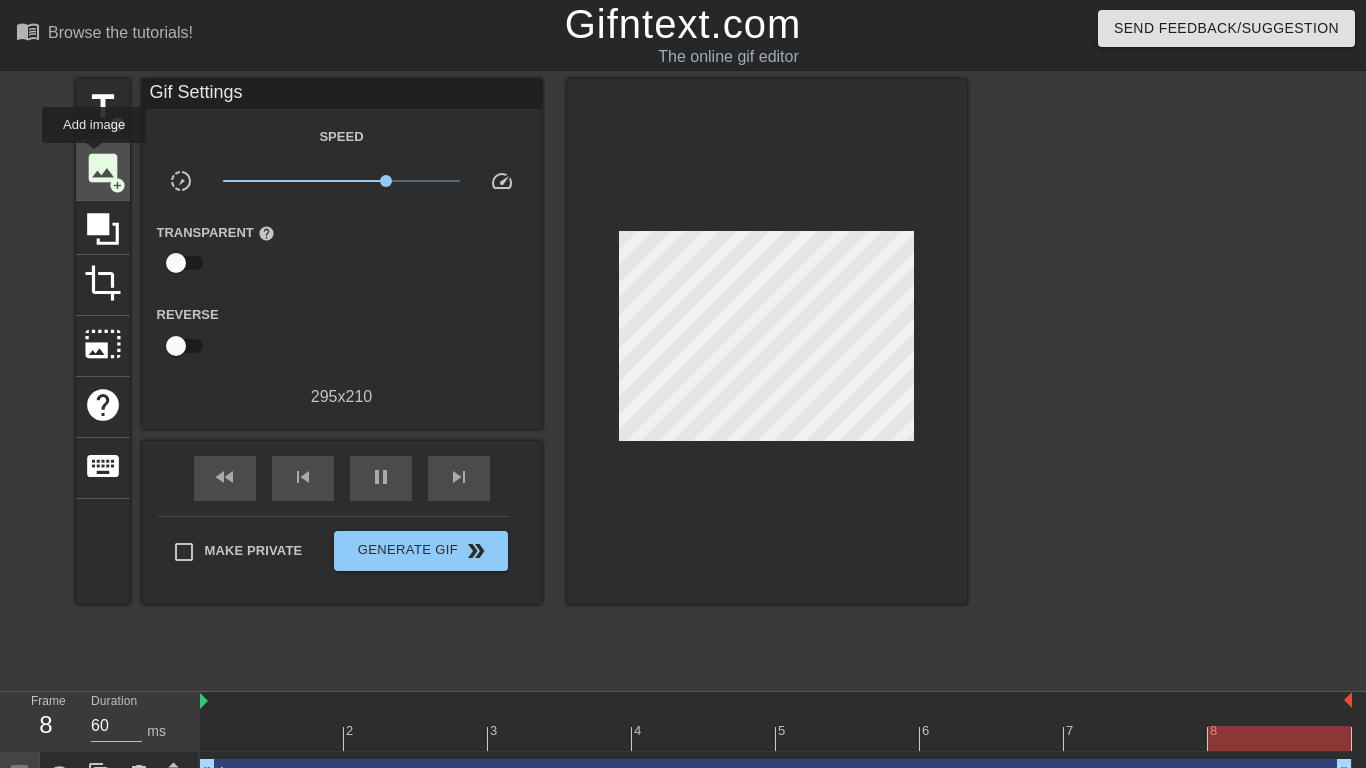 click on "image" at bounding box center (103, 168) 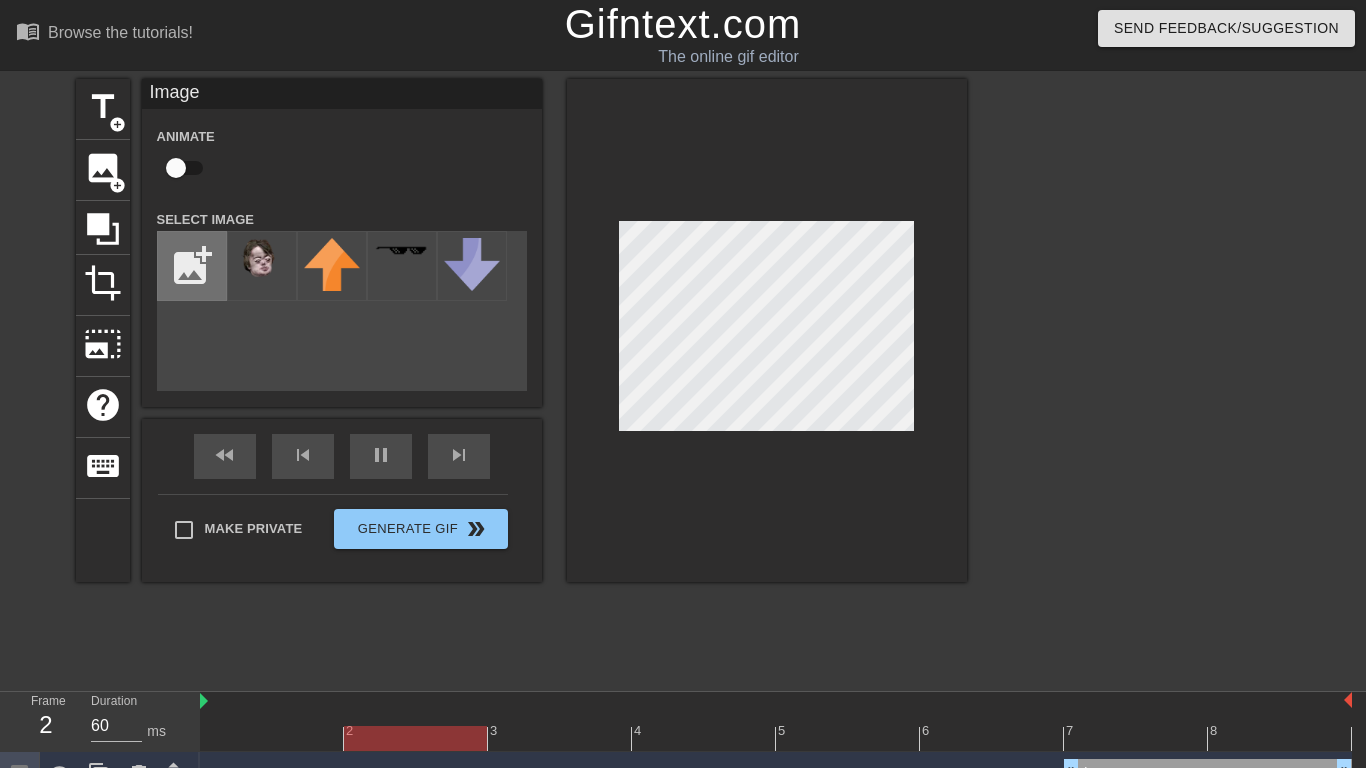 click at bounding box center [192, 266] 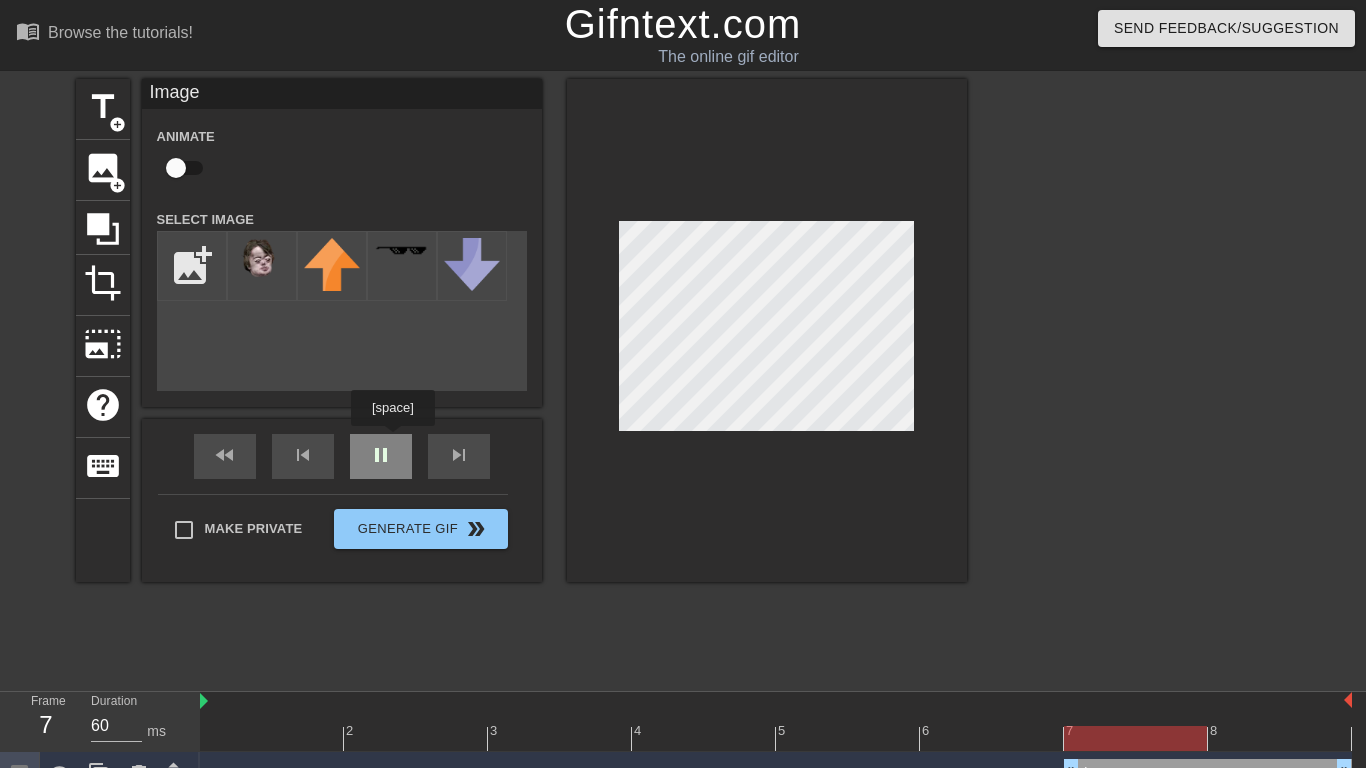 click on "fast_rewind skip_previous pause skip_next" at bounding box center (342, 456) 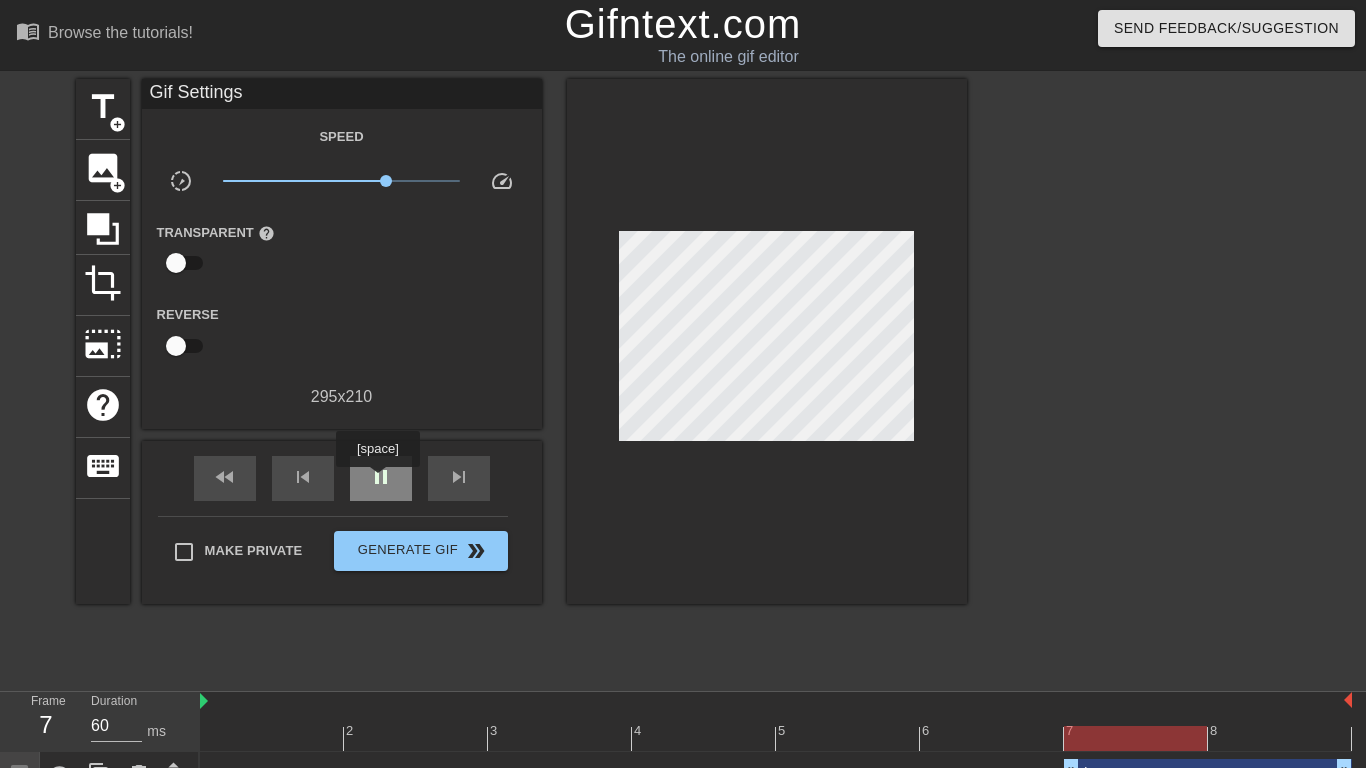 click on "pause" at bounding box center [381, 477] 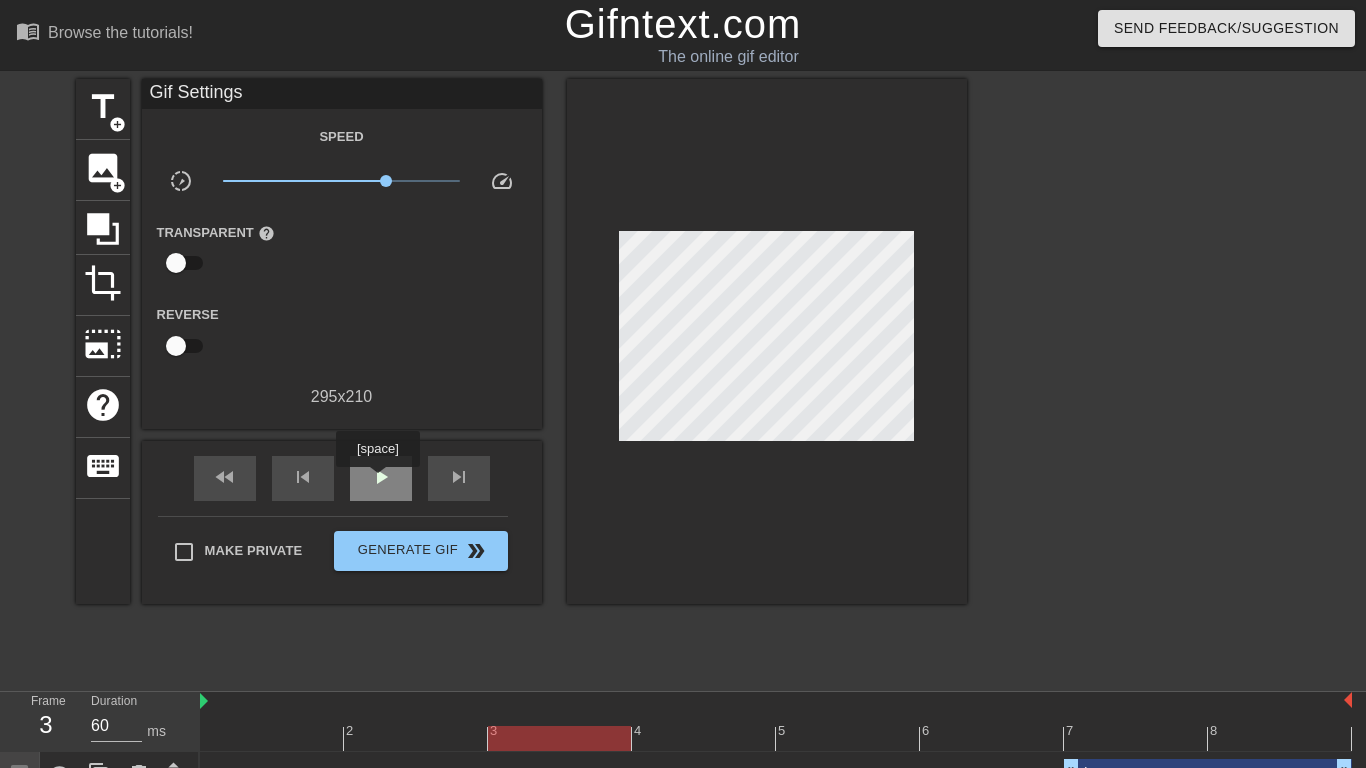 click on "play_arrow" at bounding box center [381, 477] 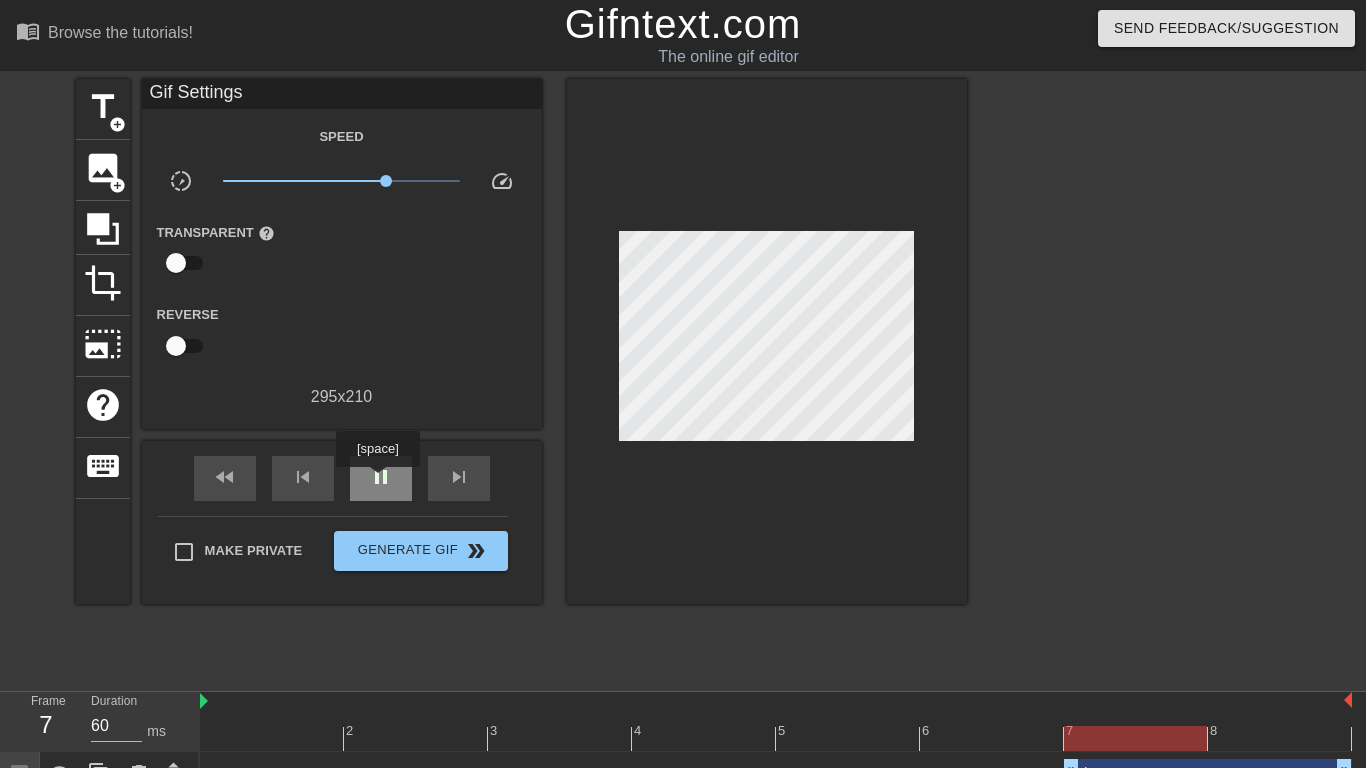 click on "pause" at bounding box center [381, 477] 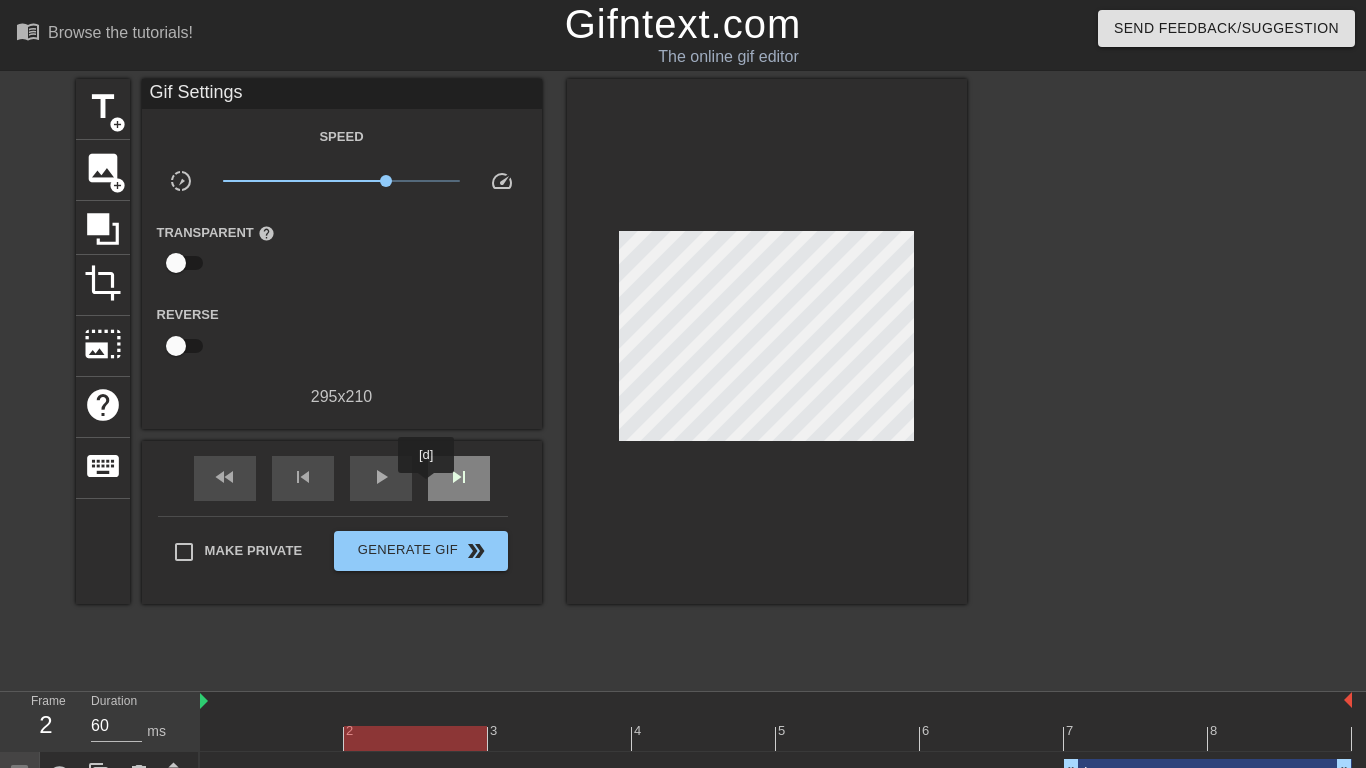 click on "skip_next" at bounding box center [459, 478] 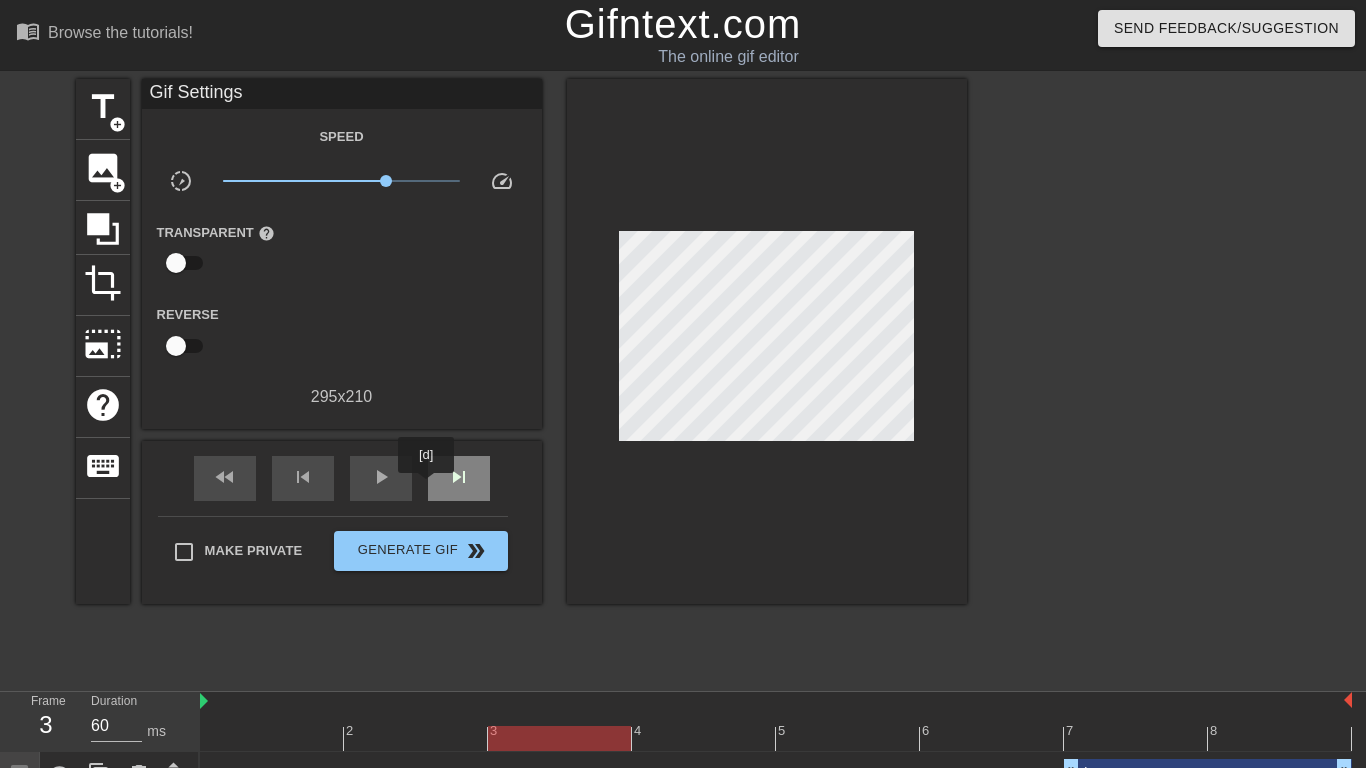 click on "skip_next" at bounding box center (459, 478) 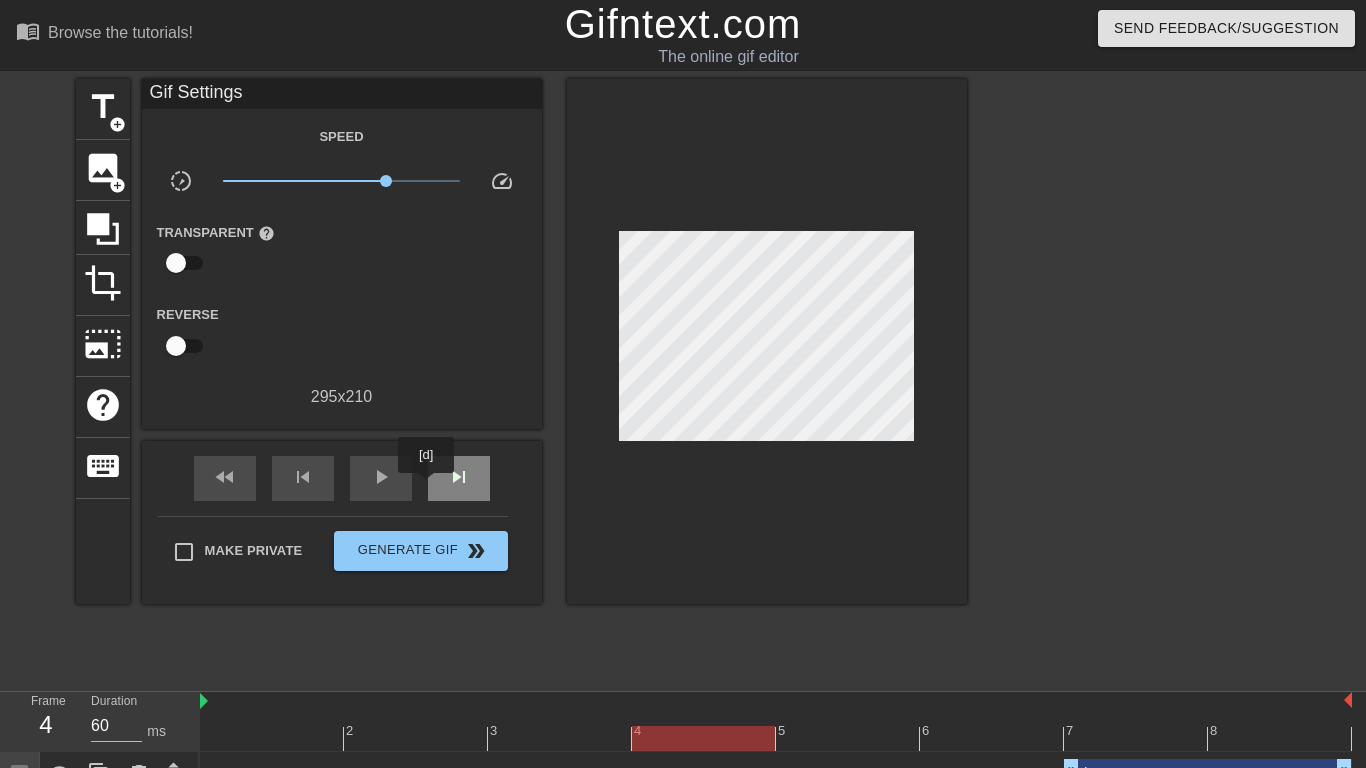 click on "skip_next" at bounding box center [459, 478] 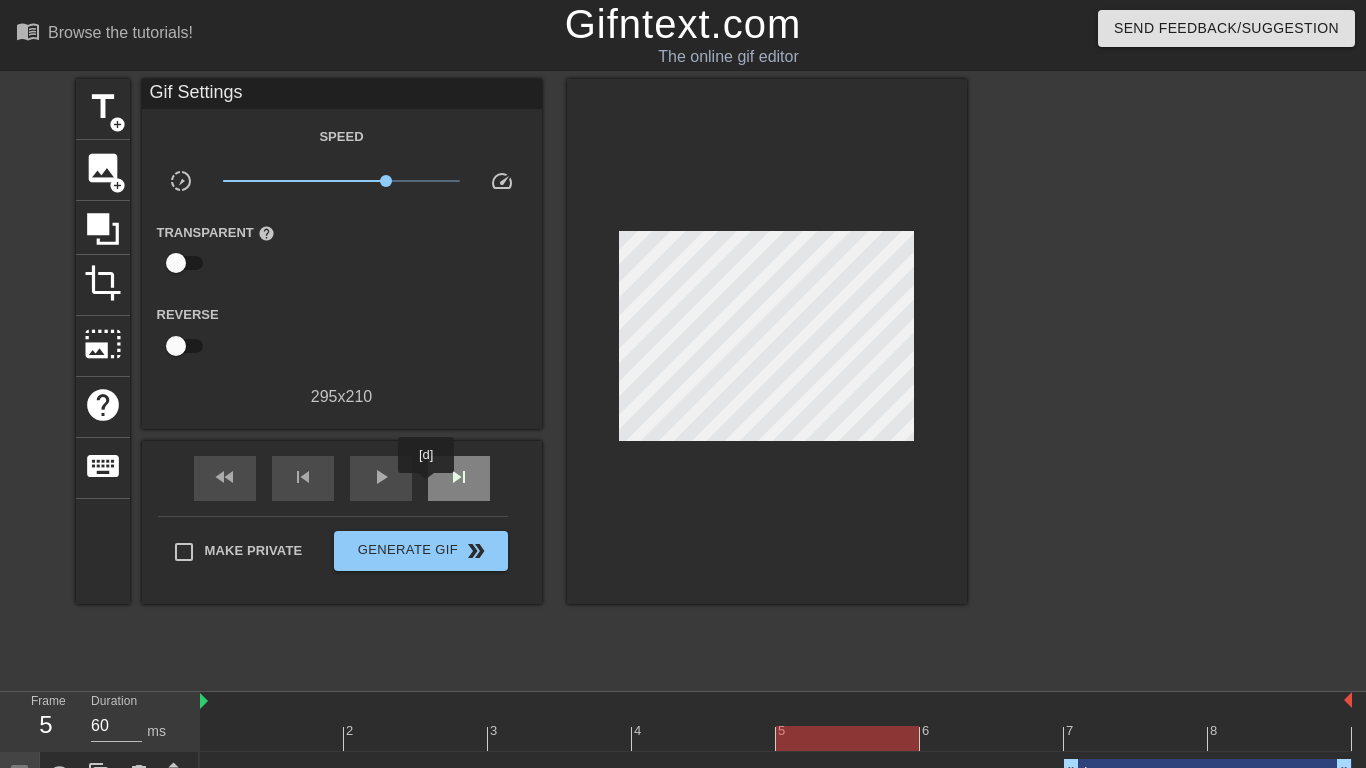 click on "skip_next" at bounding box center [459, 478] 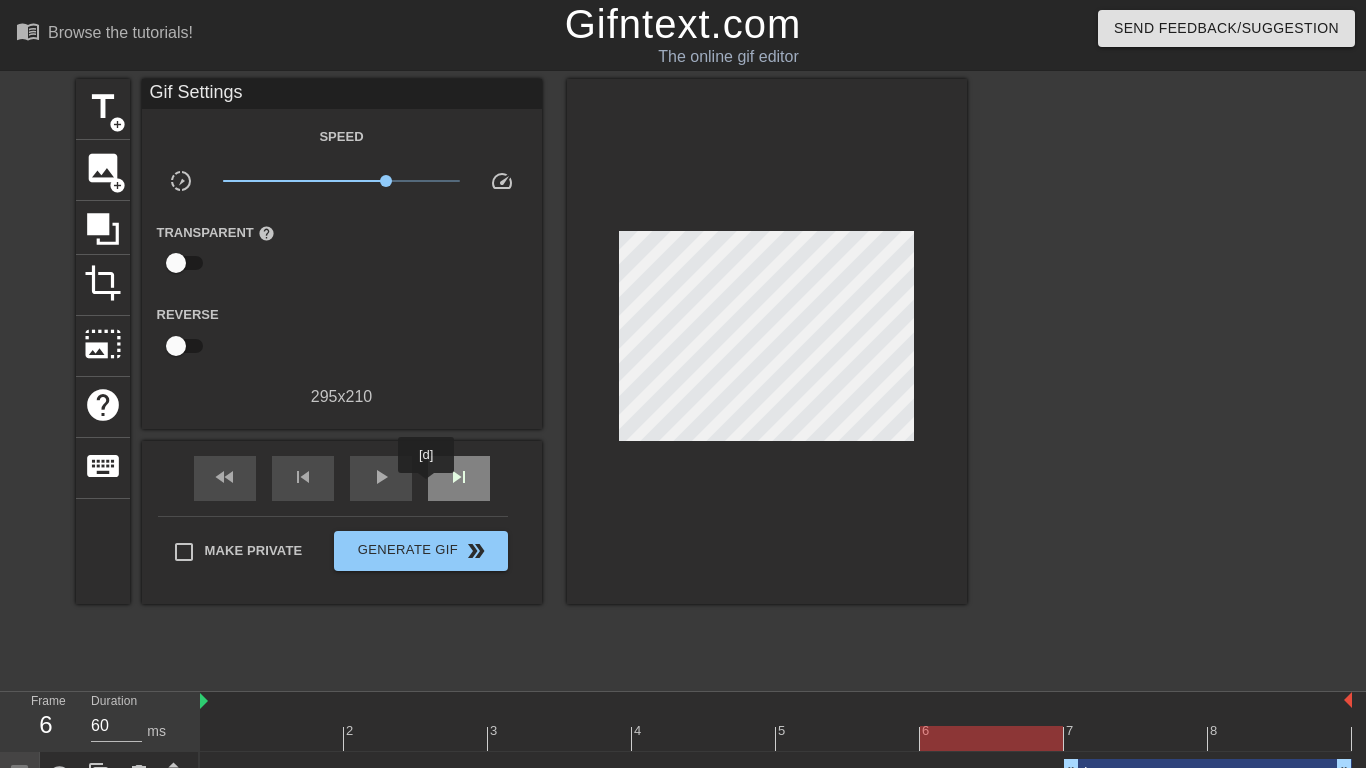 click on "skip_next" at bounding box center (459, 478) 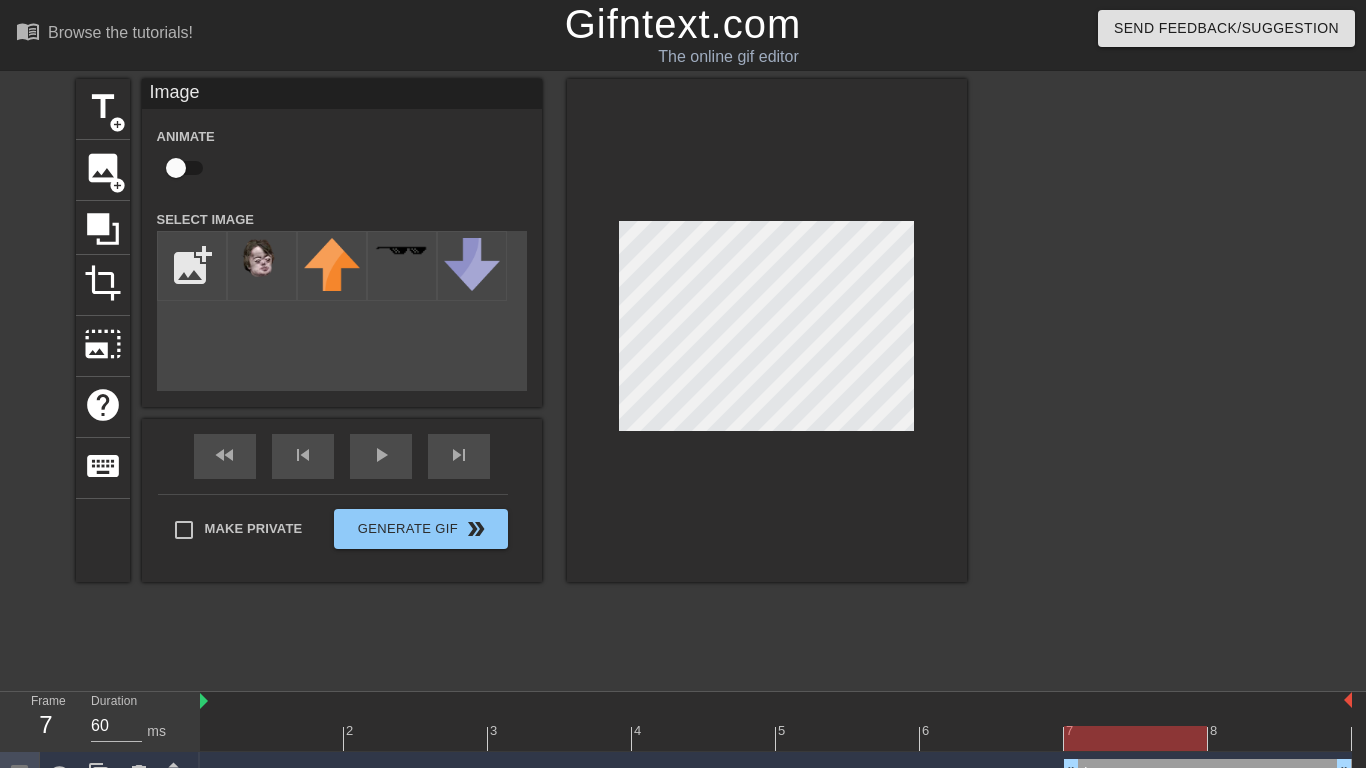 click on "title add_circle image add_circle crop photo_size_select_large help keyboard Image Animate Select Image add_photo_alternate fast_rewind skip_previous play_arrow skip_next Make Private Generate Gif double_arrow" at bounding box center [683, 379] 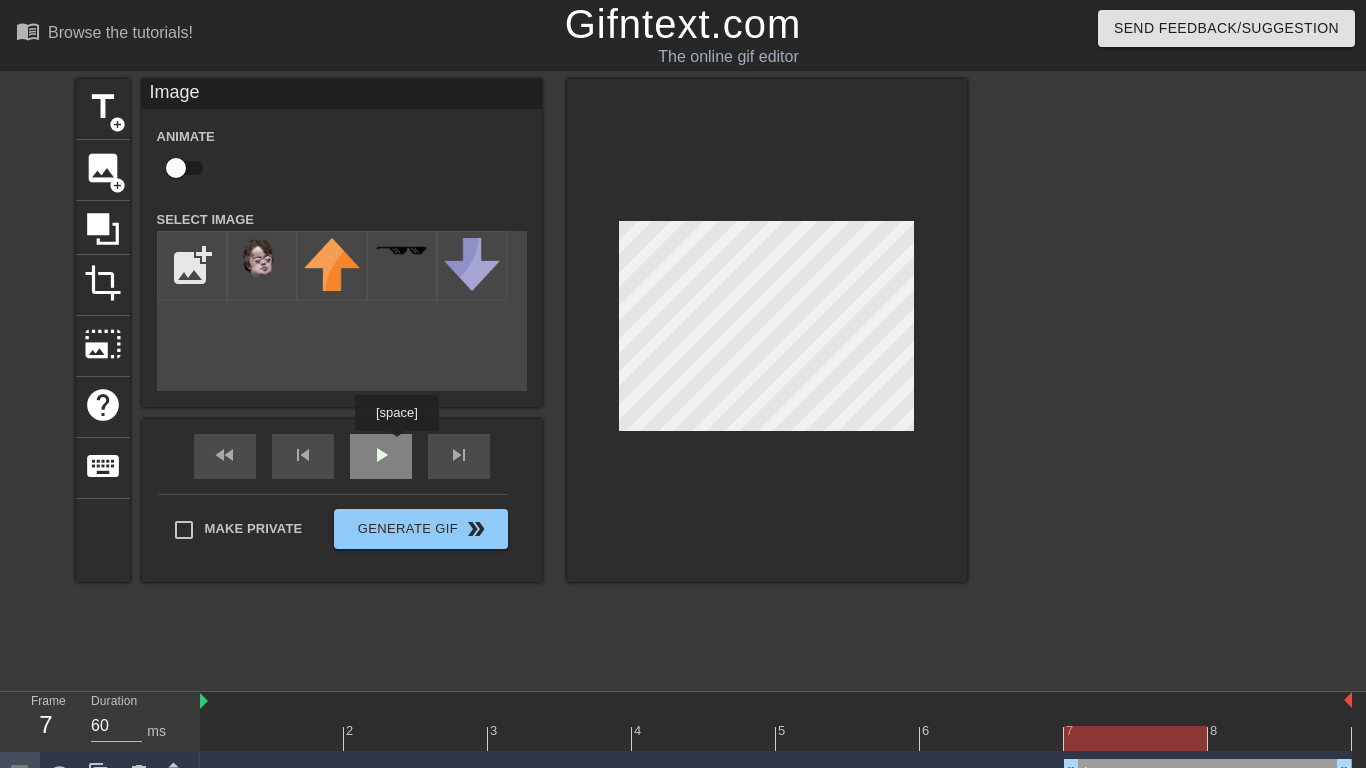 click on "fast_rewind skip_previous play_arrow skip_next" at bounding box center (342, 456) 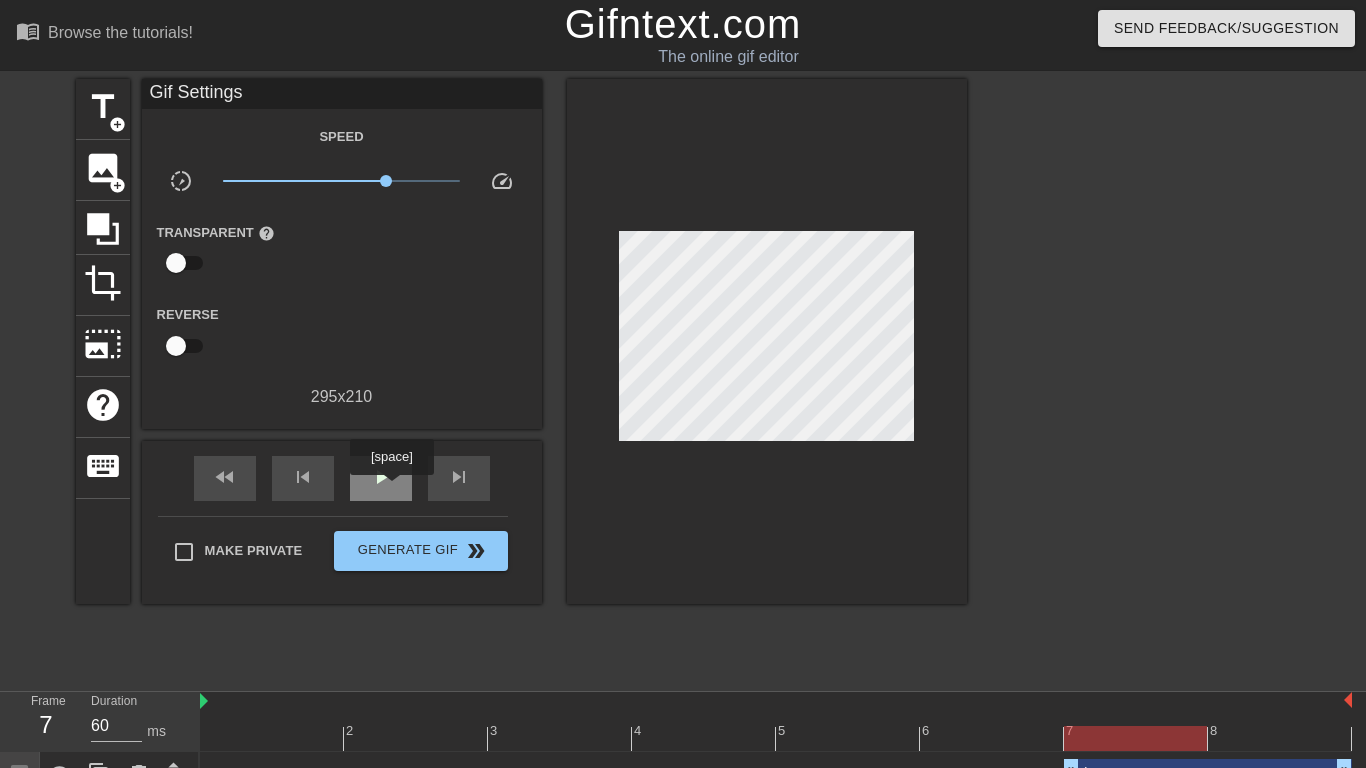 click on "play_arrow" at bounding box center [381, 478] 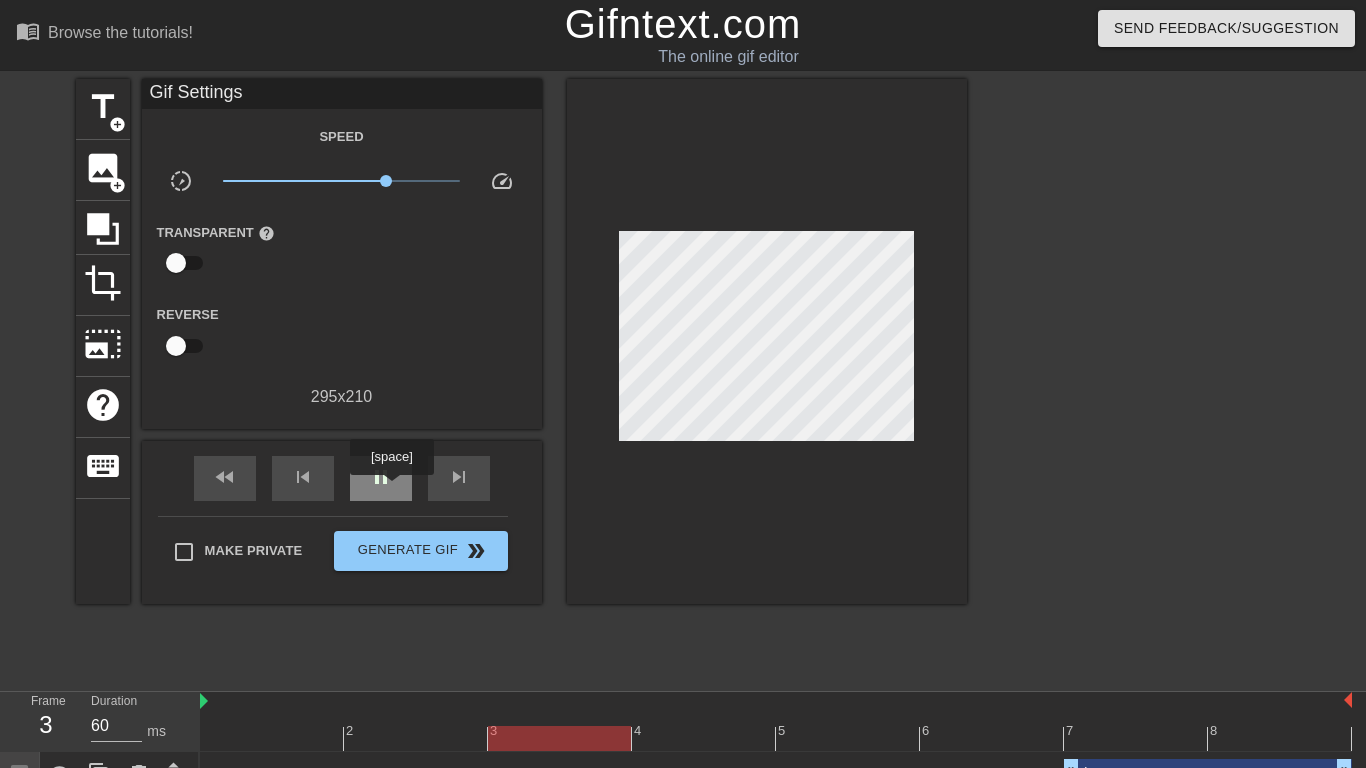 click on "pause" at bounding box center [381, 478] 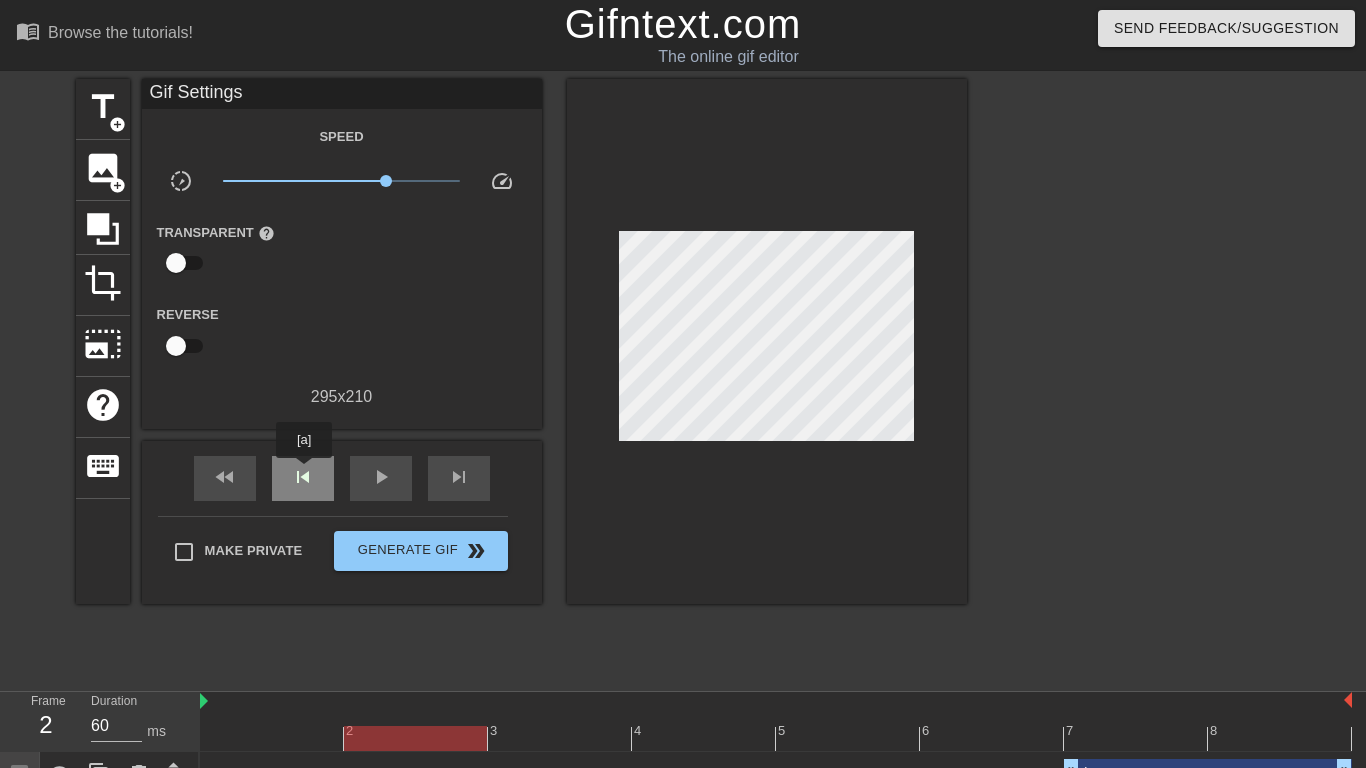 click on "skip_previous" at bounding box center (303, 477) 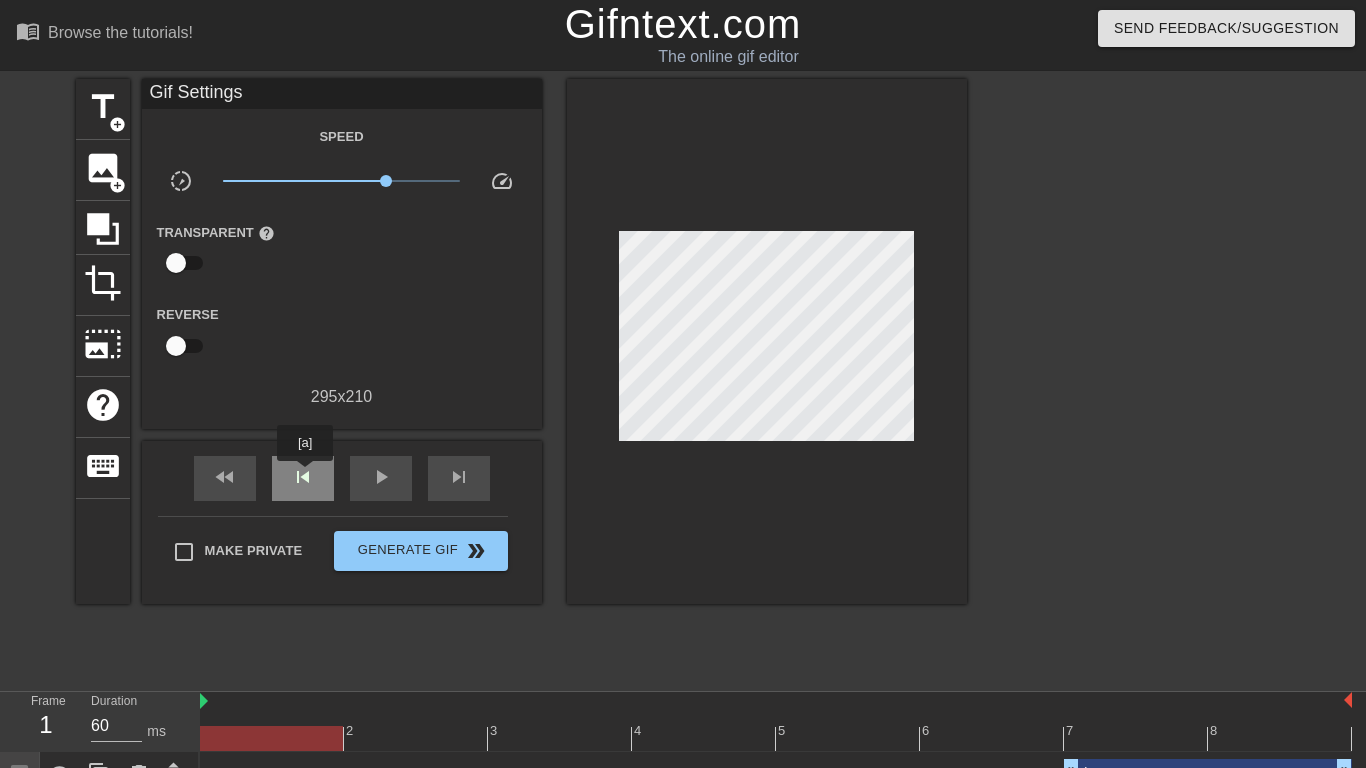 click on "skip_previous" at bounding box center [303, 477] 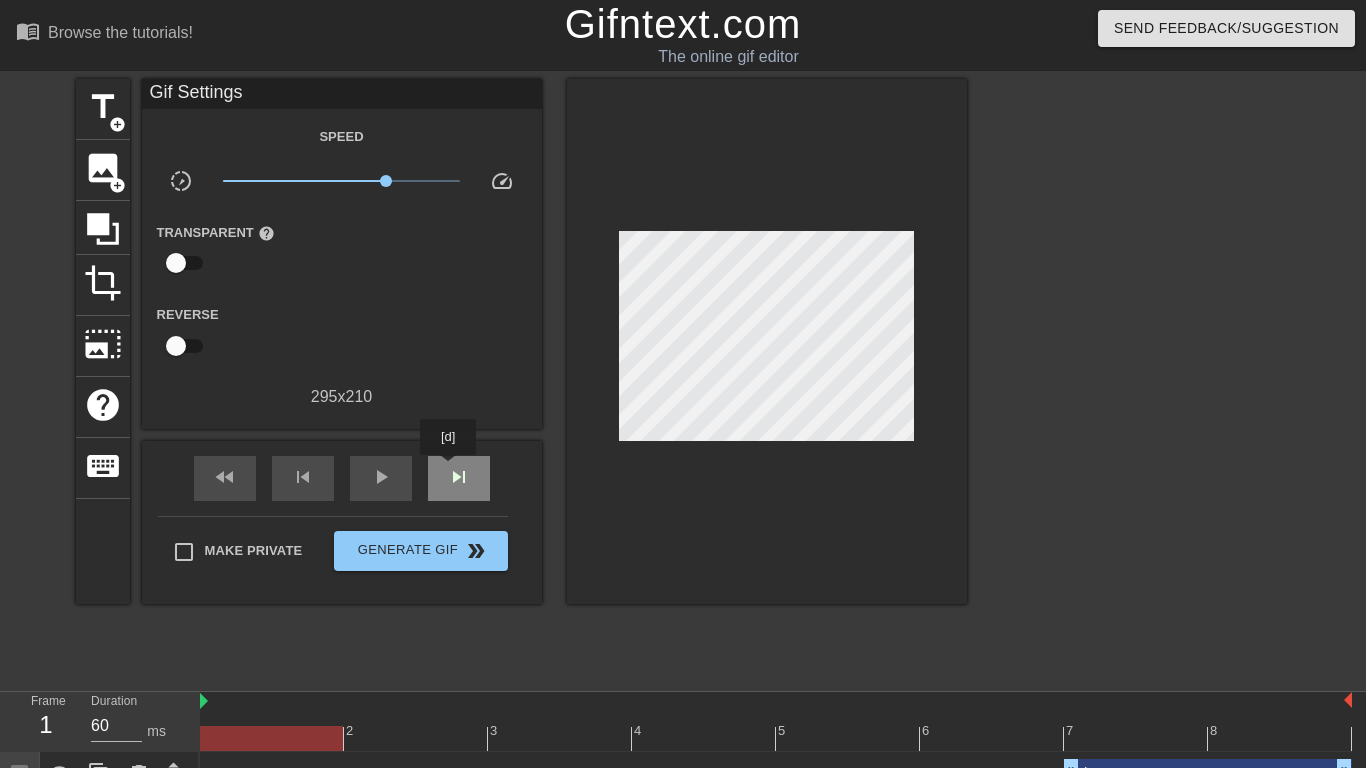 click on "skip_next" at bounding box center [459, 477] 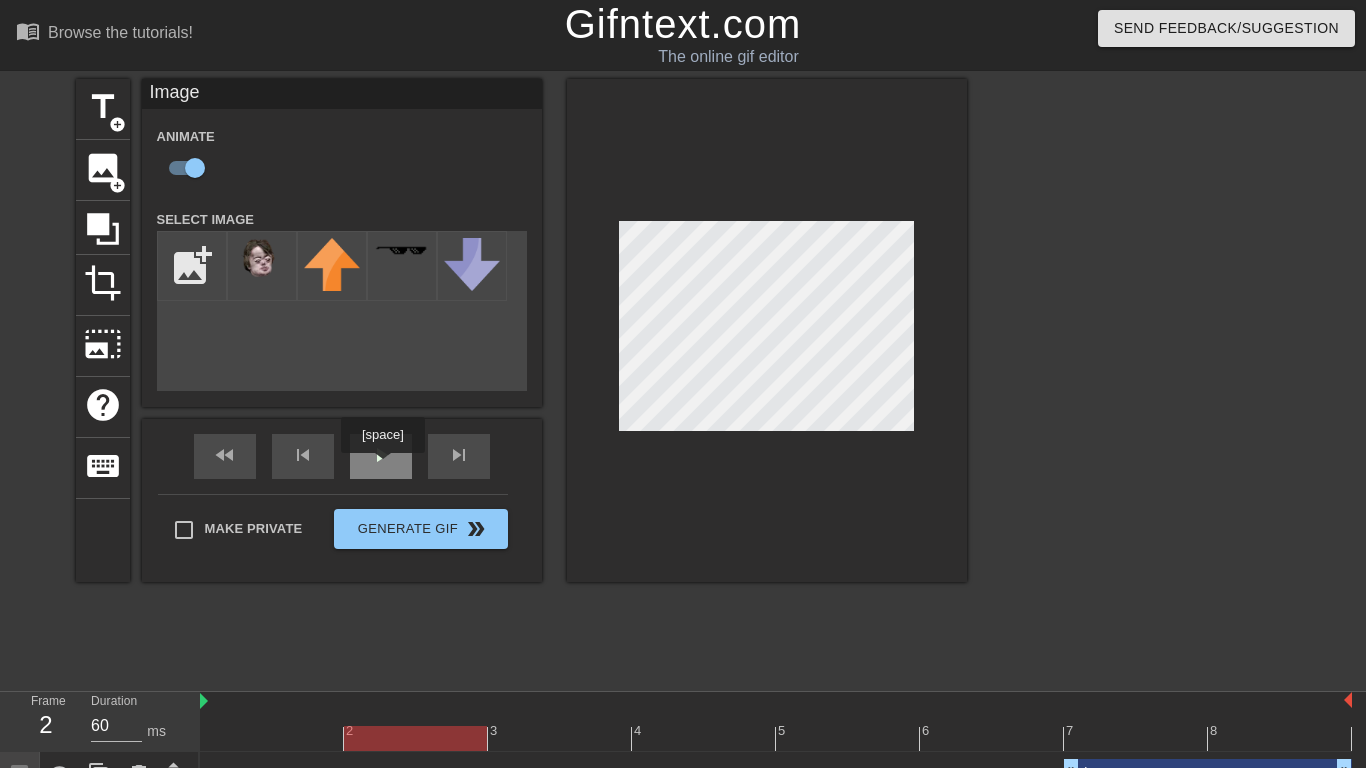 click on "play_arrow" at bounding box center (381, 456) 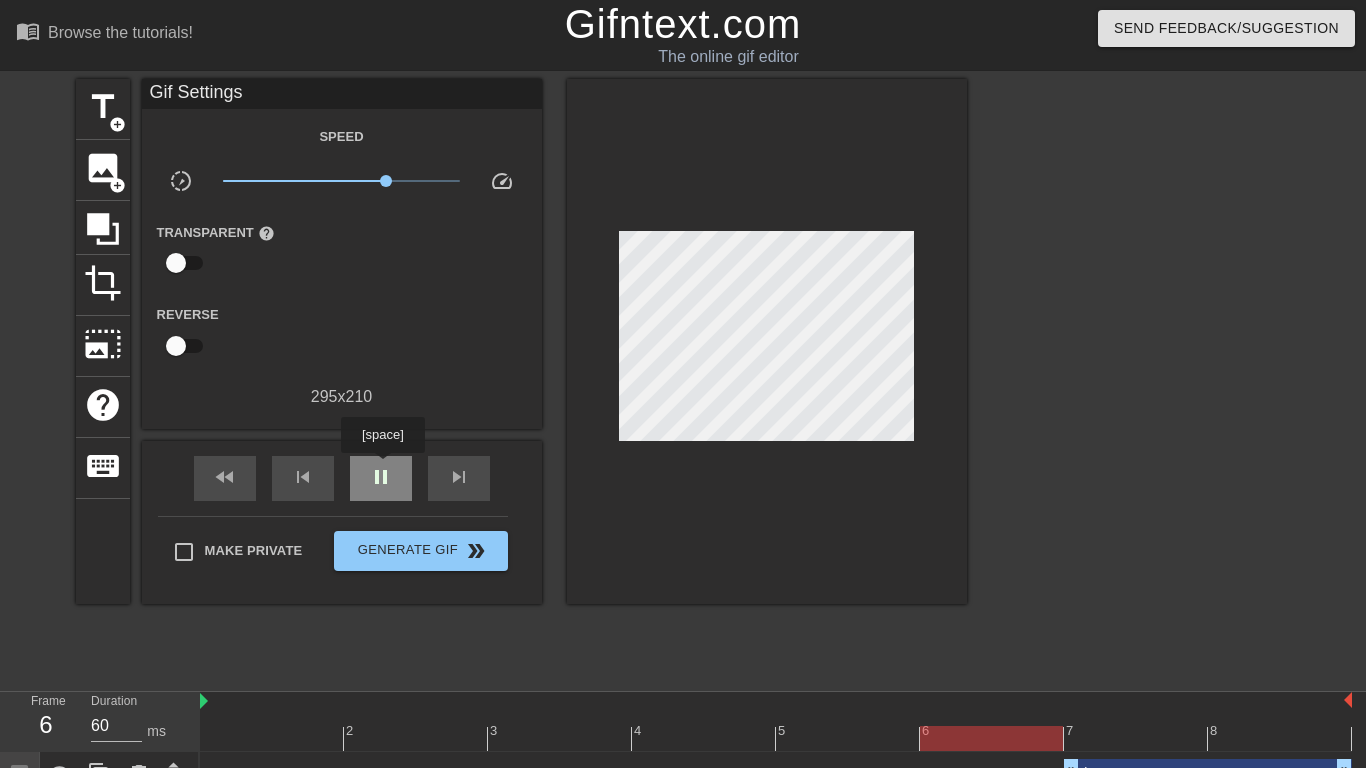 click on "pause" at bounding box center (381, 477) 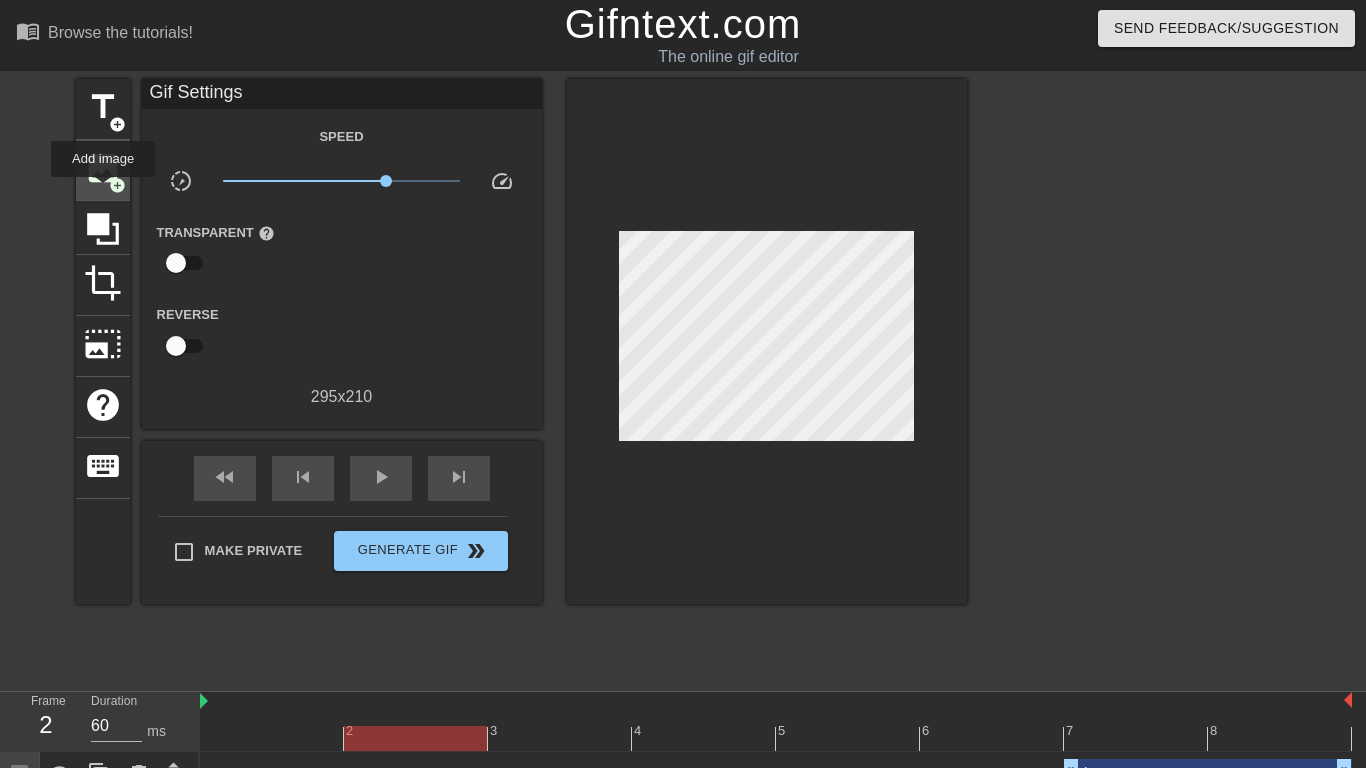 click on "image add_circle" at bounding box center [103, 170] 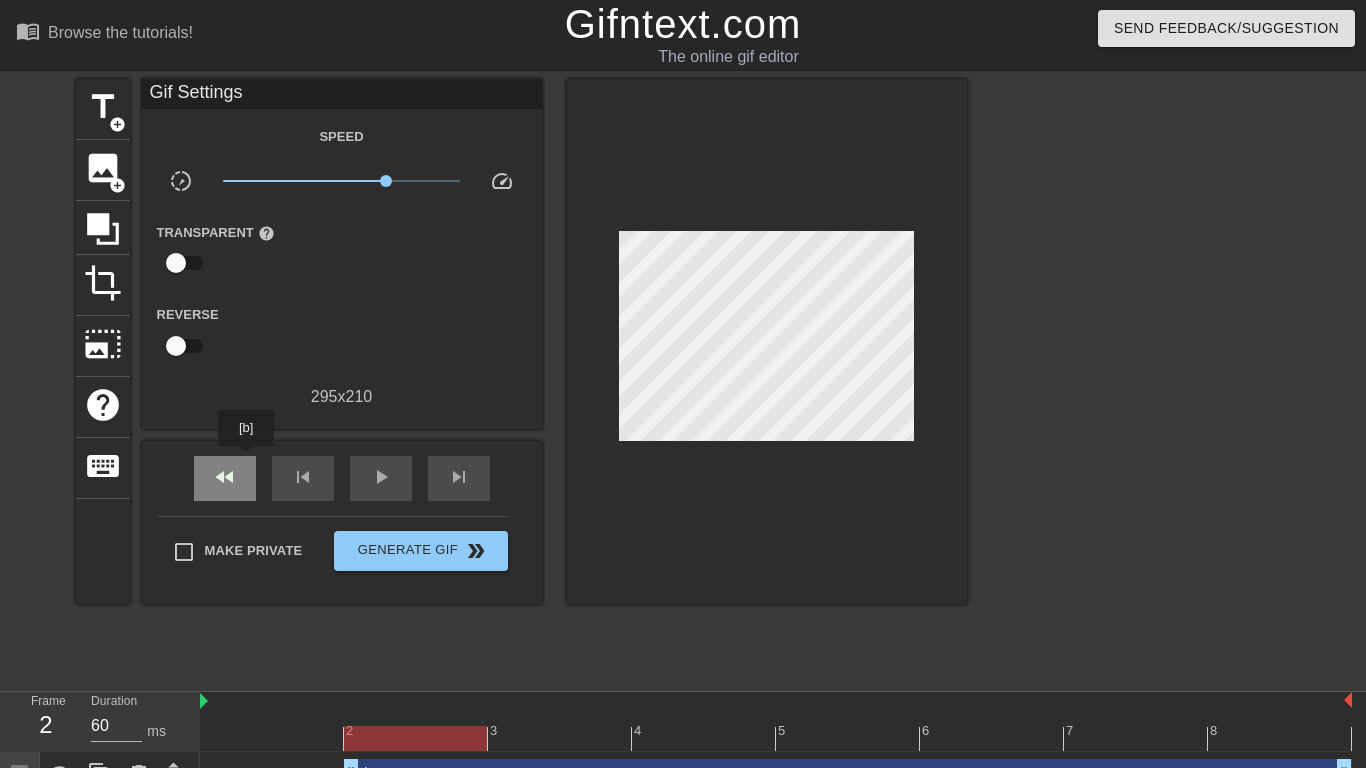 click on "fast_rewind" at bounding box center [225, 478] 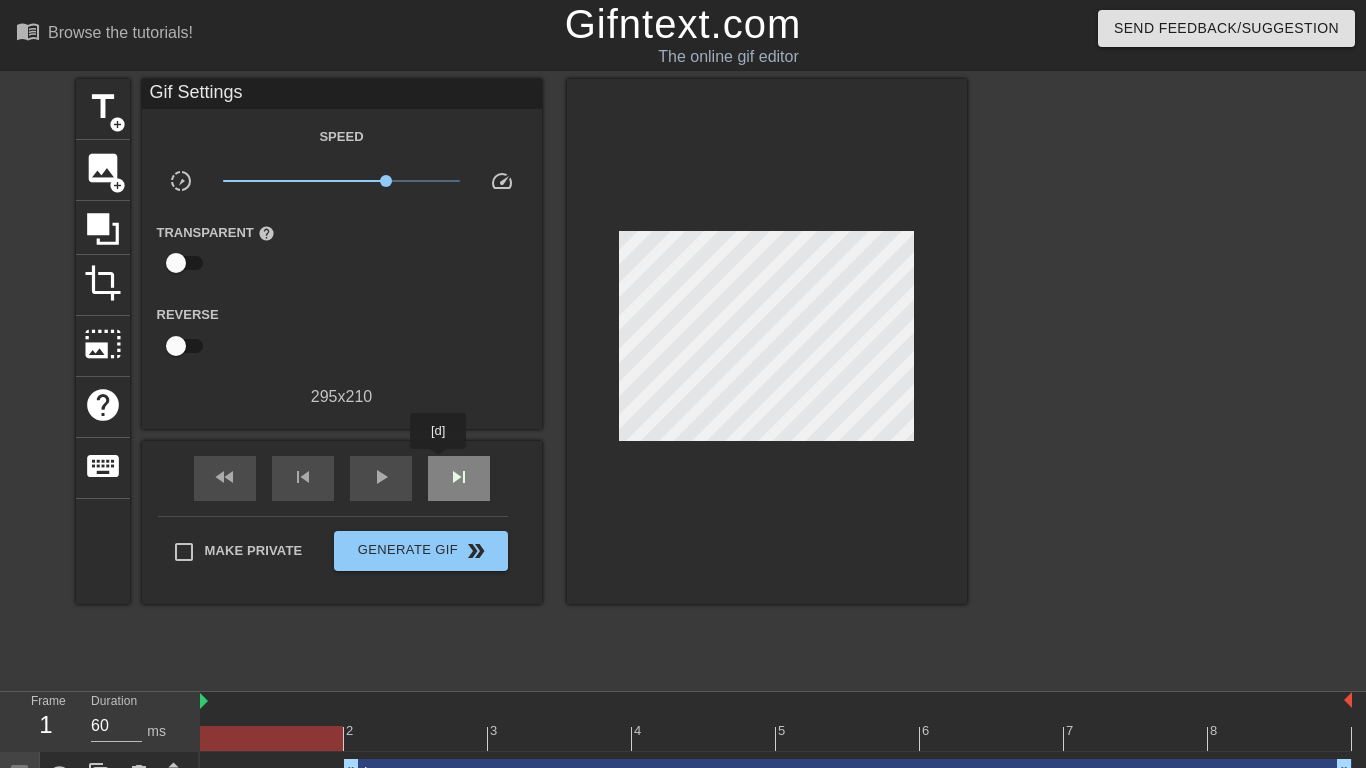 click on "skip_next" at bounding box center (459, 478) 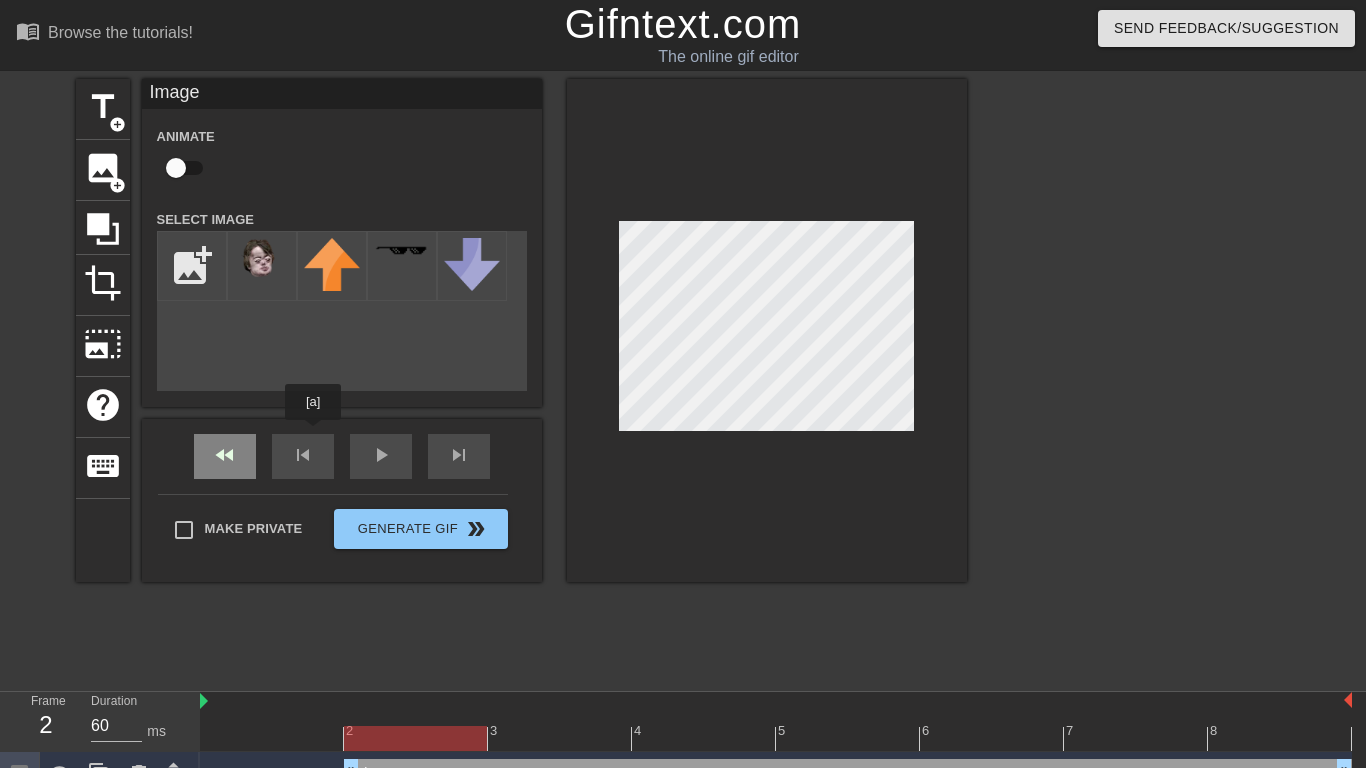 click on "title add_circle image add_circle crop photo_size_select_large help keyboard Image Animate Select Image add_photo_alternate fast_rewind skip_previous play_arrow skip_next Make Private Generate Gif double_arrow" at bounding box center [521, 330] 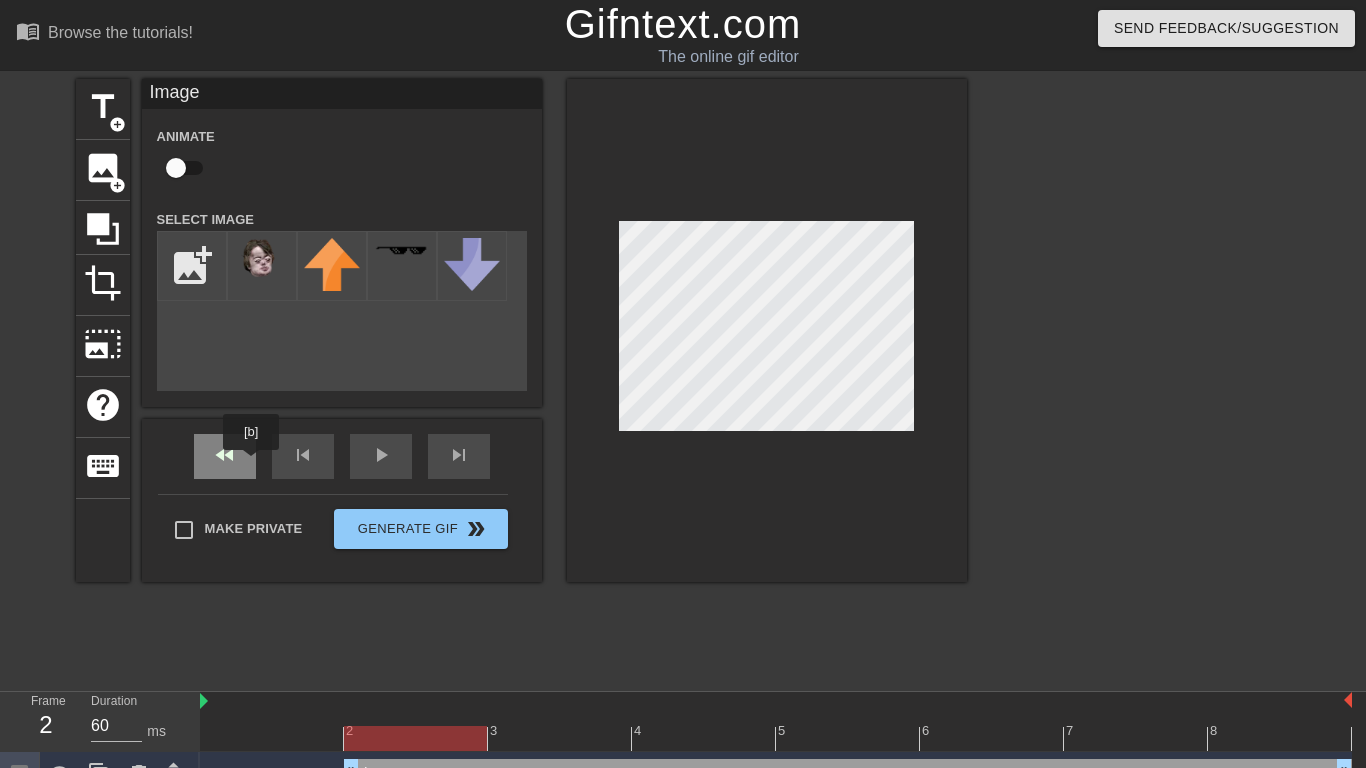 click on "fast_rewind" at bounding box center (225, 456) 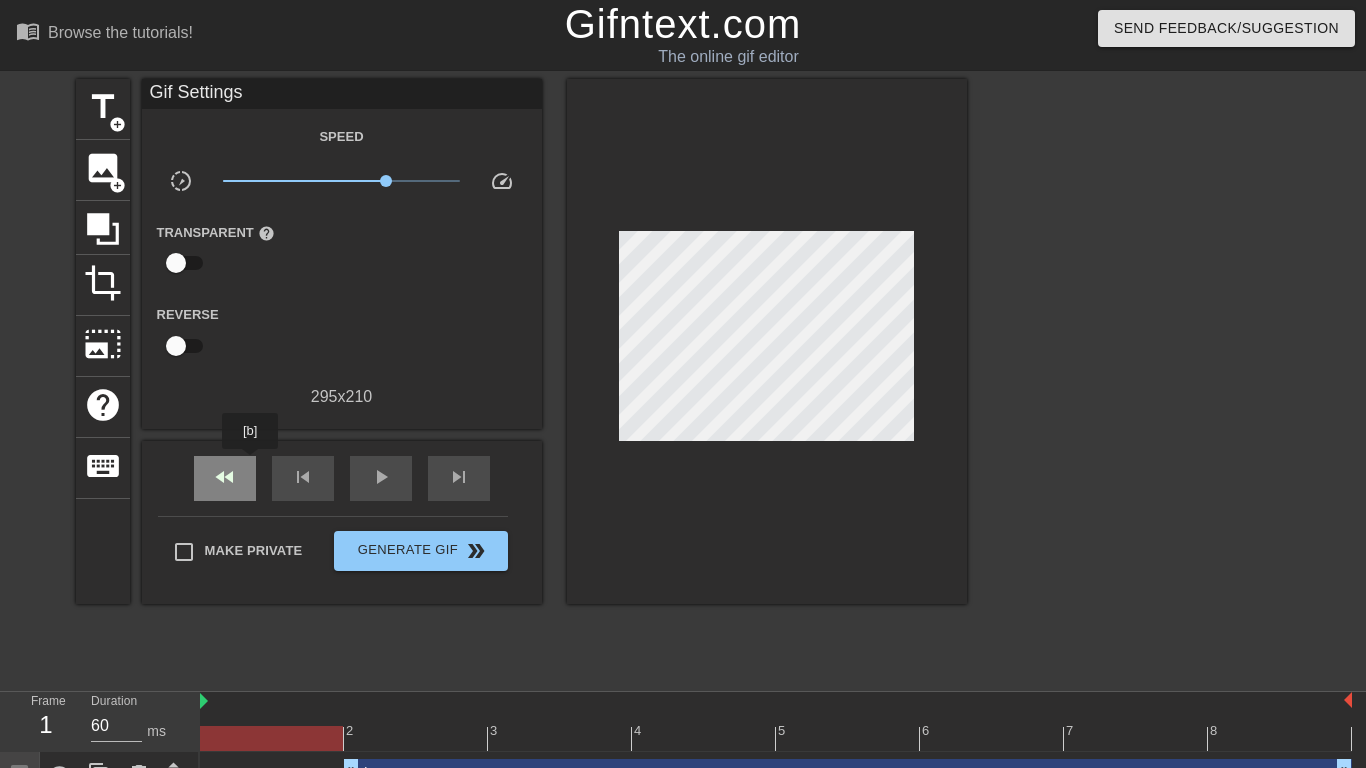 click on "fast_rewind" at bounding box center [225, 478] 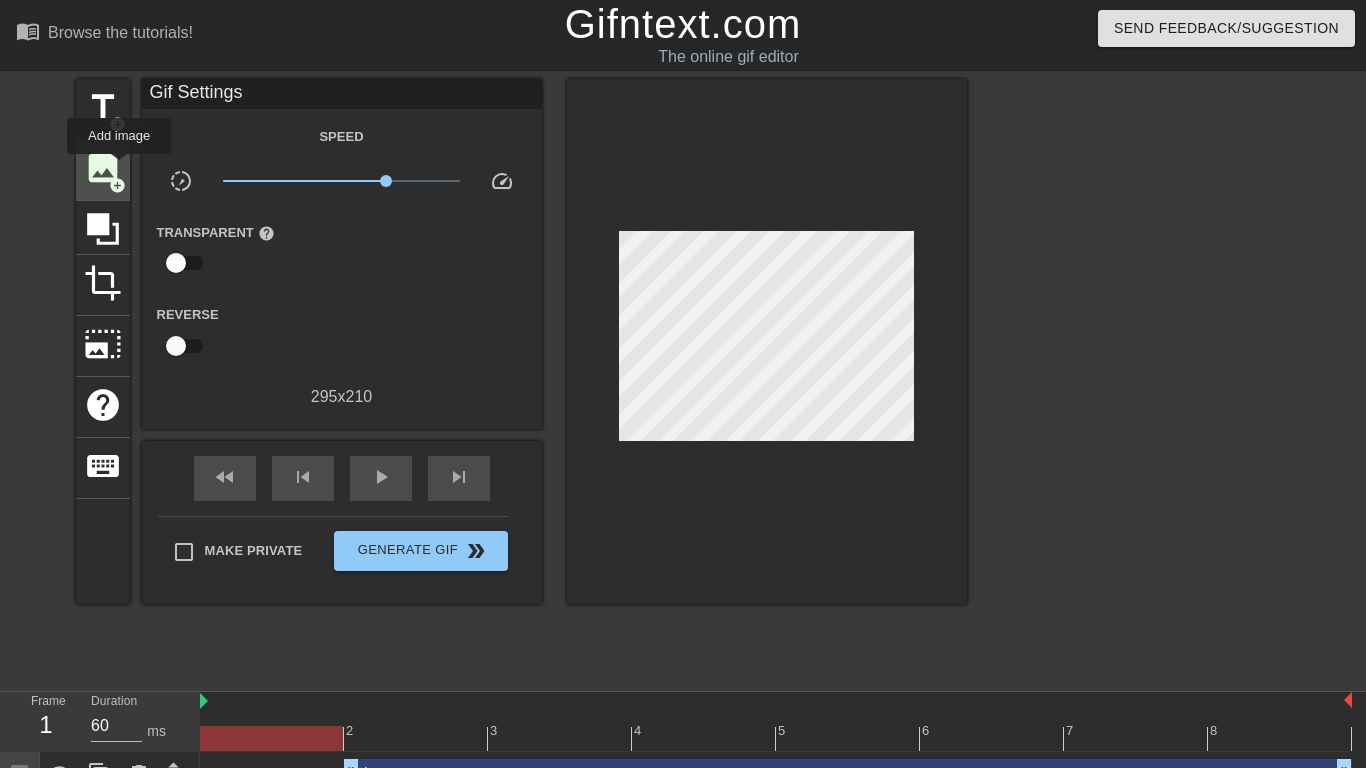 click on "image" at bounding box center (103, 168) 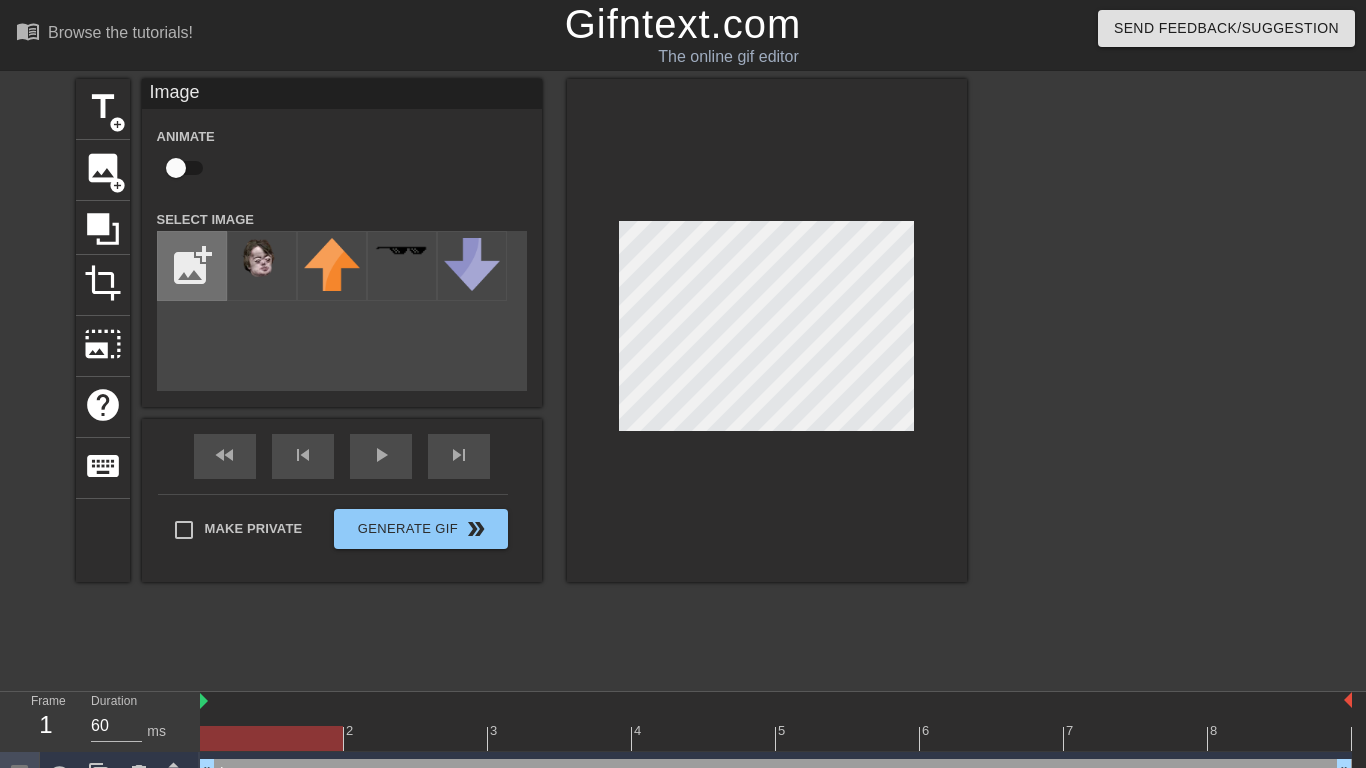 click at bounding box center [192, 266] 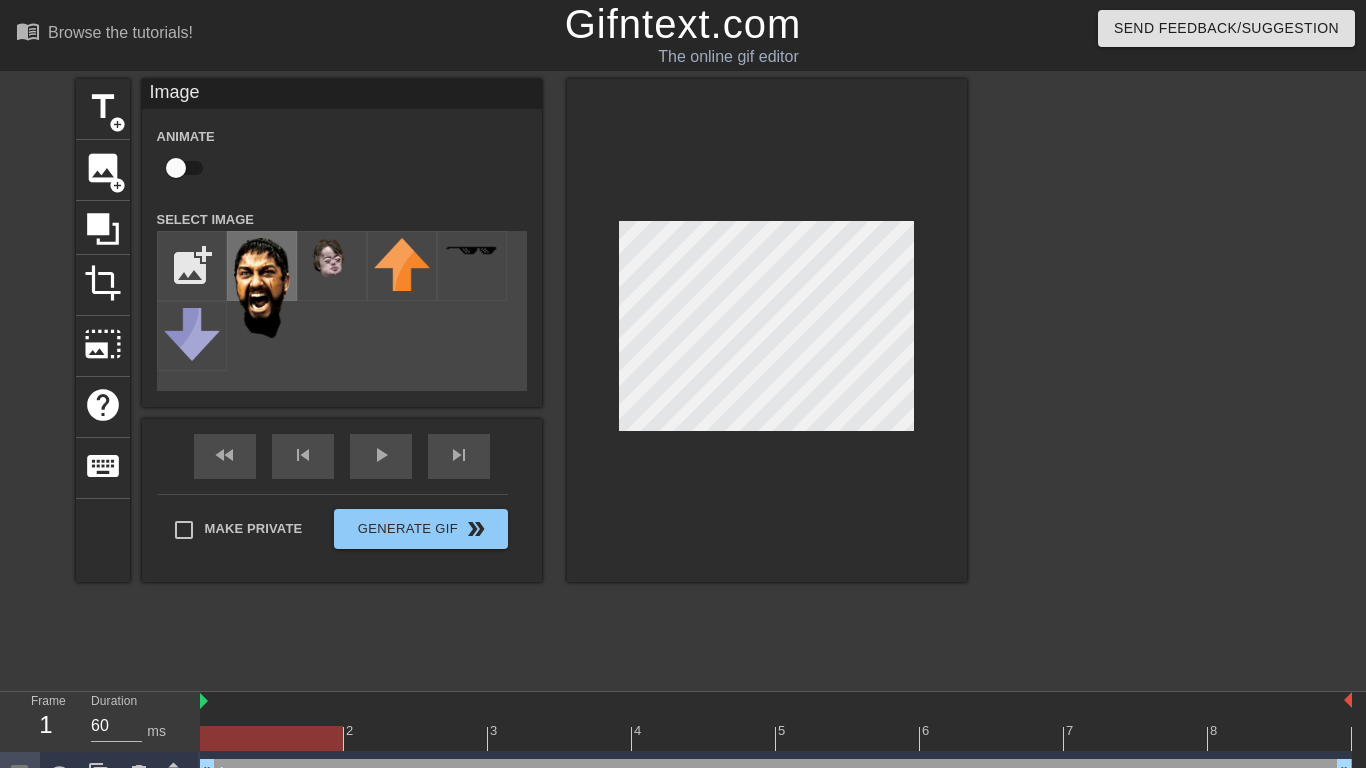 click at bounding box center [262, 288] 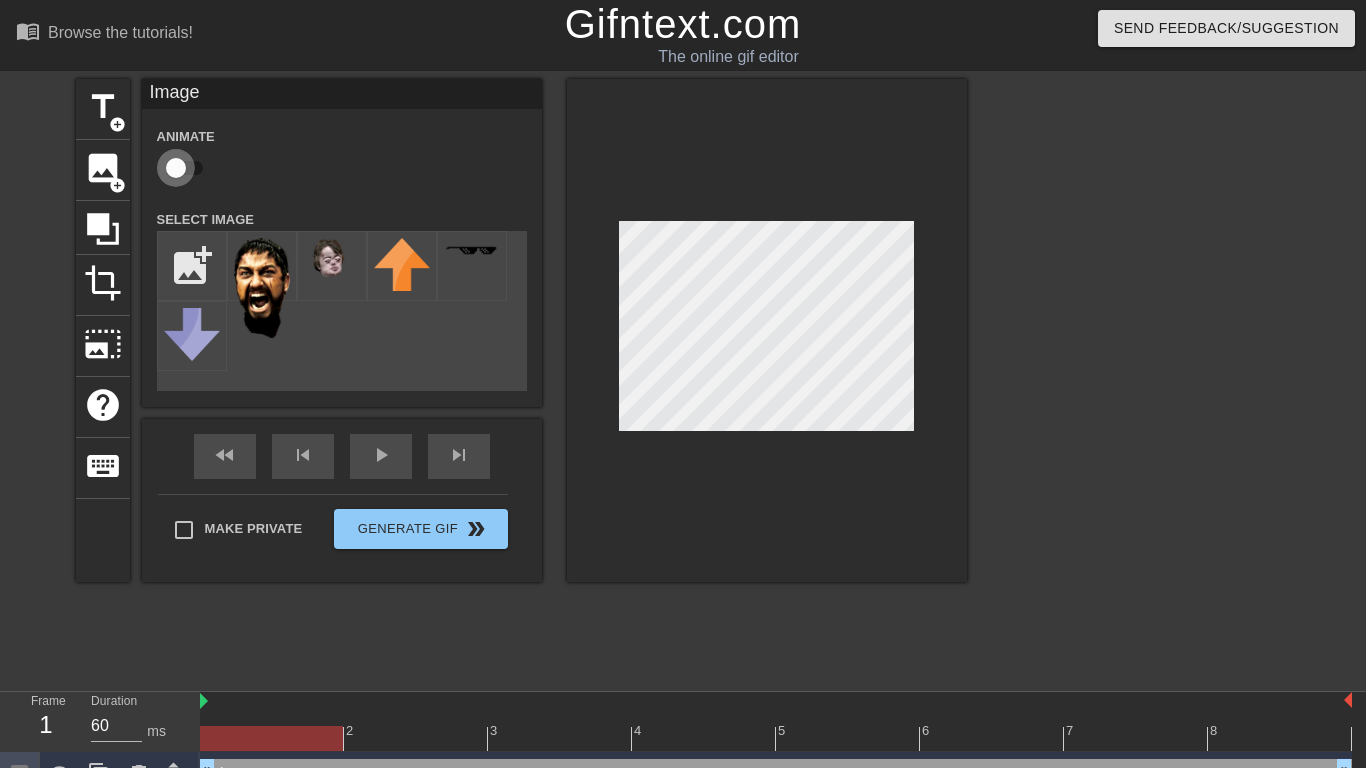 click at bounding box center [176, 168] 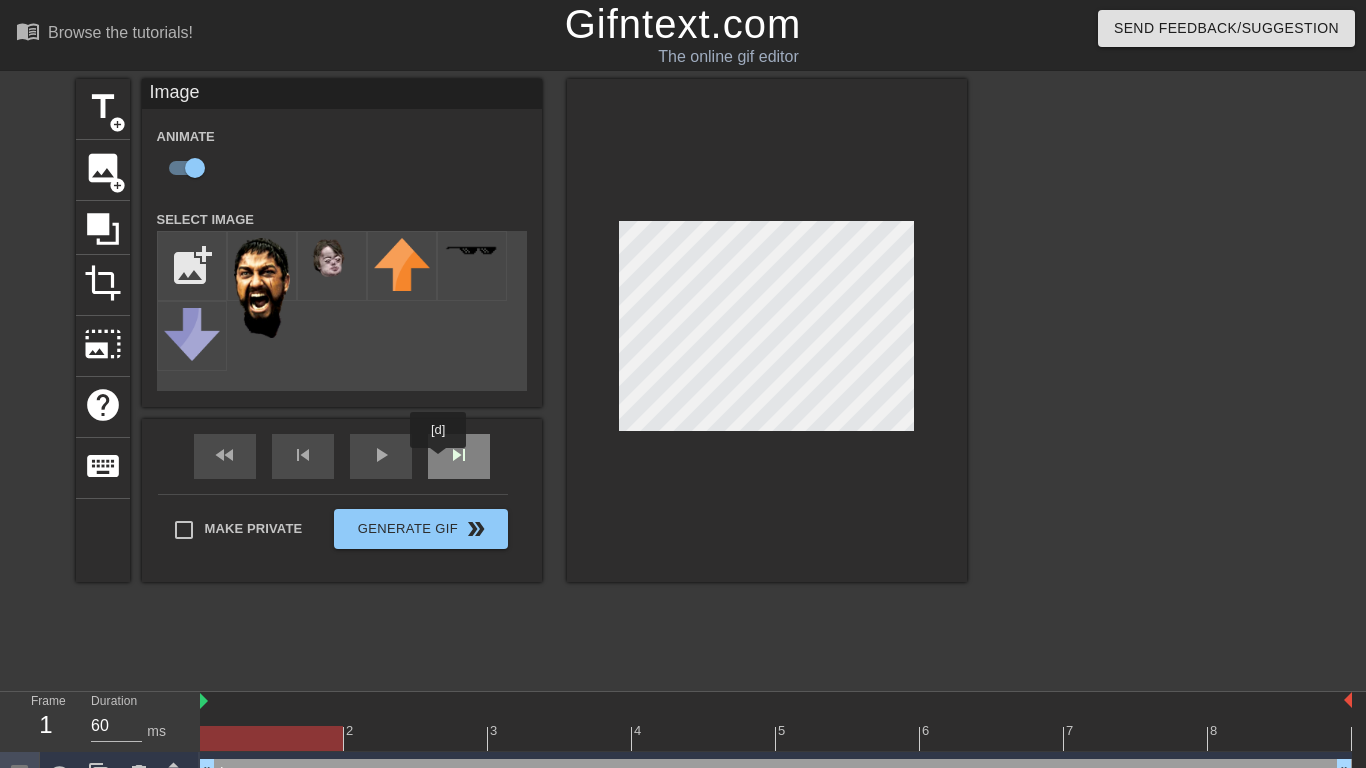 click on "skip_next" at bounding box center [459, 456] 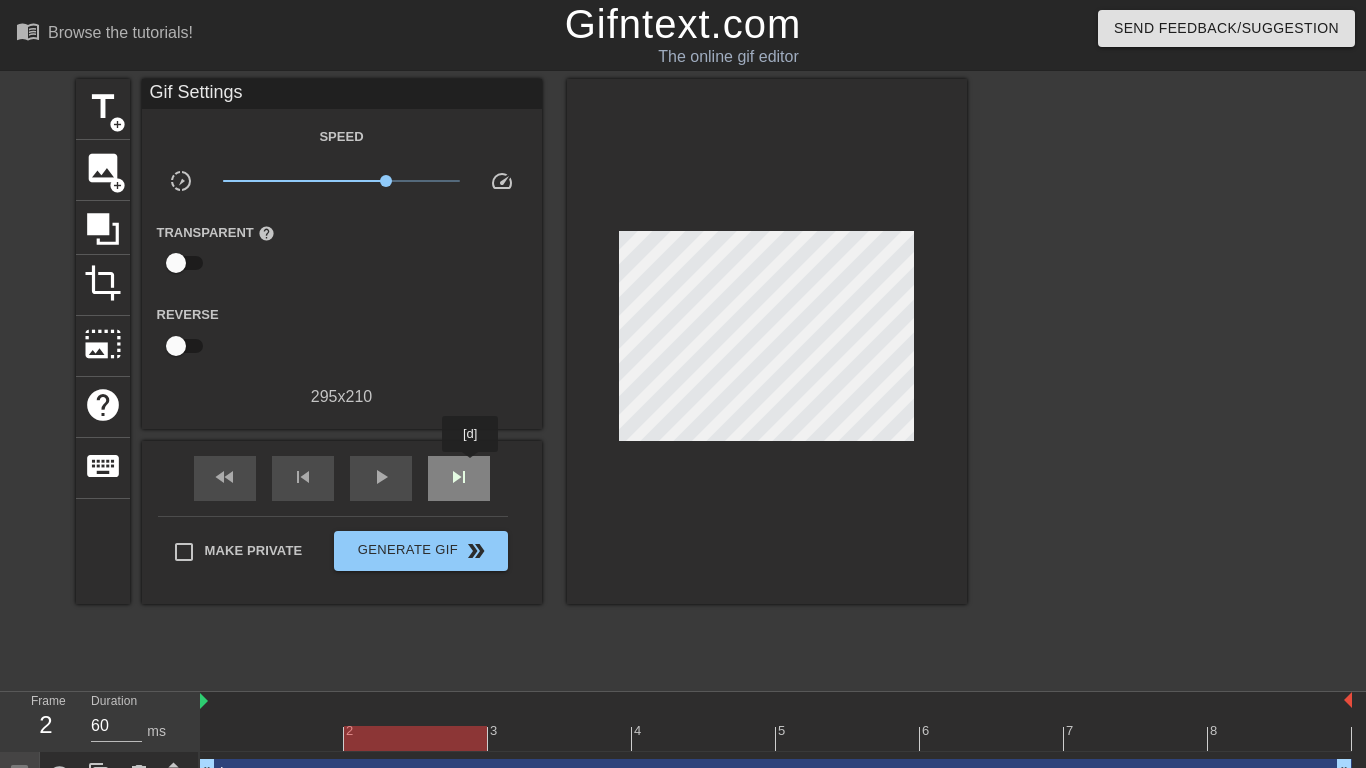 click on "skip_next" at bounding box center [459, 477] 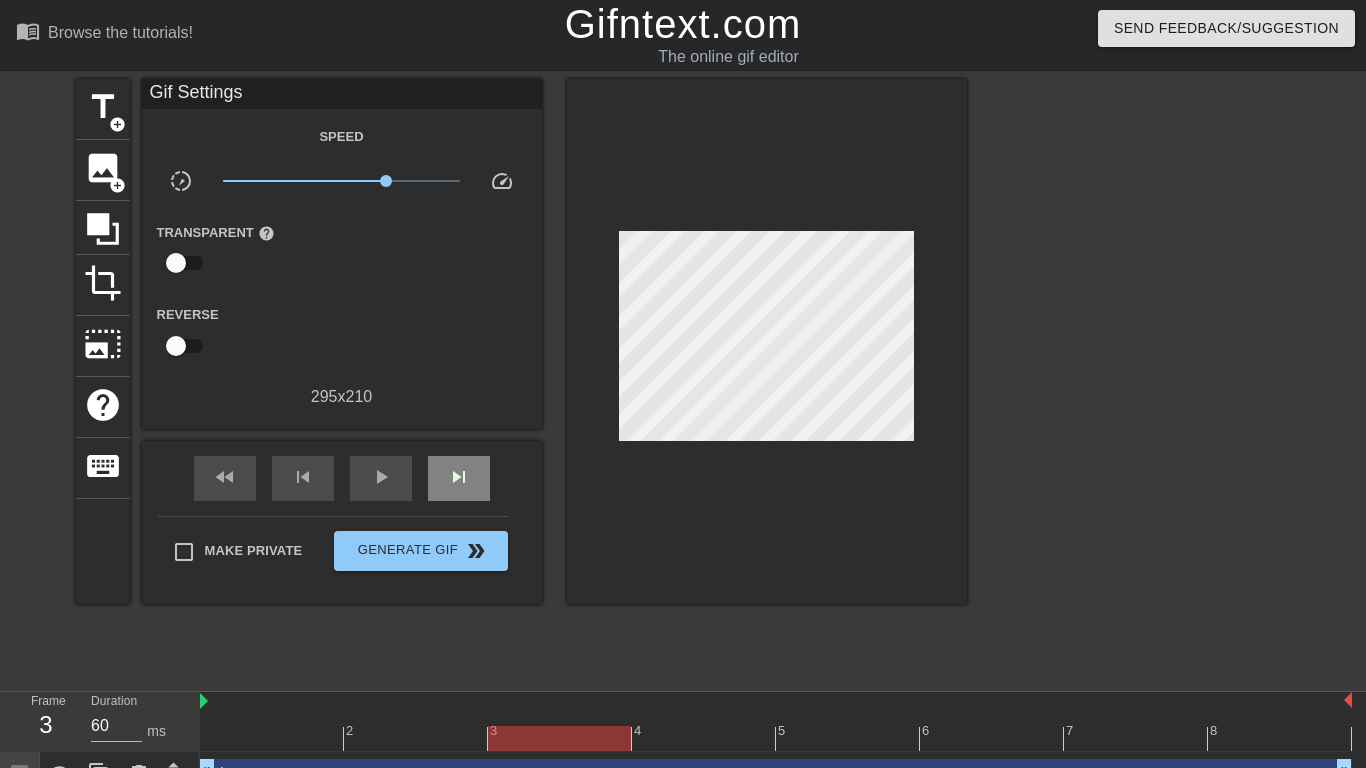click on "fast_rewind skip_previous play_arrow skip_next" at bounding box center (342, 478) 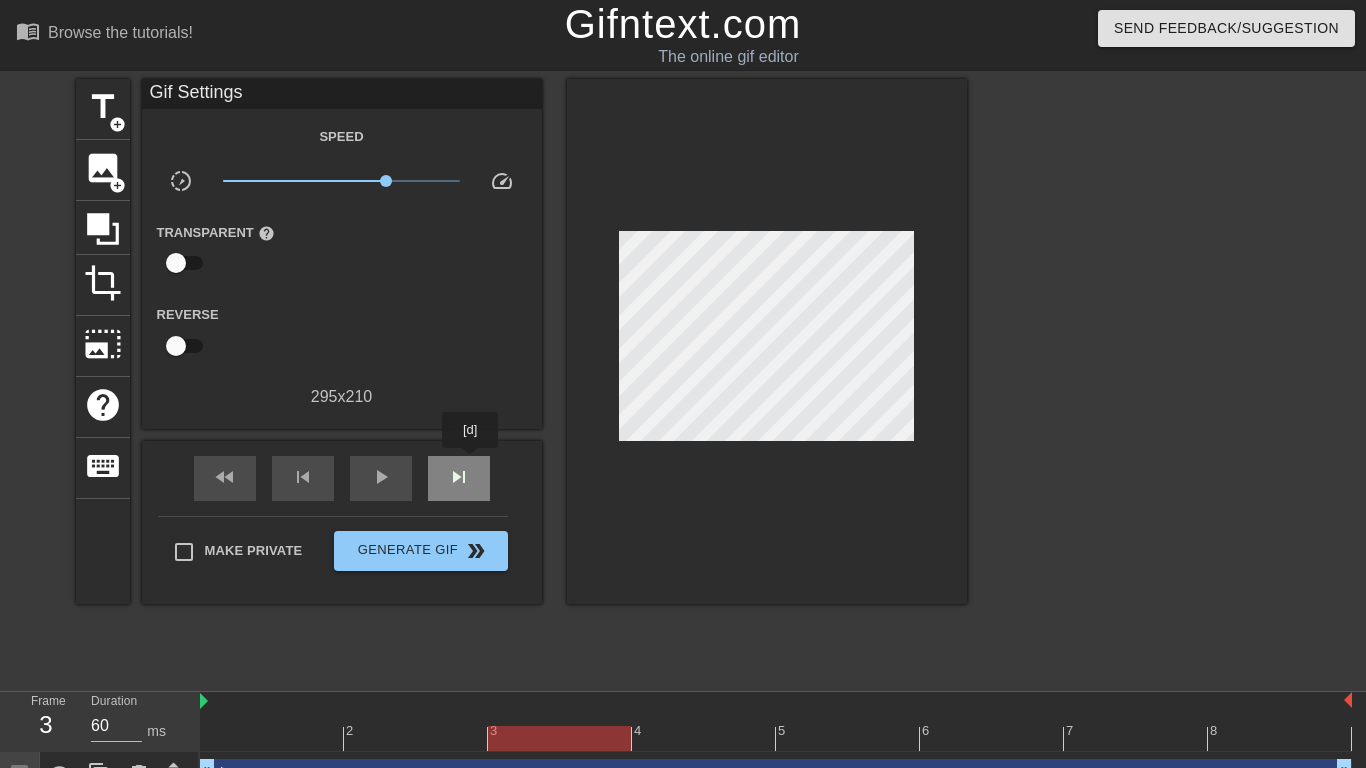 click on "skip_next" at bounding box center (459, 478) 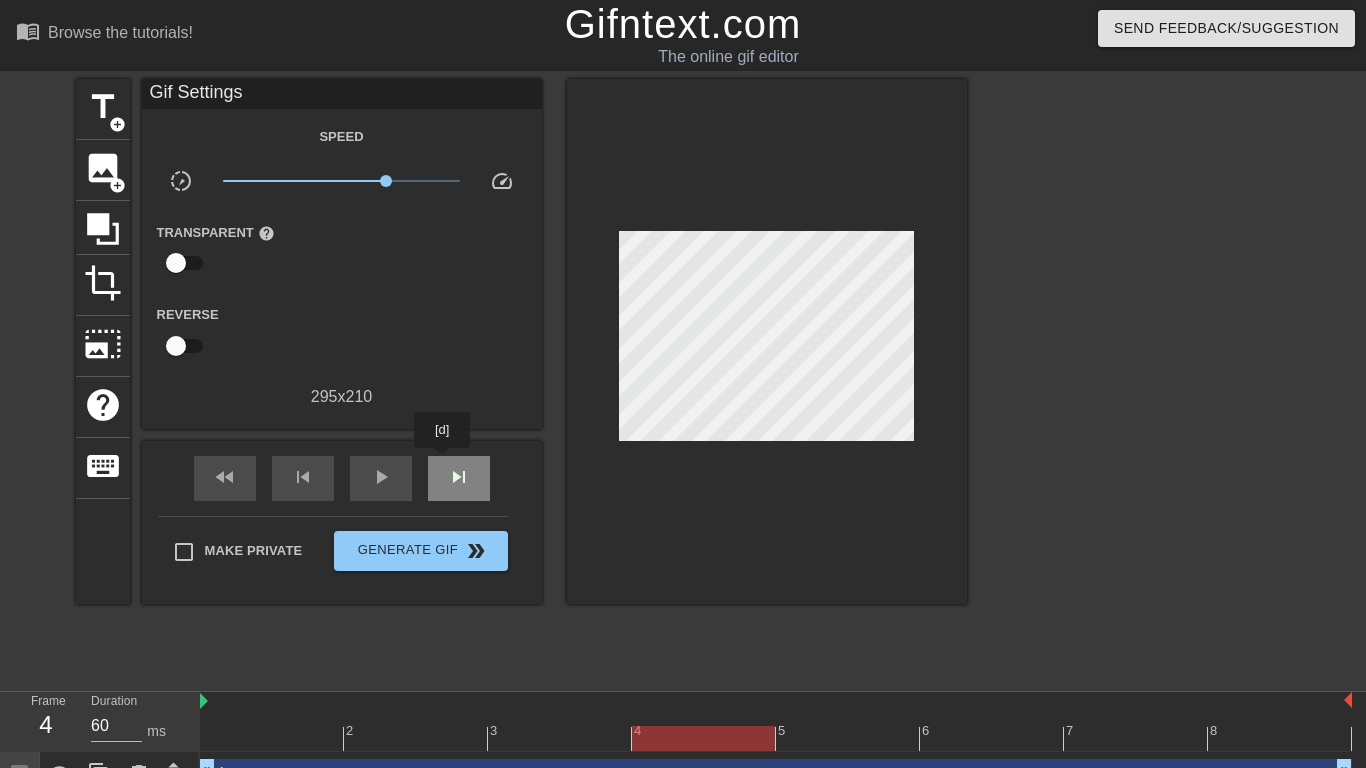 click on "skip_next" at bounding box center [459, 478] 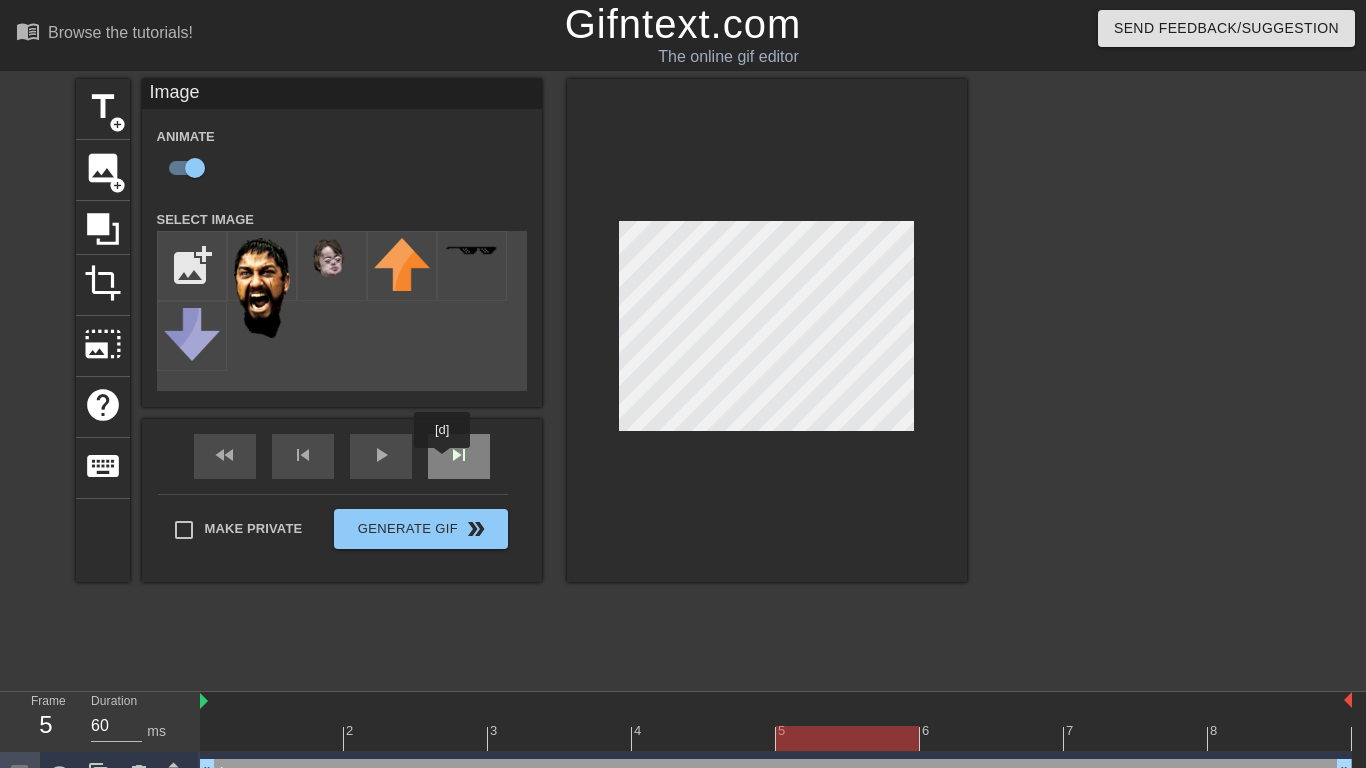 click on "skip_next" at bounding box center [459, 456] 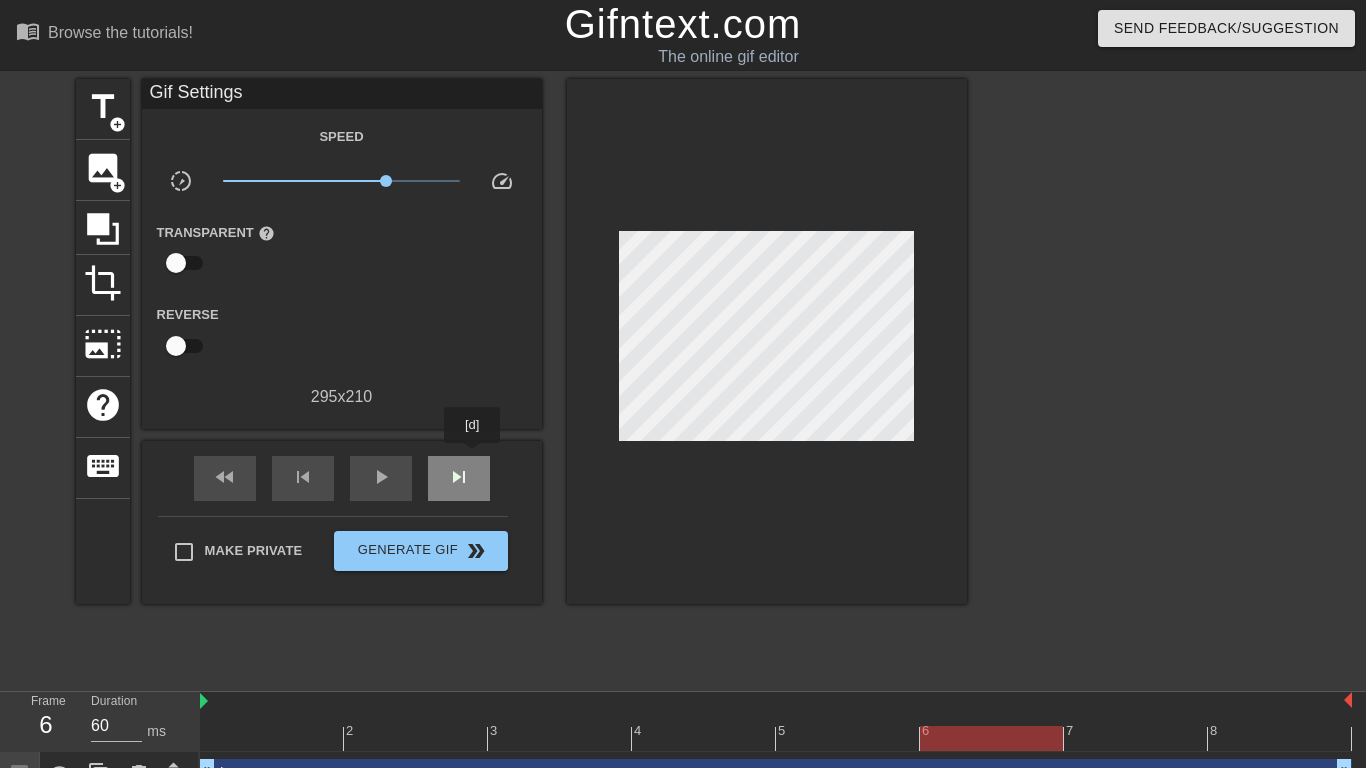 click on "skip_next" at bounding box center (459, 478) 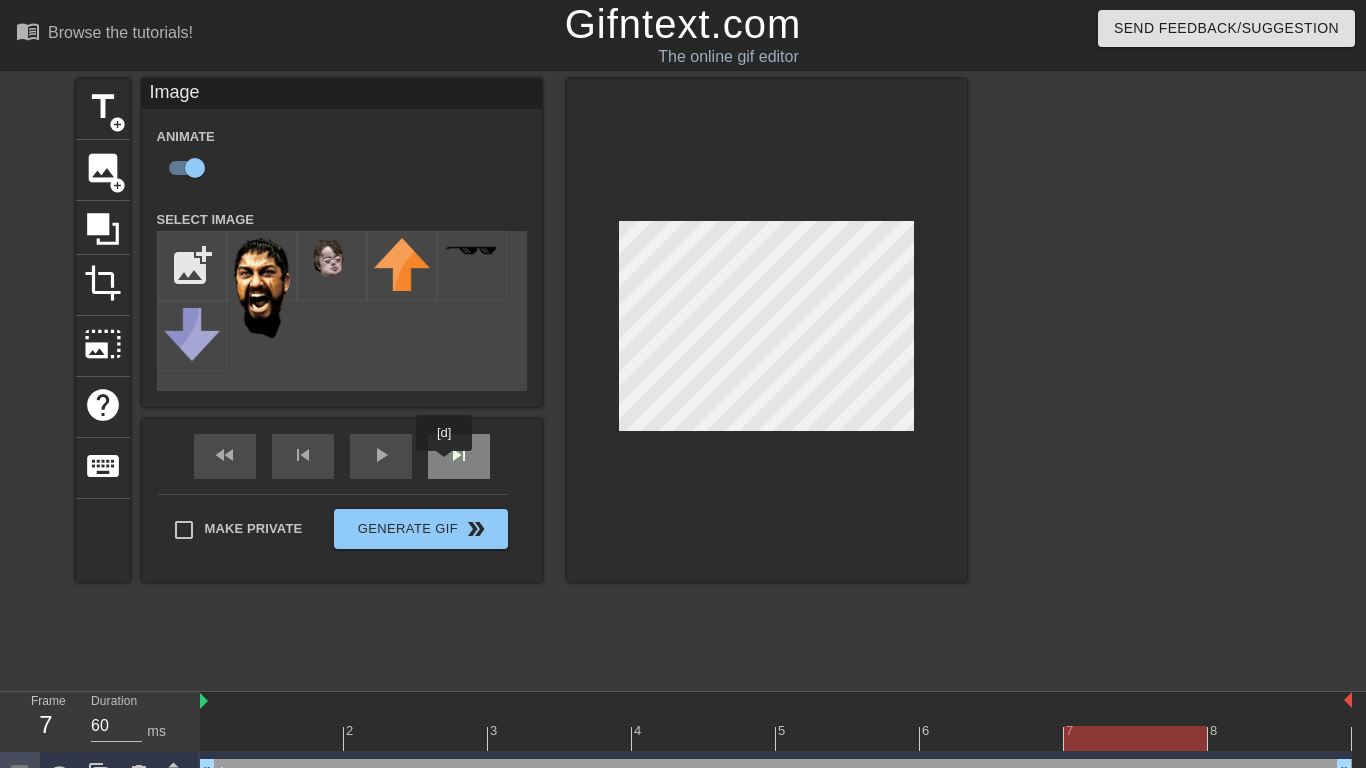 click on "skip_next" at bounding box center (459, 456) 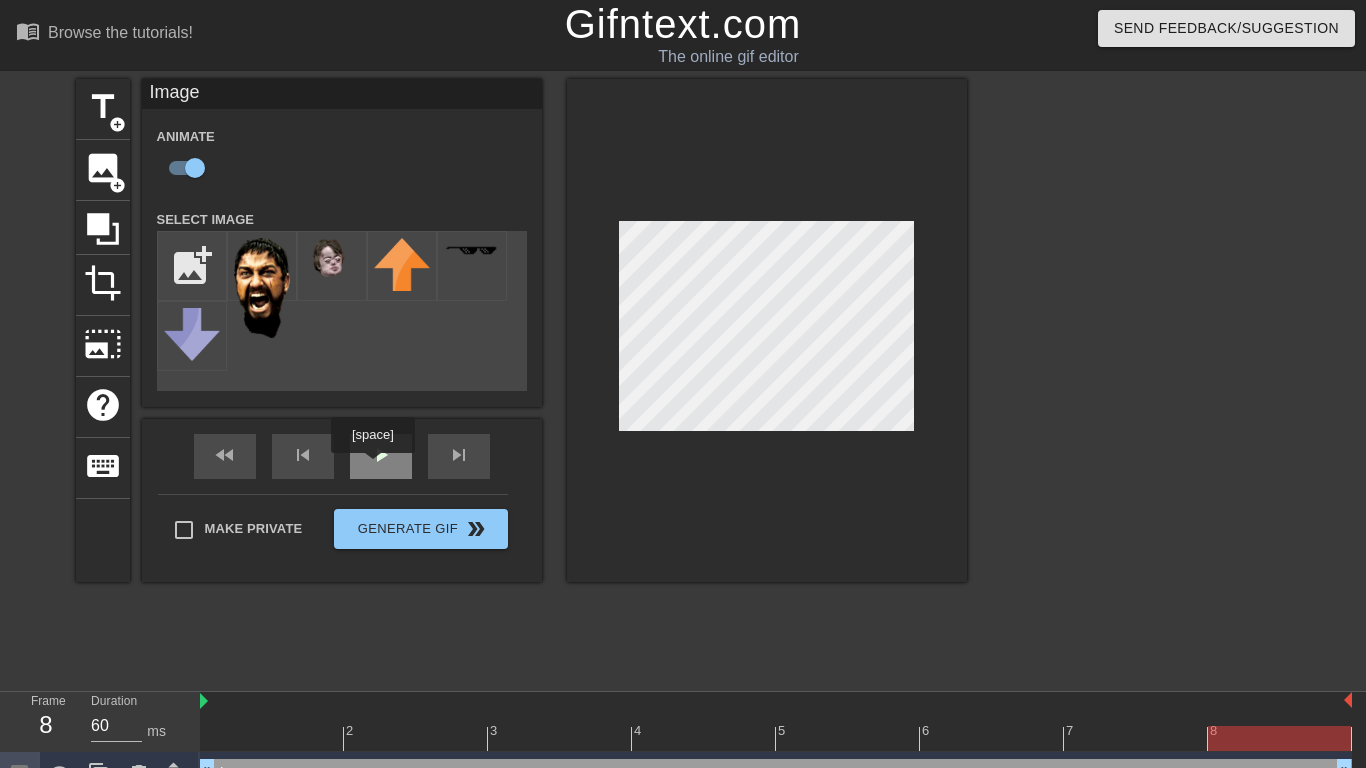 click on "play_arrow" at bounding box center (381, 456) 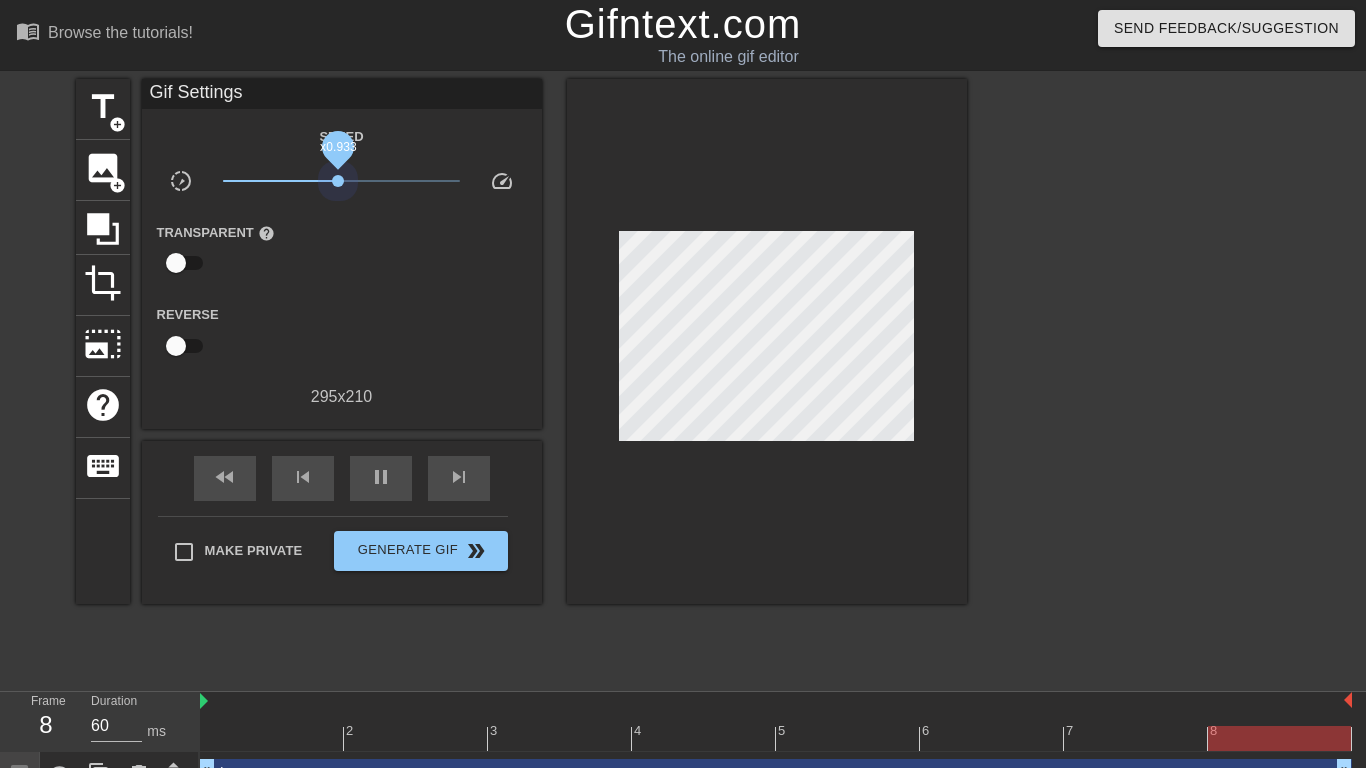 click on "x0.933" at bounding box center [341, 181] 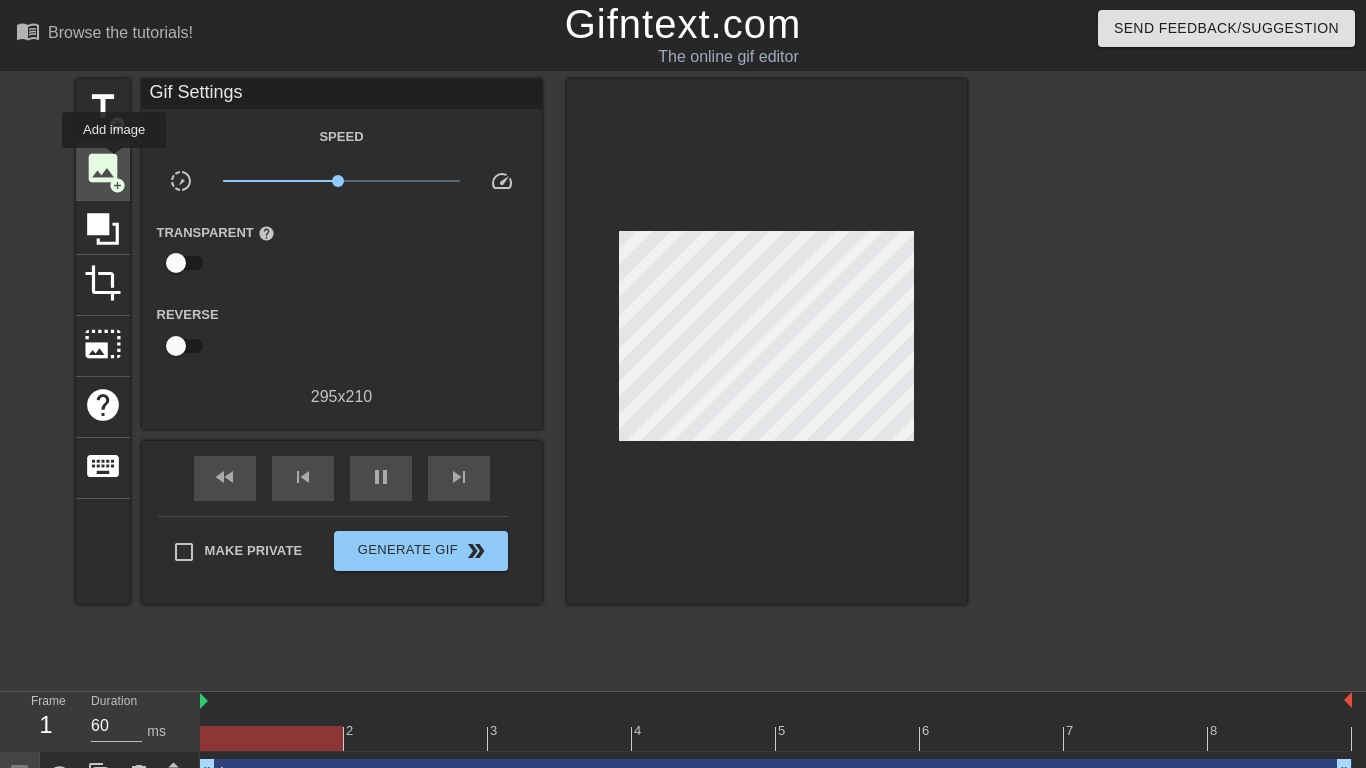 click on "image" at bounding box center (103, 168) 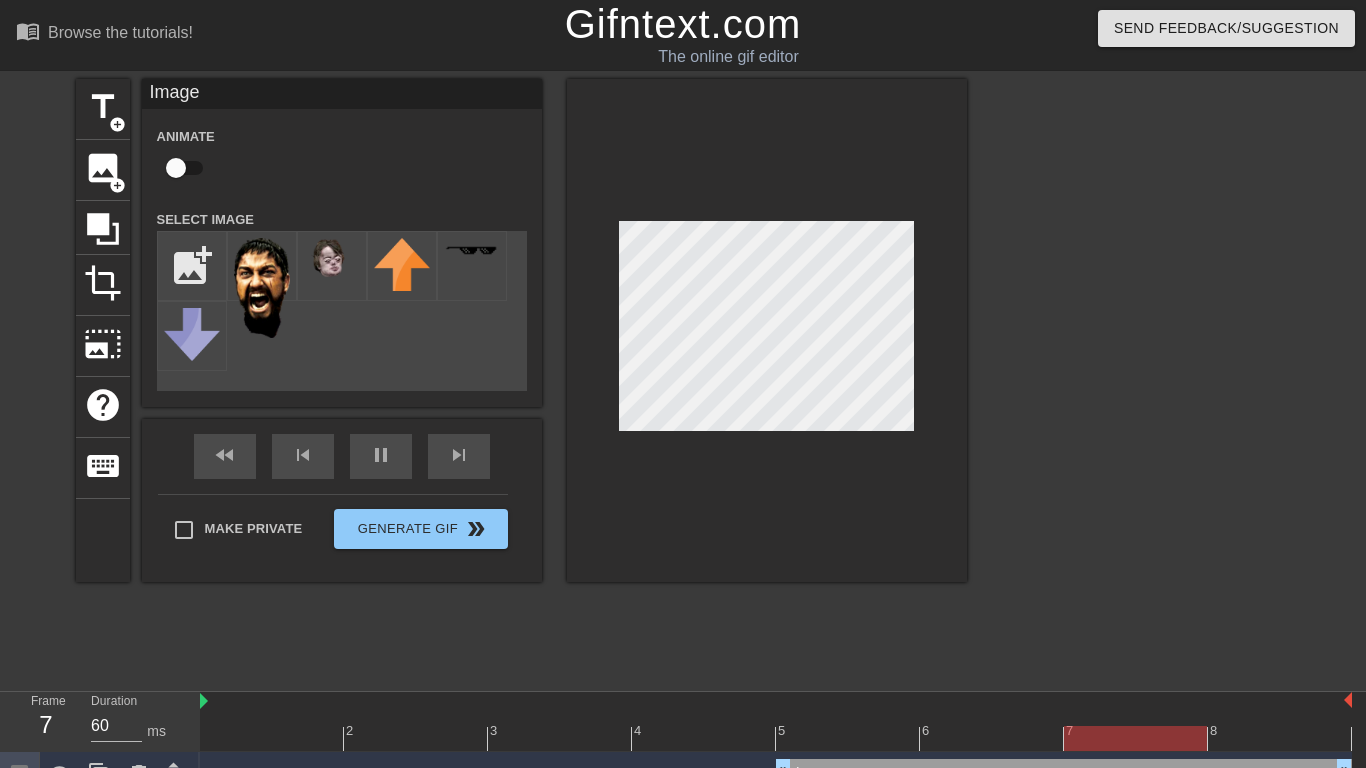 checkbox on "true" 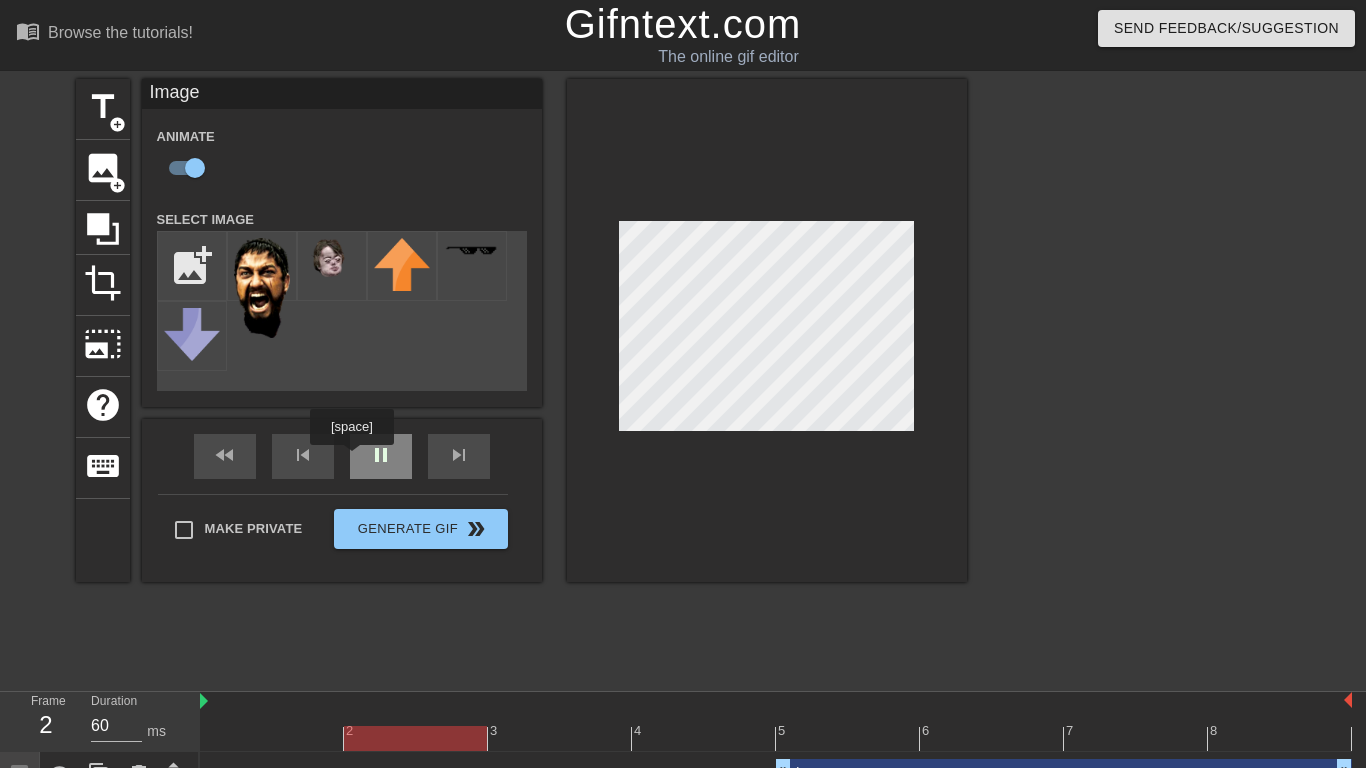 click on "pause" at bounding box center (381, 456) 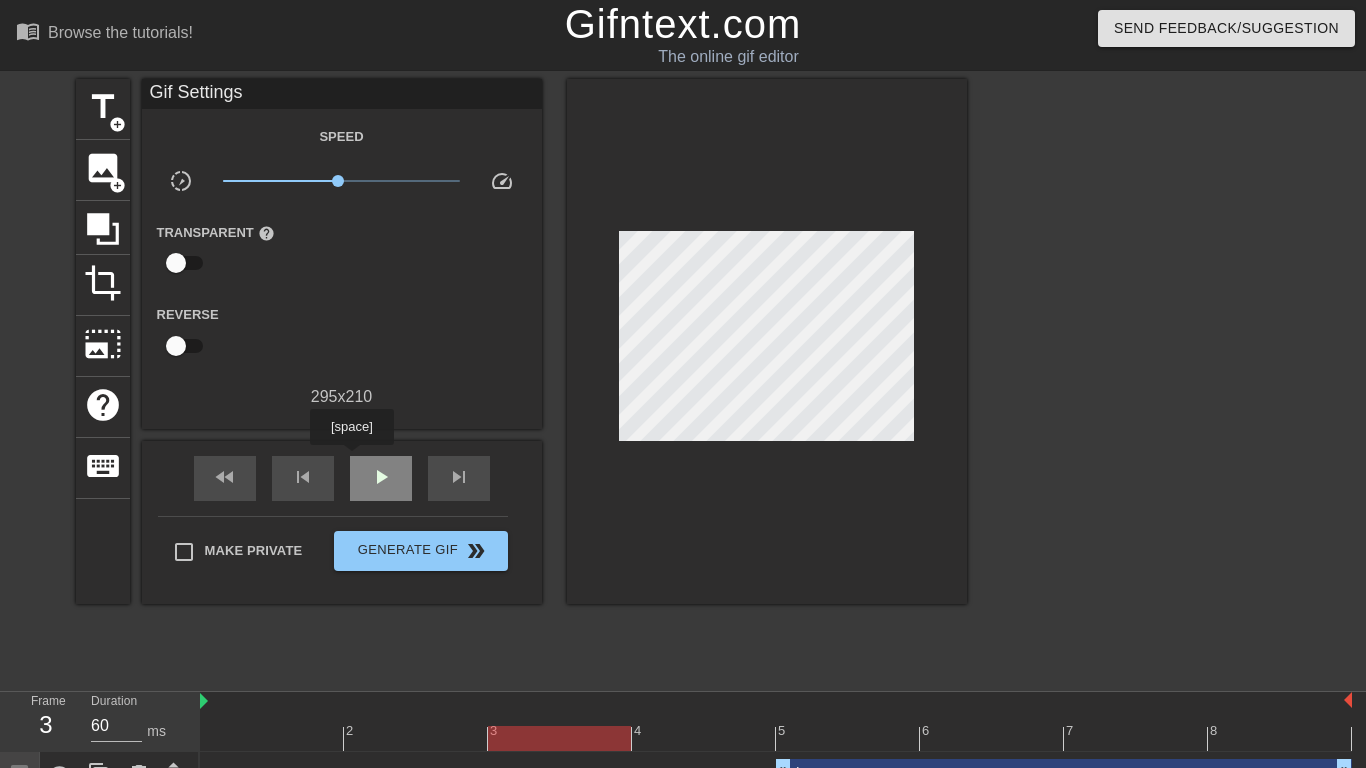 click on "play_arrow" at bounding box center (381, 478) 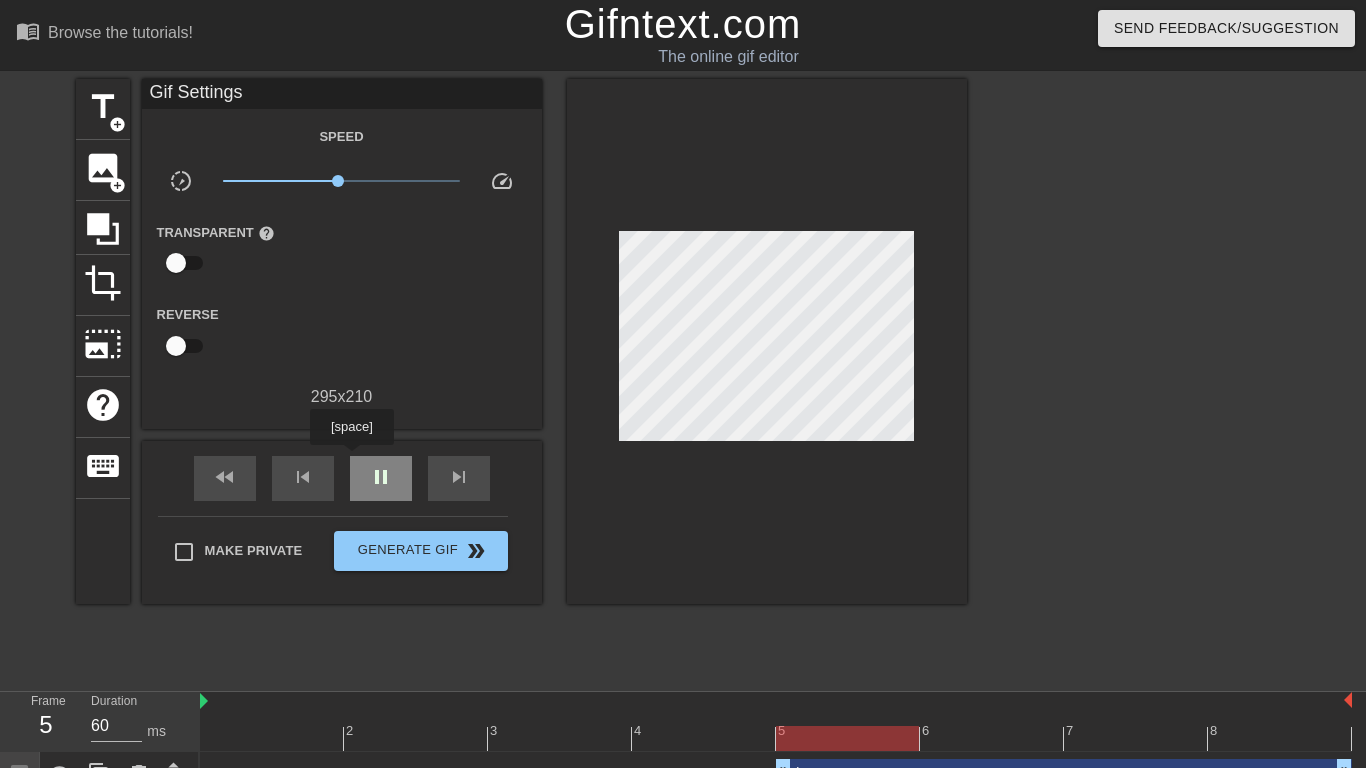 click on "pause" at bounding box center (381, 478) 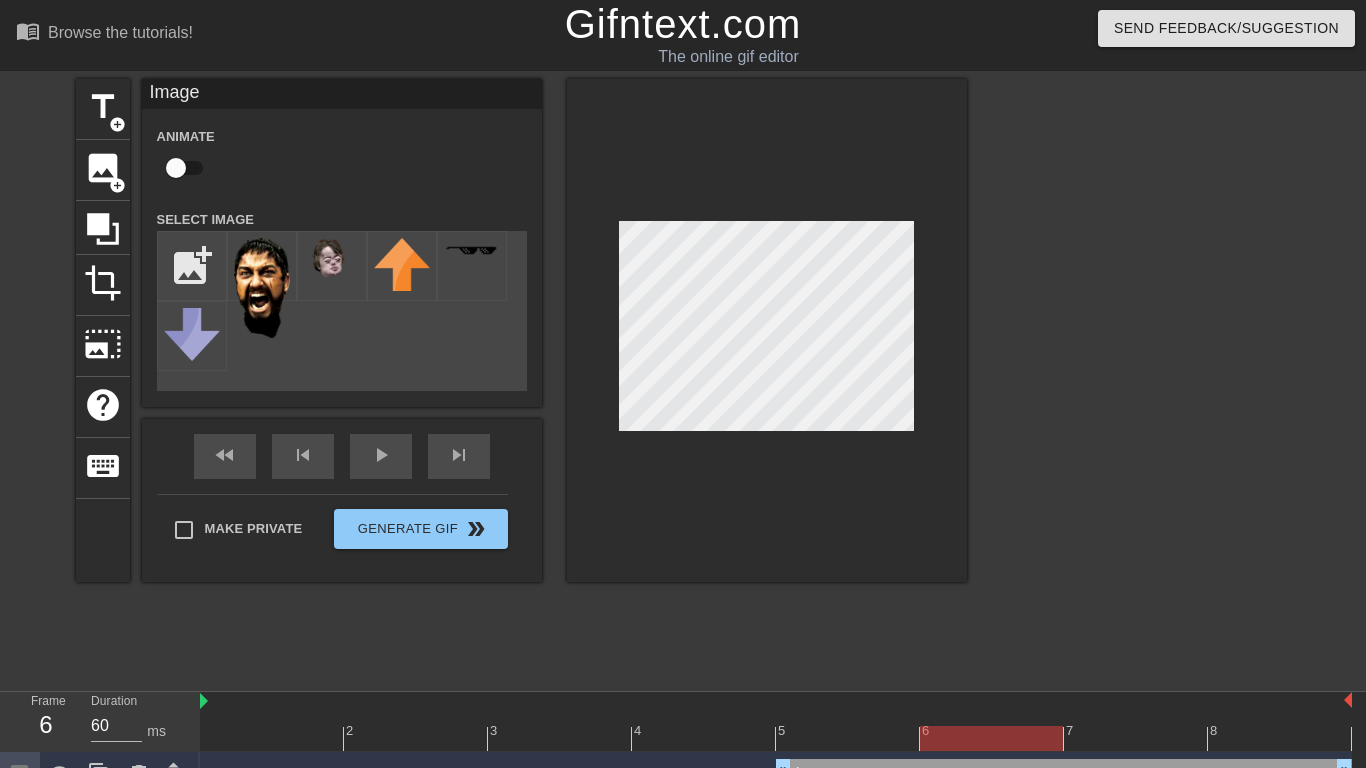 click on "title add_circle image add_circle crop photo_size_select_large help keyboard Image Animate Select Image add_photo_alternate fast_rewind skip_previous play_arrow skip_next Make Private Generate Gif double_arrow" at bounding box center (521, 330) 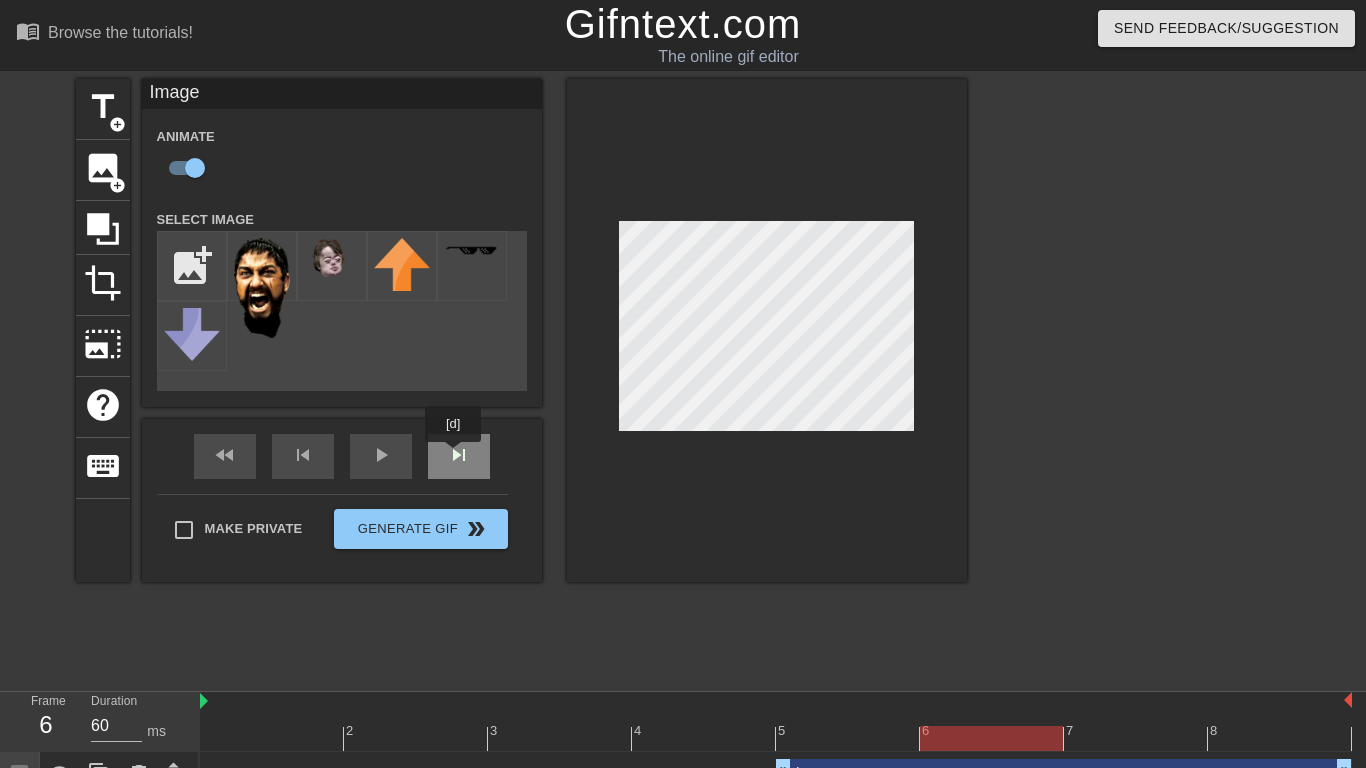 click on "skip_next" at bounding box center [459, 456] 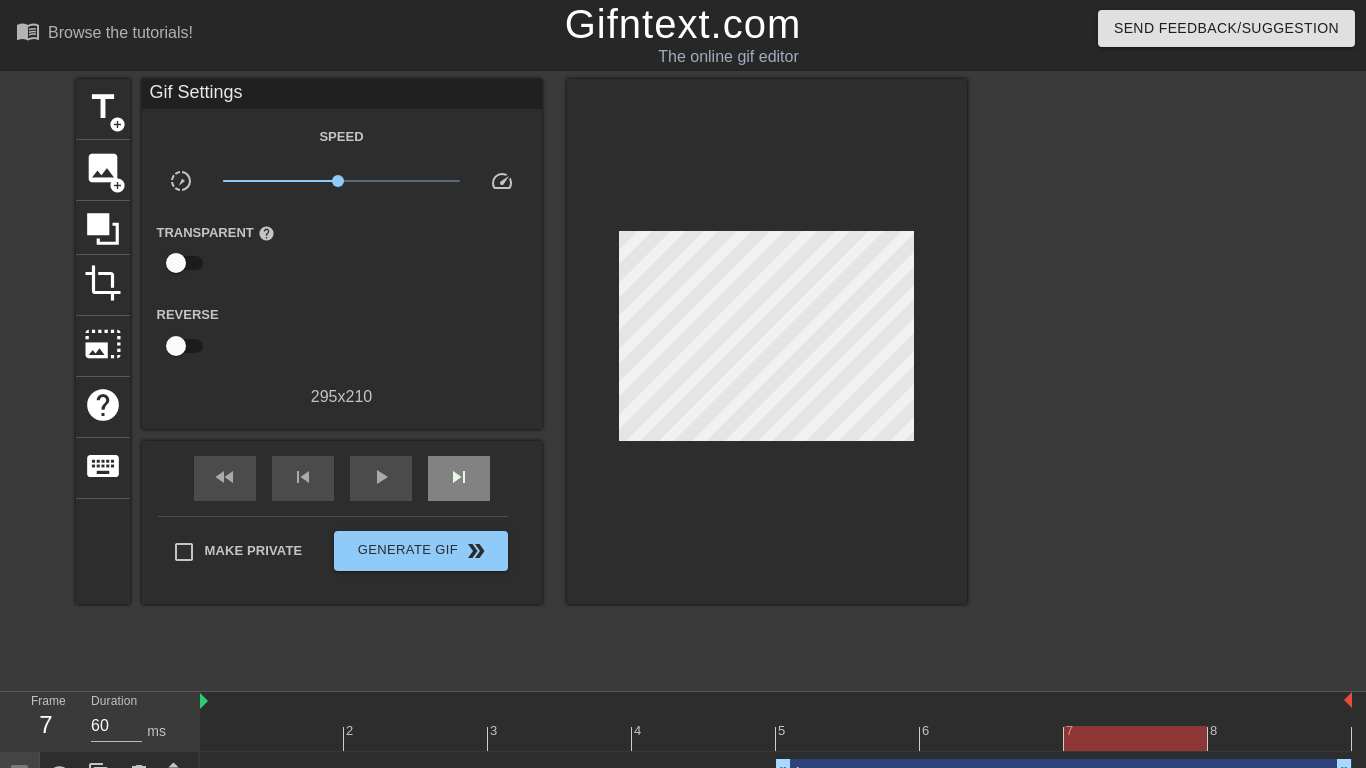 click on "fast_rewind skip_previous play_arrow skip_next" at bounding box center (342, 478) 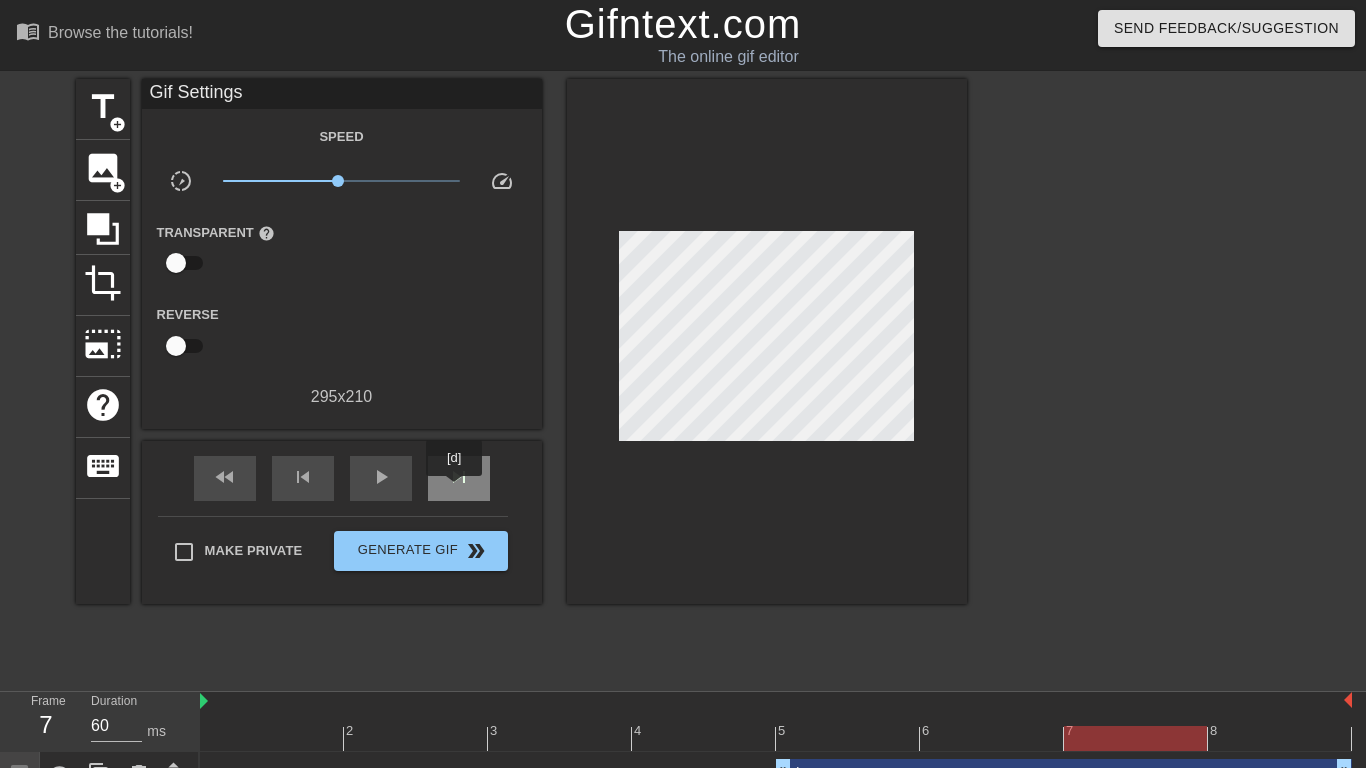 click on "skip_next" at bounding box center (459, 478) 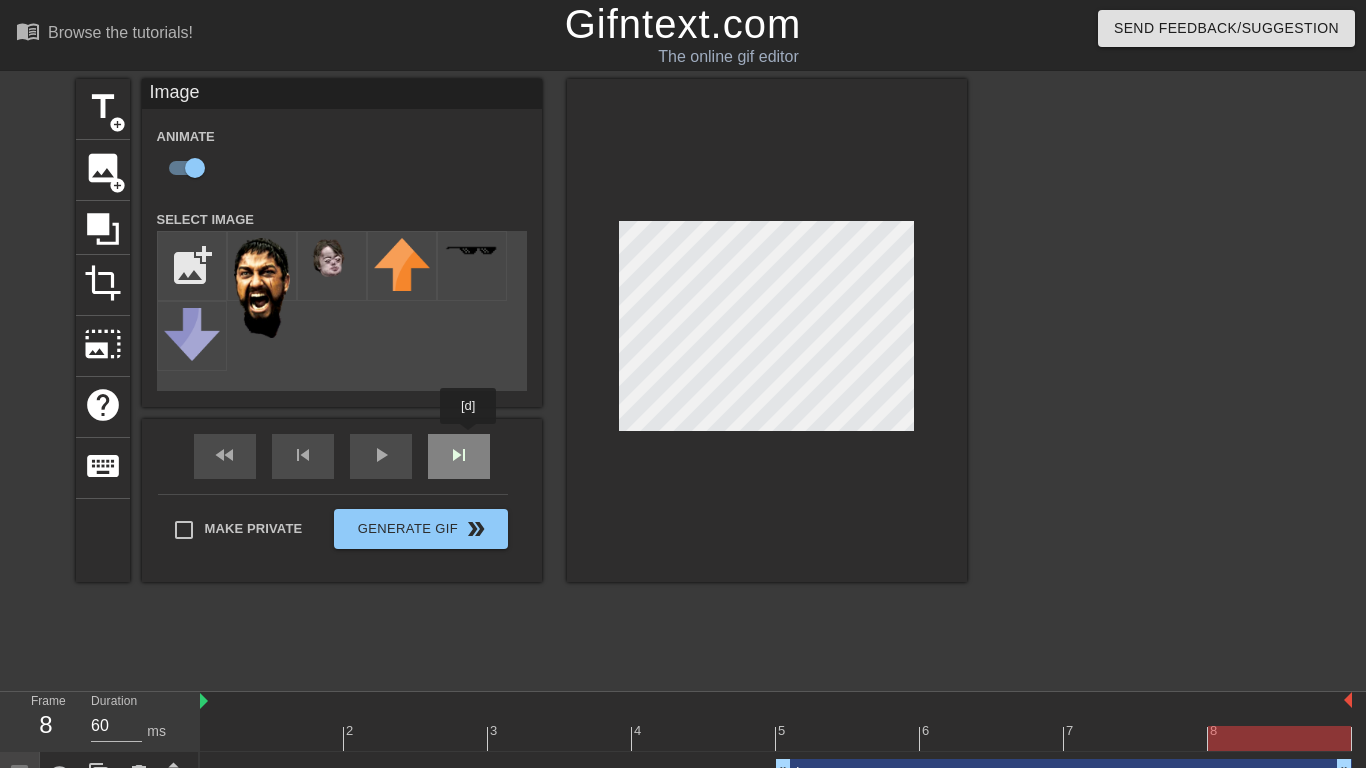 click on "Image Animate Select Image add_photo_alternate fast_rewind skip_previous play_arrow skip_next Make Private Generate Gif double_arrow" at bounding box center (342, 330) 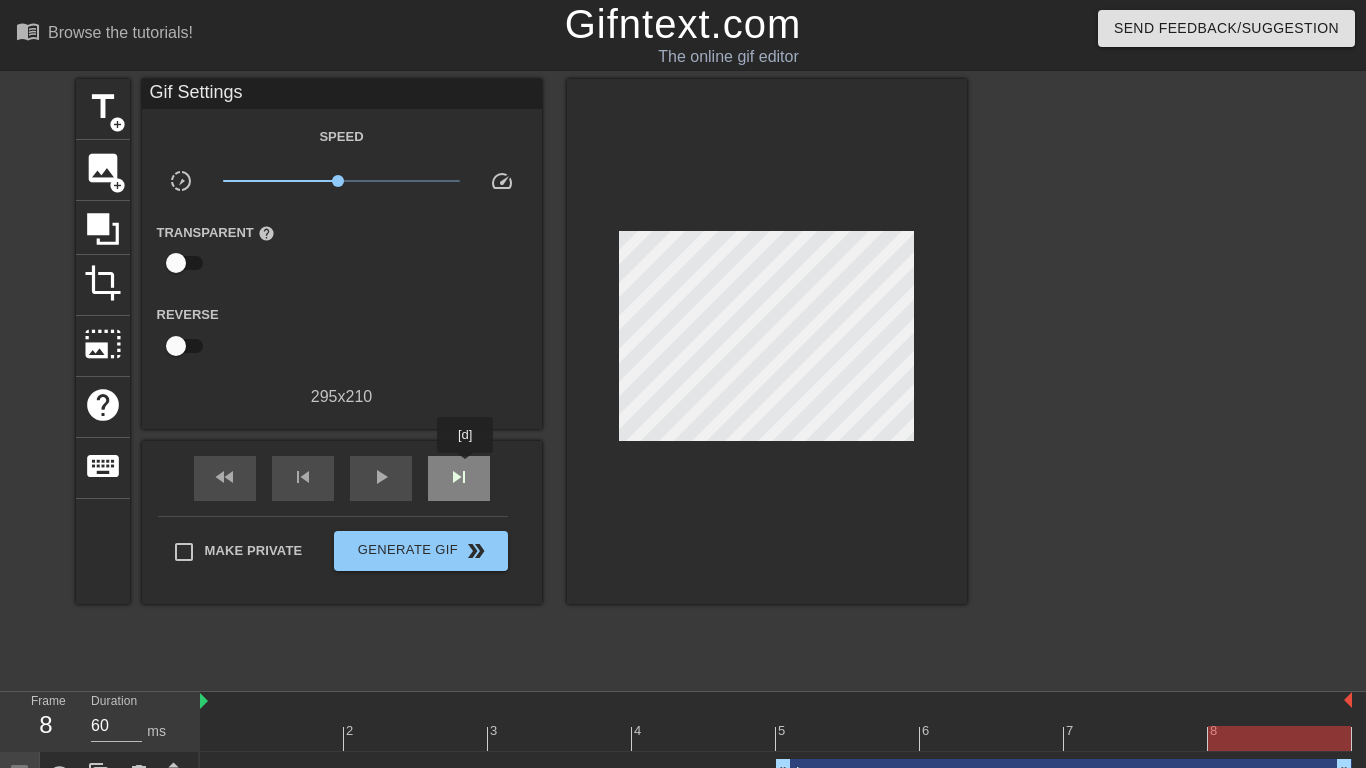 click on "skip_next" at bounding box center [459, 477] 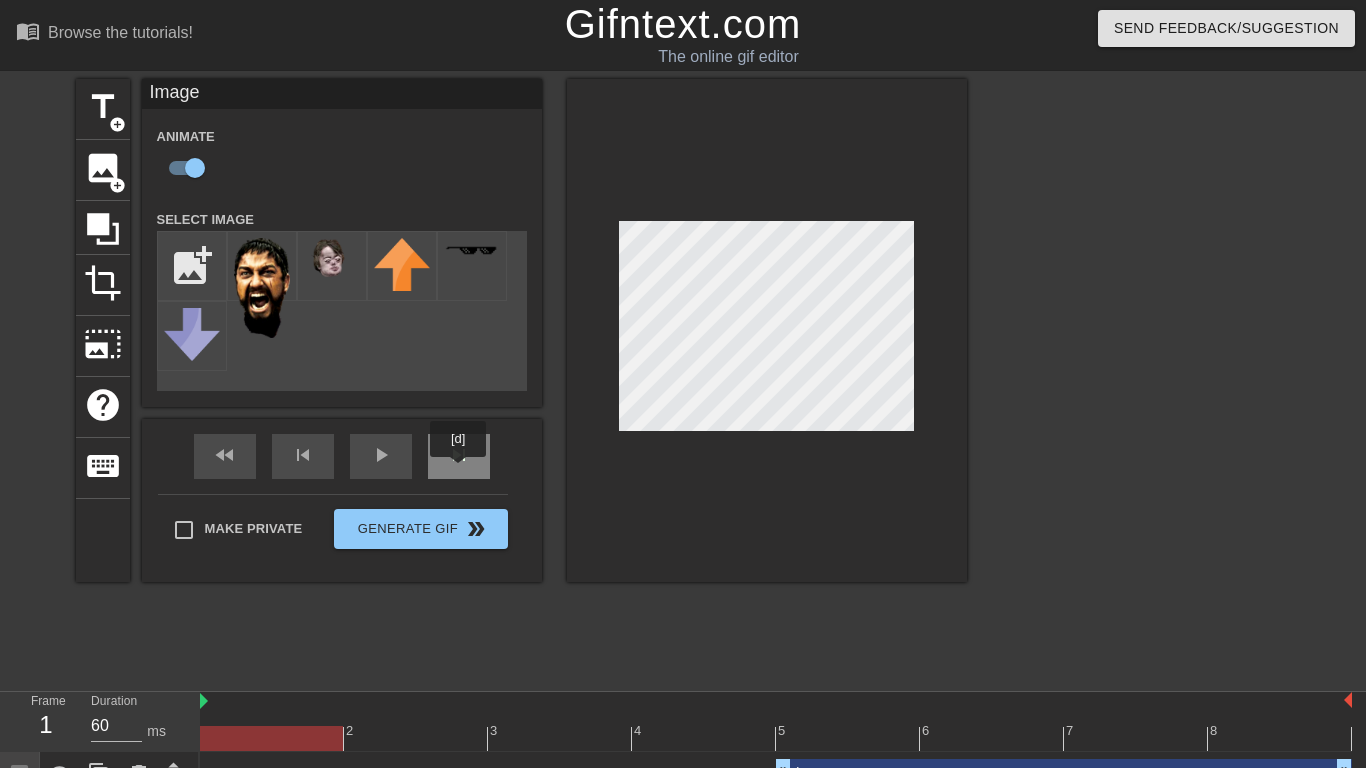 click on "skip_next" at bounding box center [459, 456] 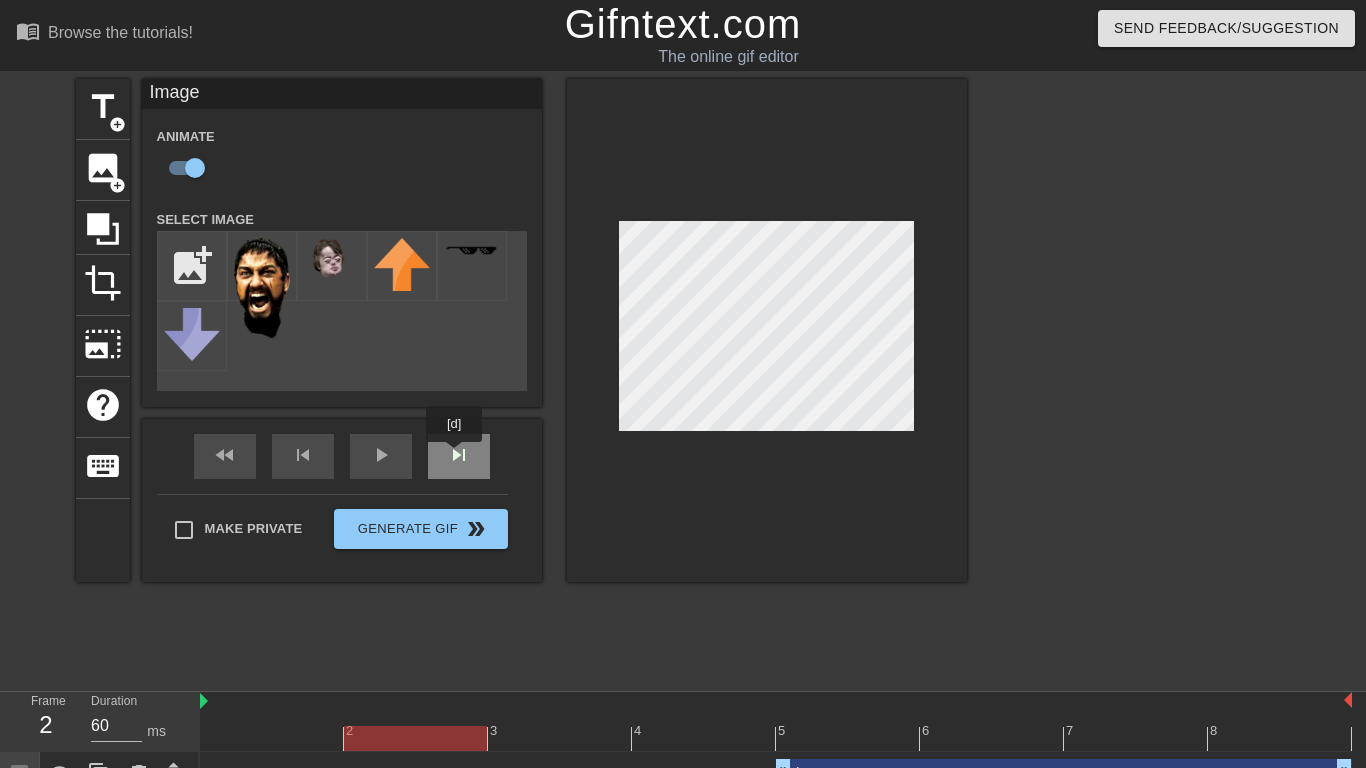 click on "skip_next" at bounding box center [459, 456] 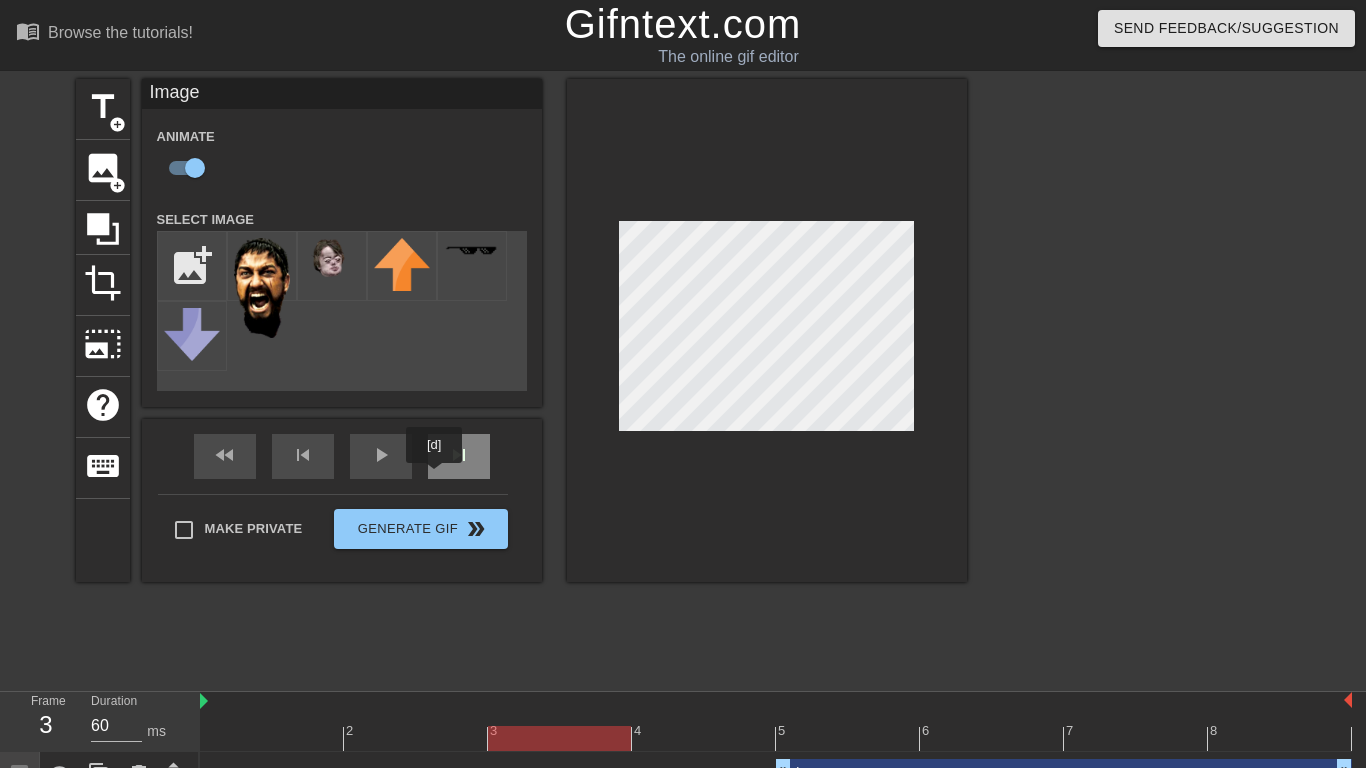 click on "skip_next" at bounding box center (459, 456) 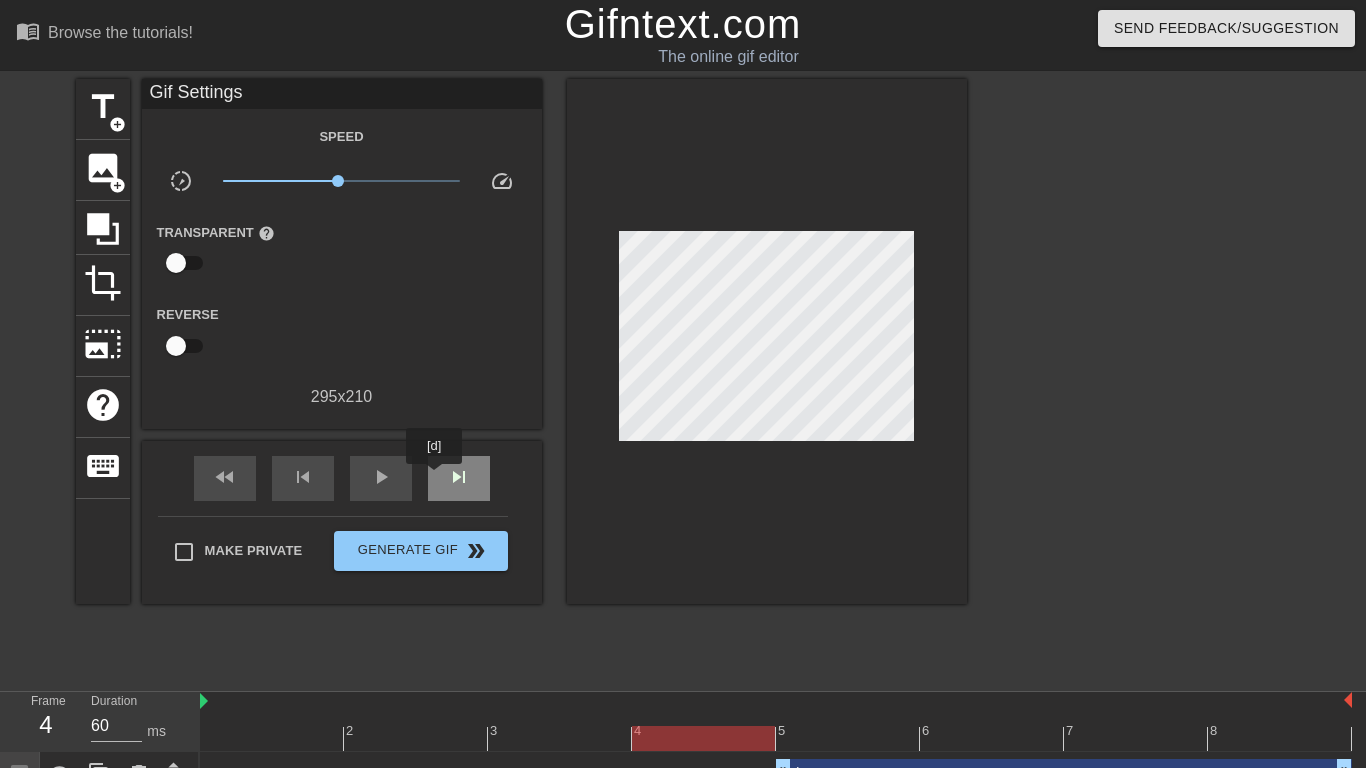 click on "skip_next" at bounding box center (459, 478) 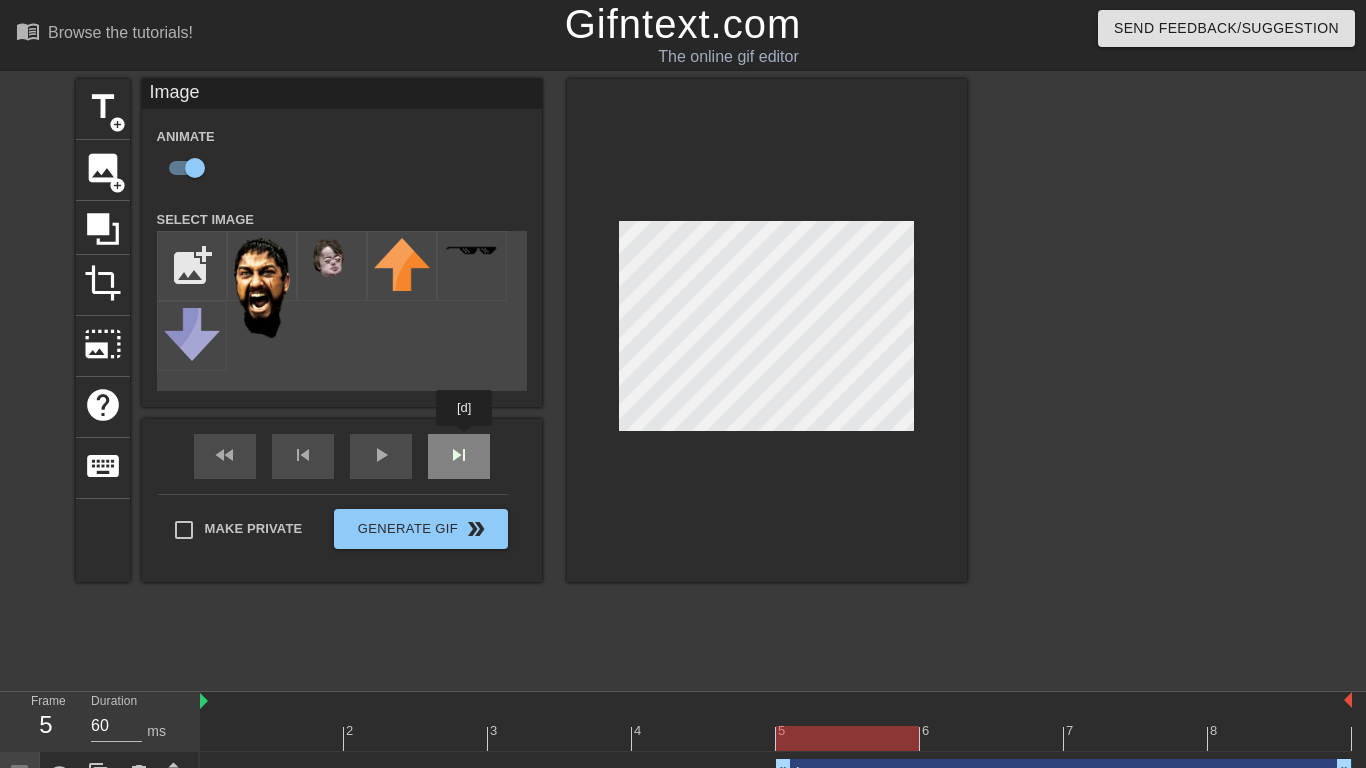 click on "fast_rewind skip_previous play_arrow skip_next" at bounding box center (342, 456) 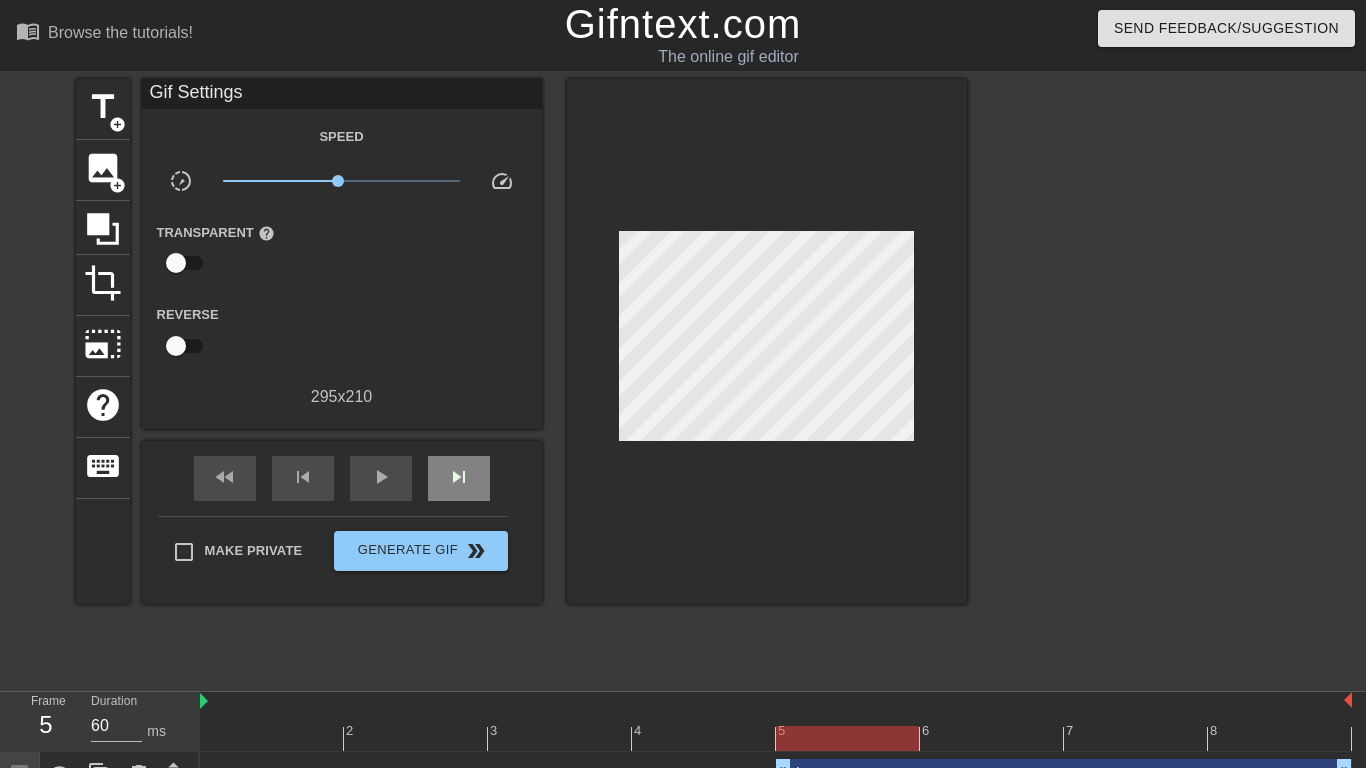 click on "skip_next" at bounding box center (459, 478) 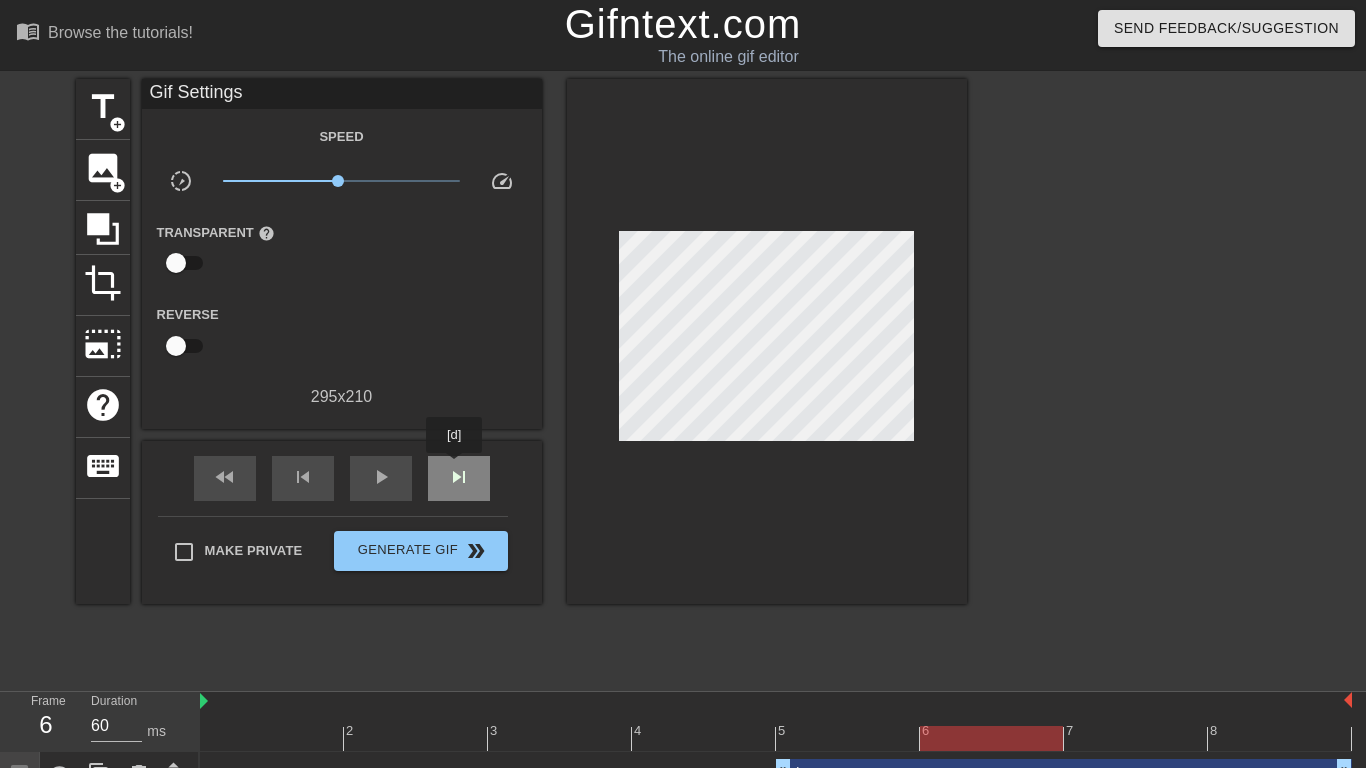 click on "skip_next" at bounding box center (459, 477) 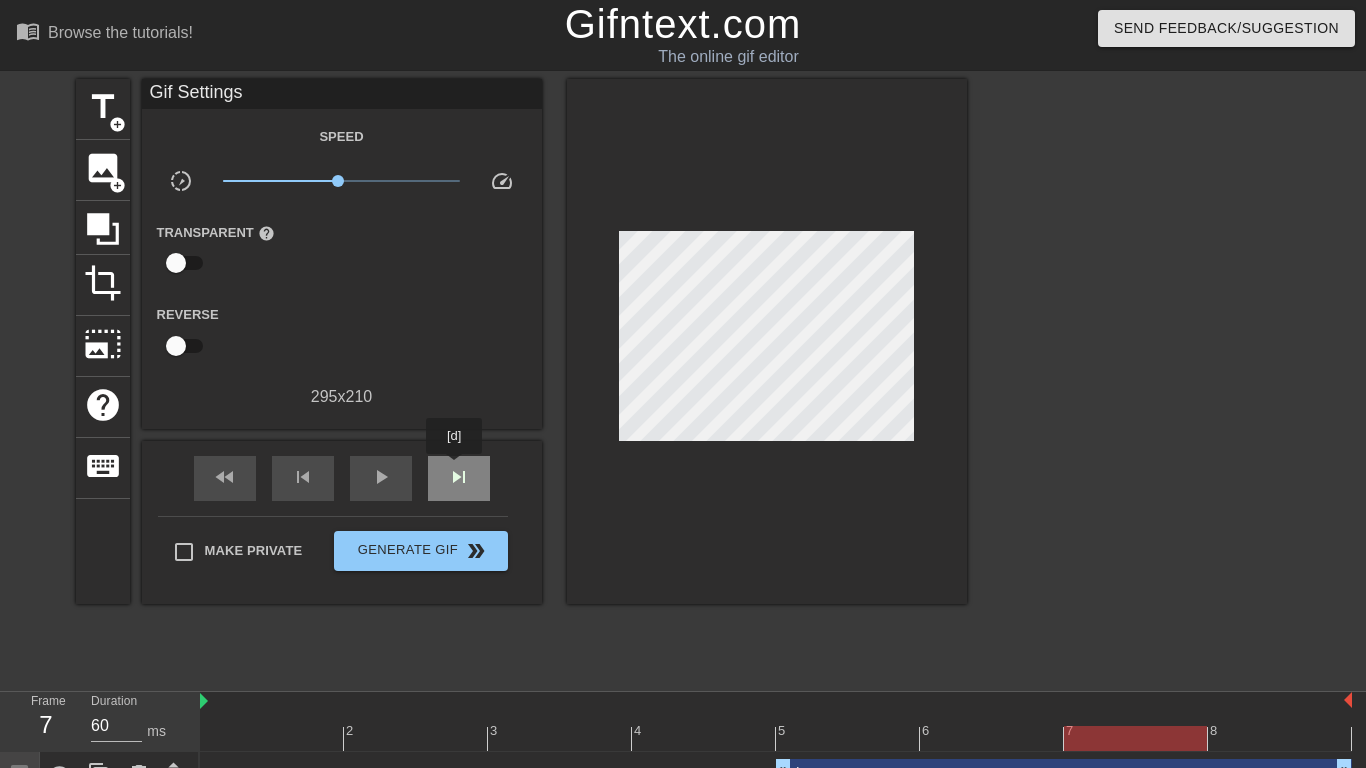 click on "skip_next" at bounding box center [459, 477] 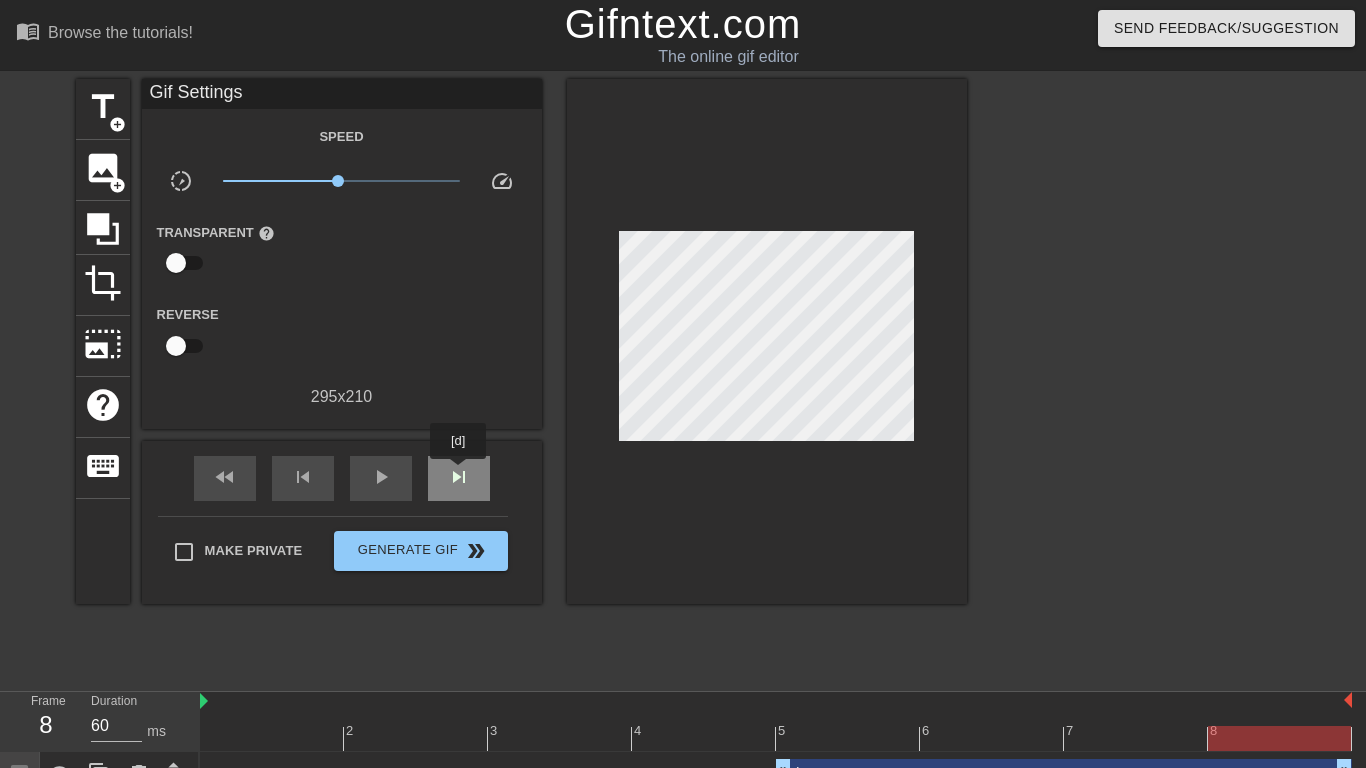 click on "skip_next" at bounding box center (459, 478) 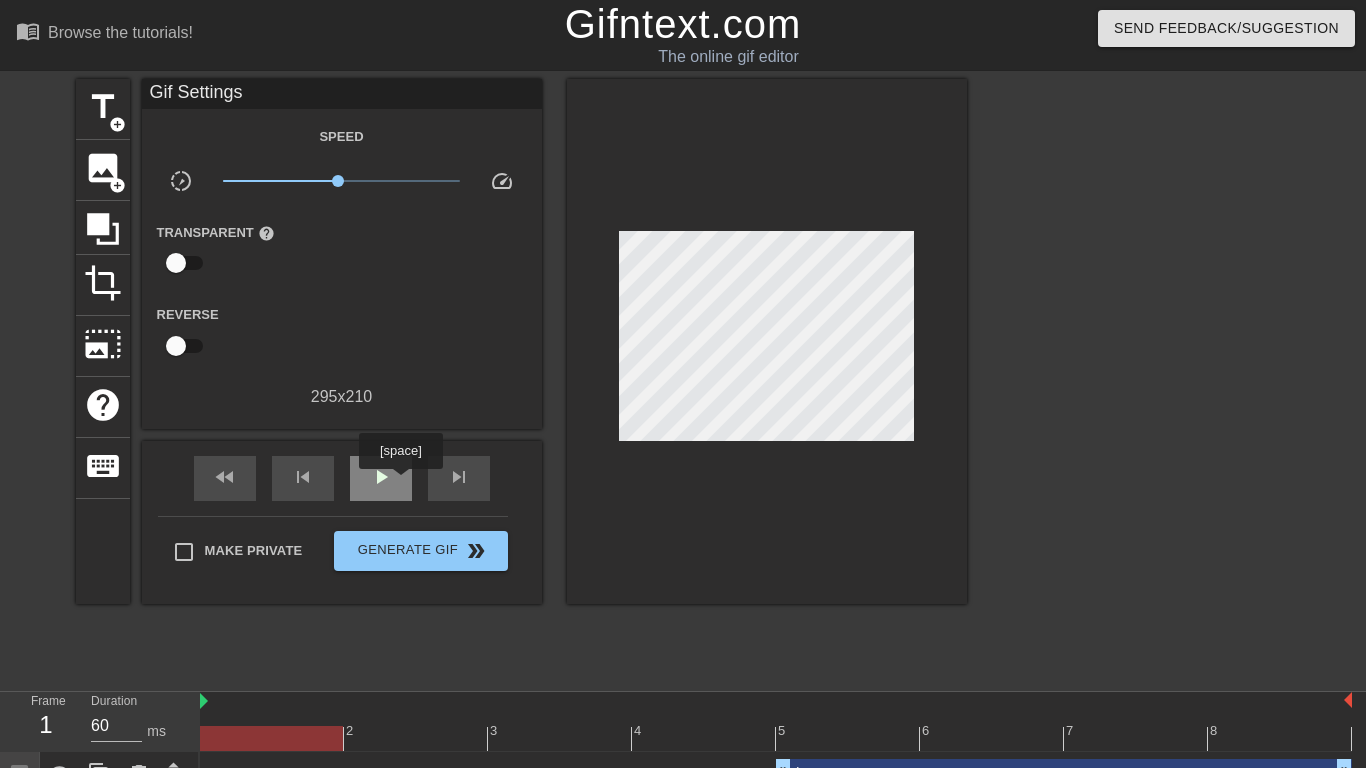 click on "play_arrow" at bounding box center (381, 478) 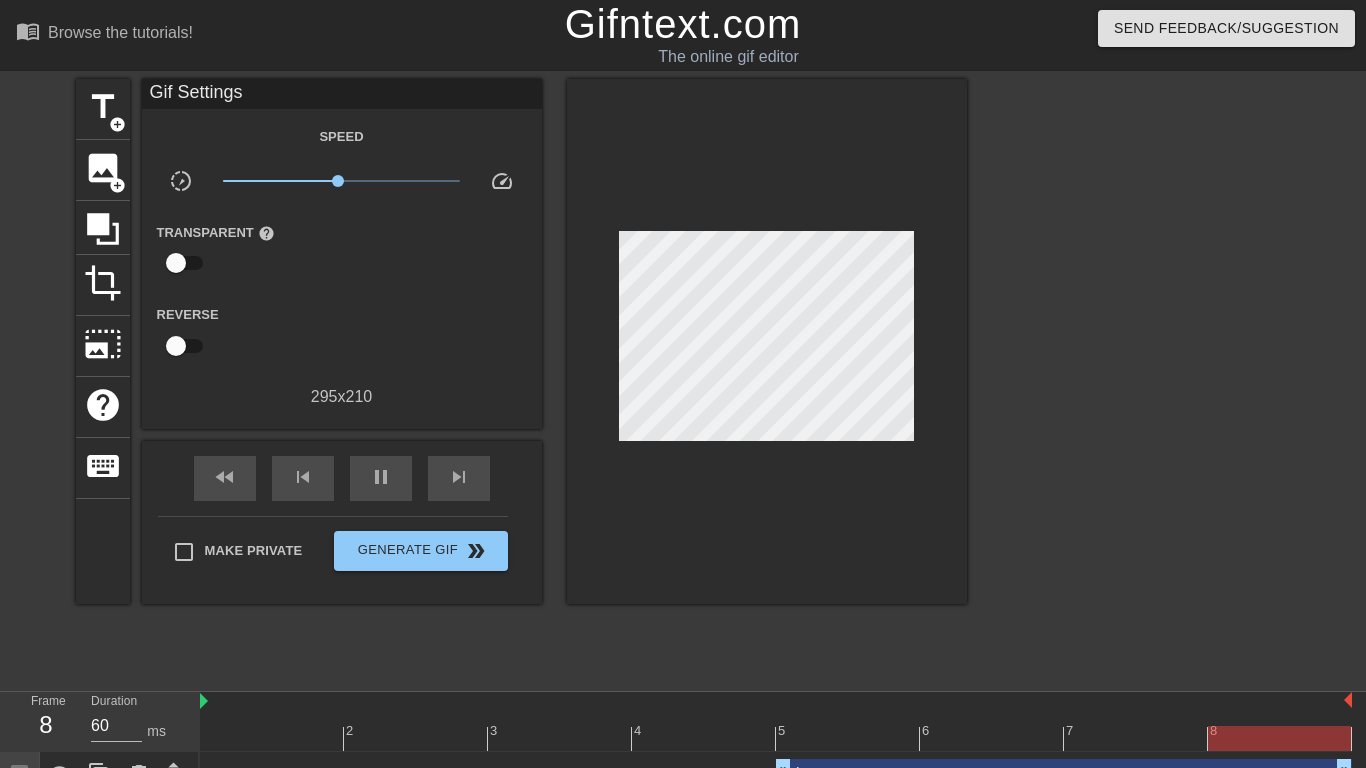 click on "x0.933" at bounding box center (341, 184) 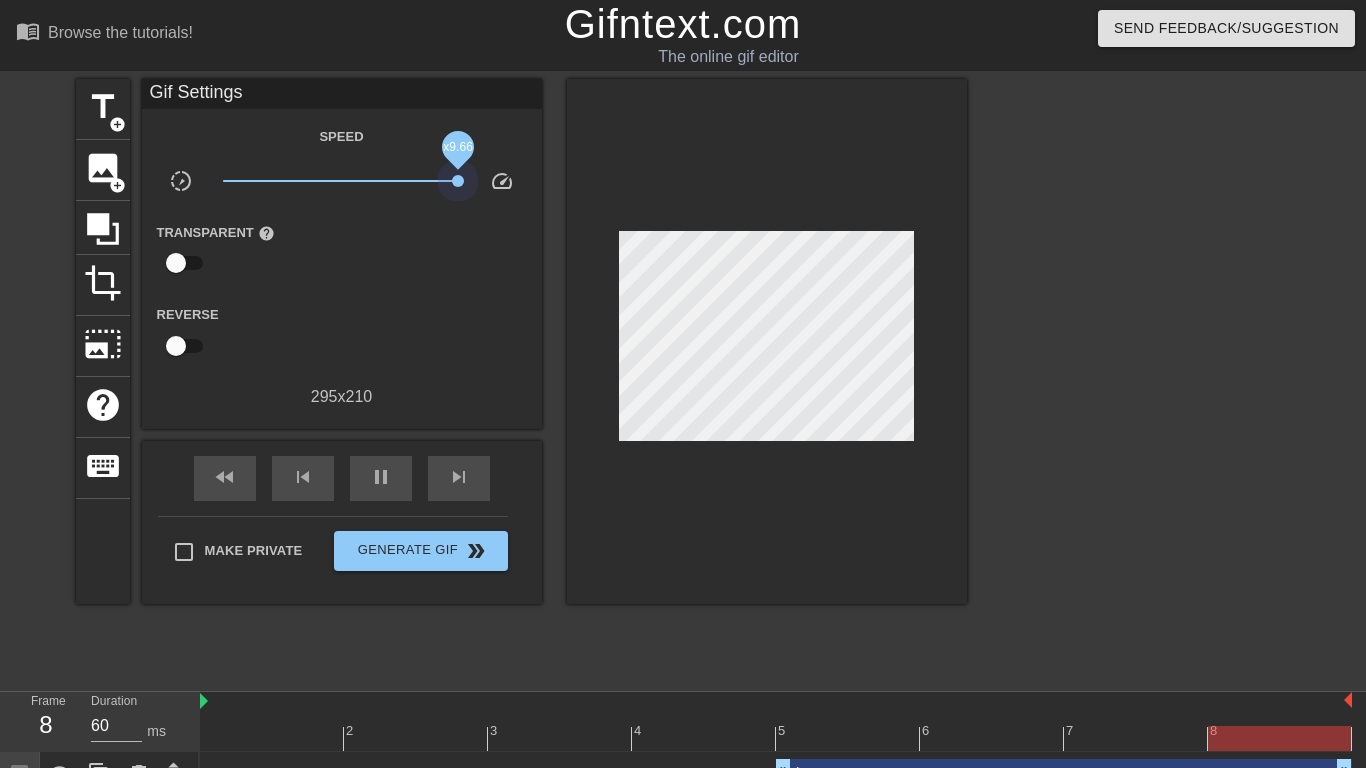click on "x9.66" at bounding box center (341, 181) 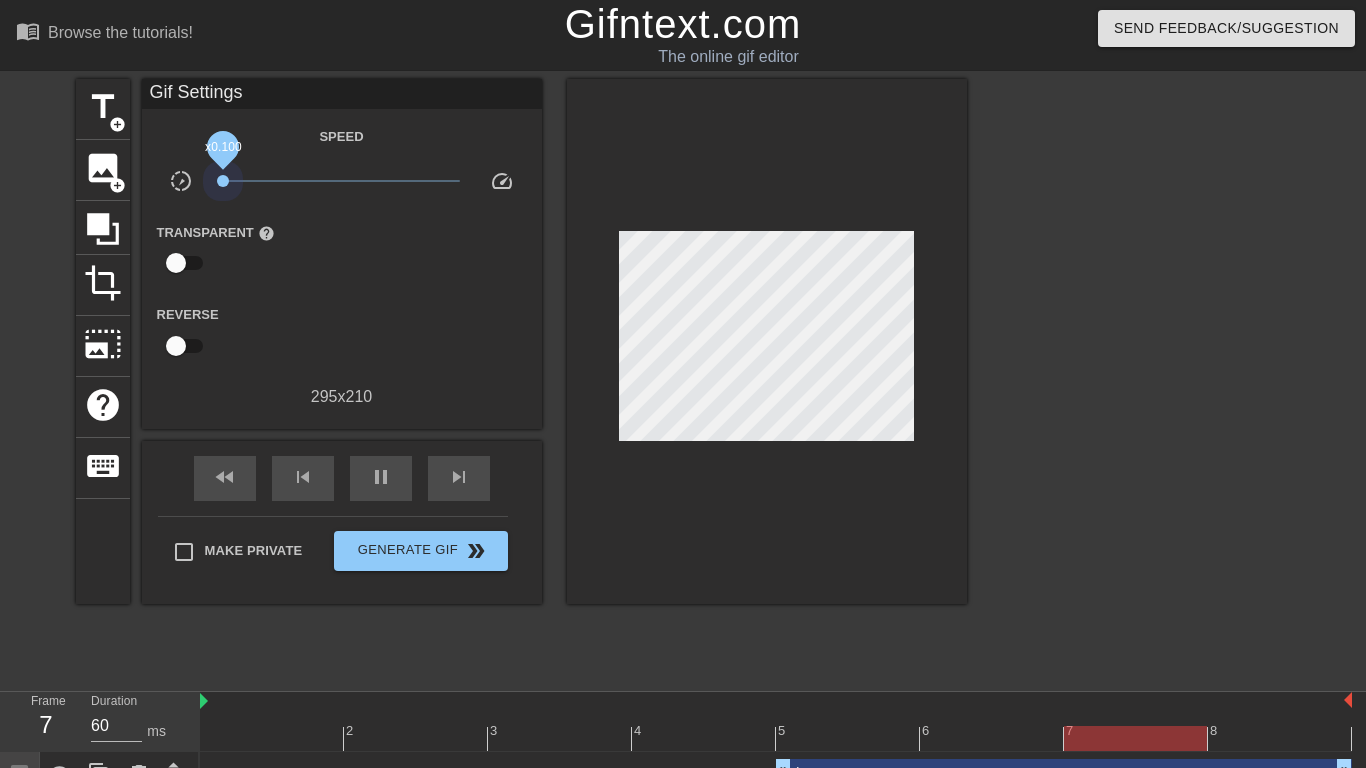 drag, startPoint x: 460, startPoint y: 184, endPoint x: 163, endPoint y: 179, distance: 297.04208 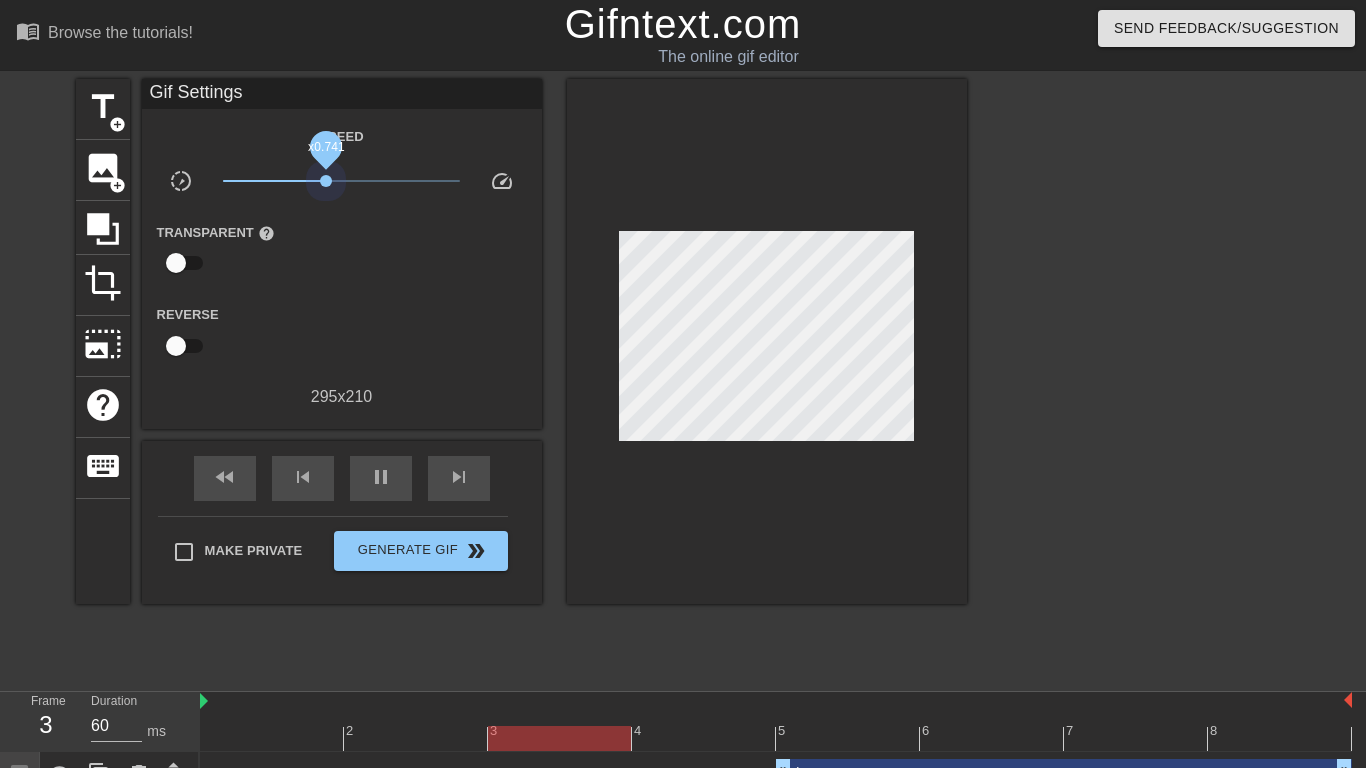 click on "x0.741" at bounding box center [341, 181] 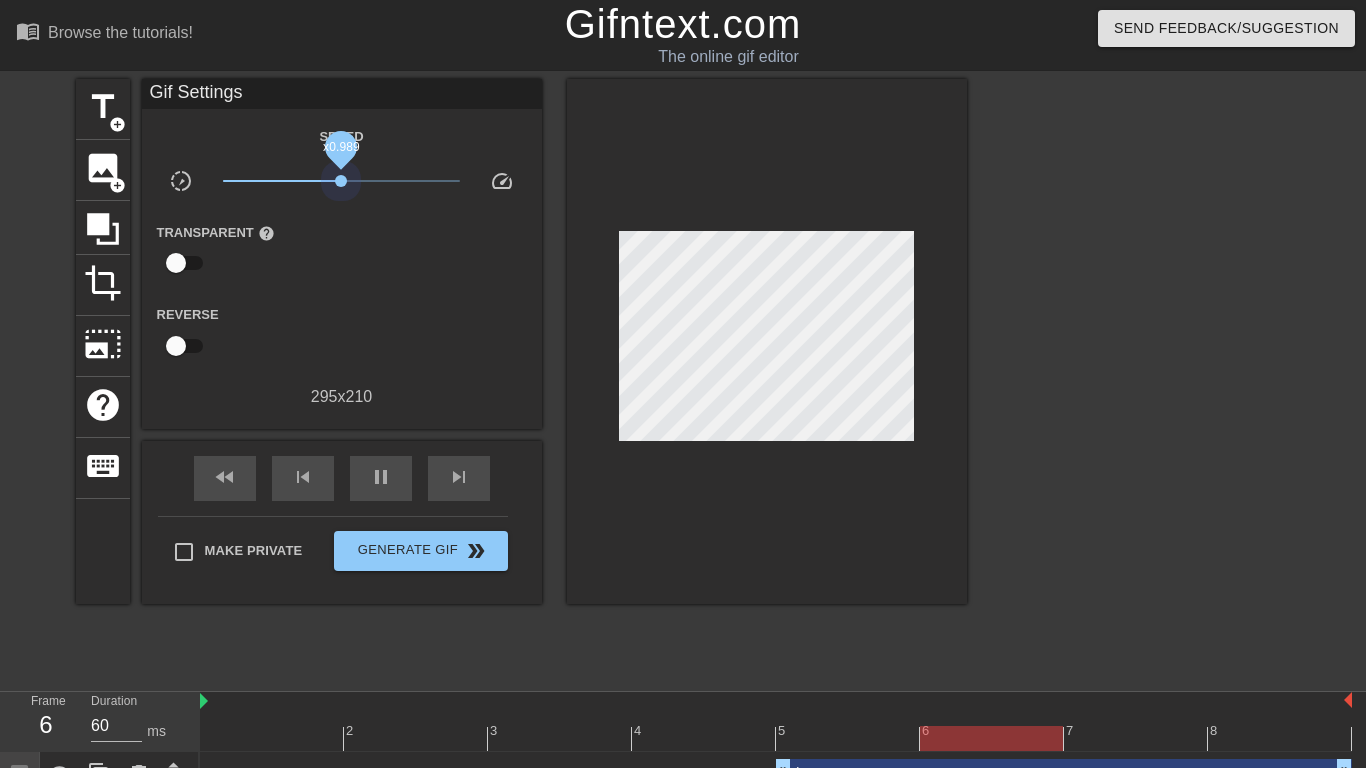 click on "x0.989" at bounding box center (341, 181) 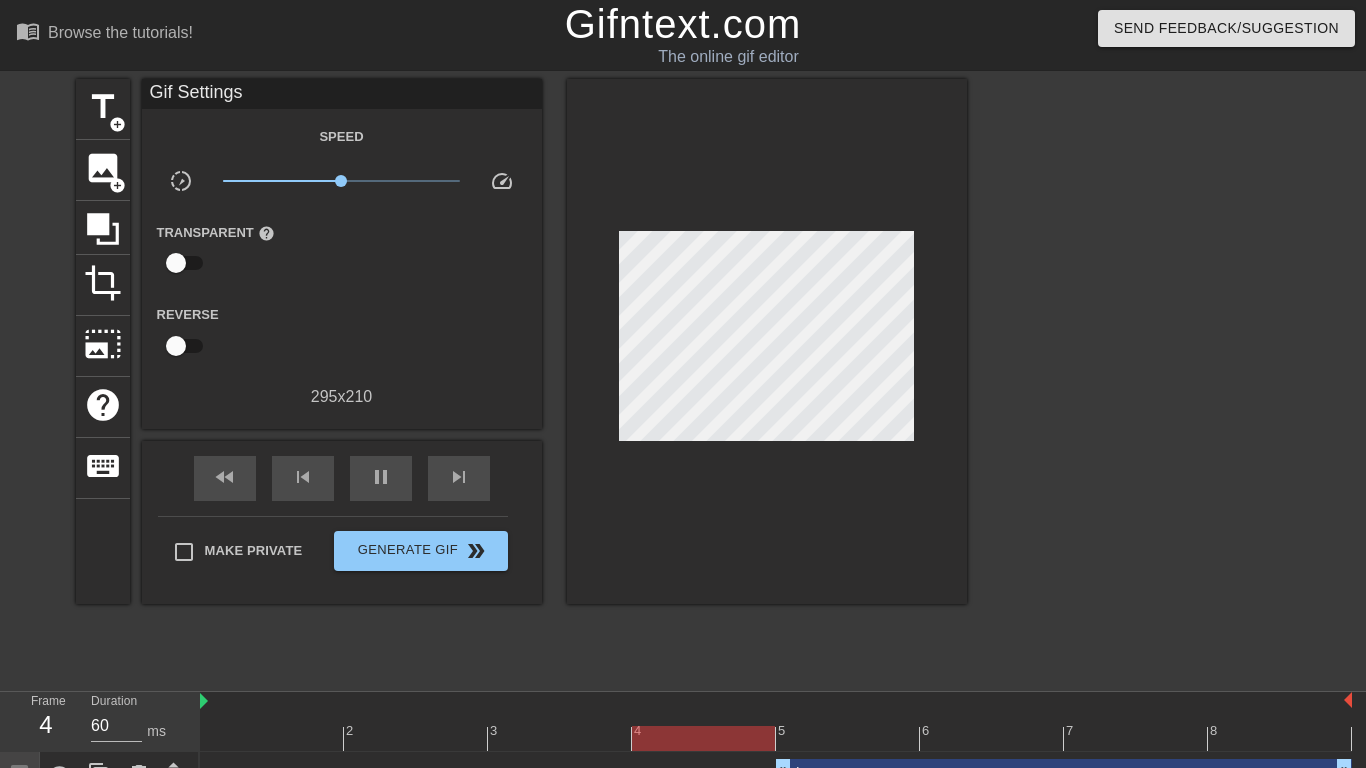 click on "x0.989" at bounding box center (341, 181) 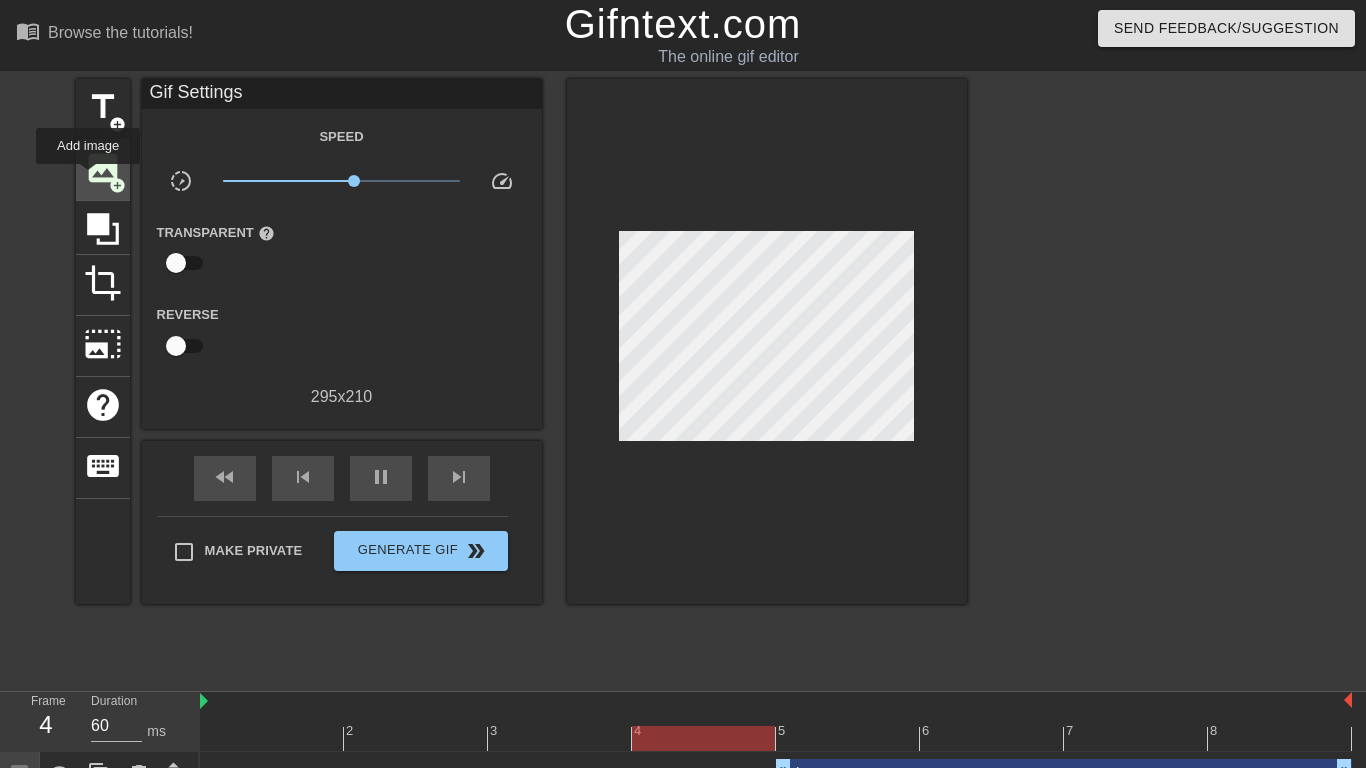 click on "image" at bounding box center (103, 168) 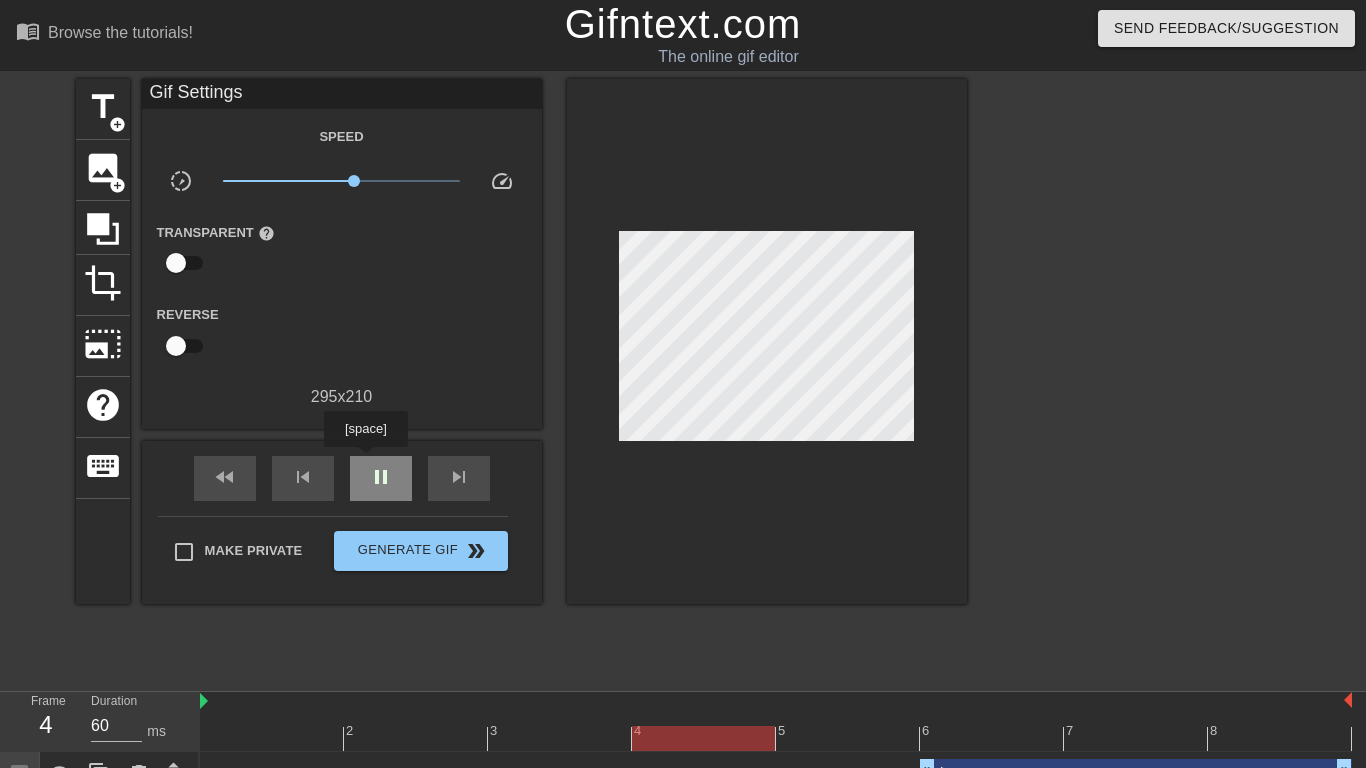 click on "pause" at bounding box center [381, 478] 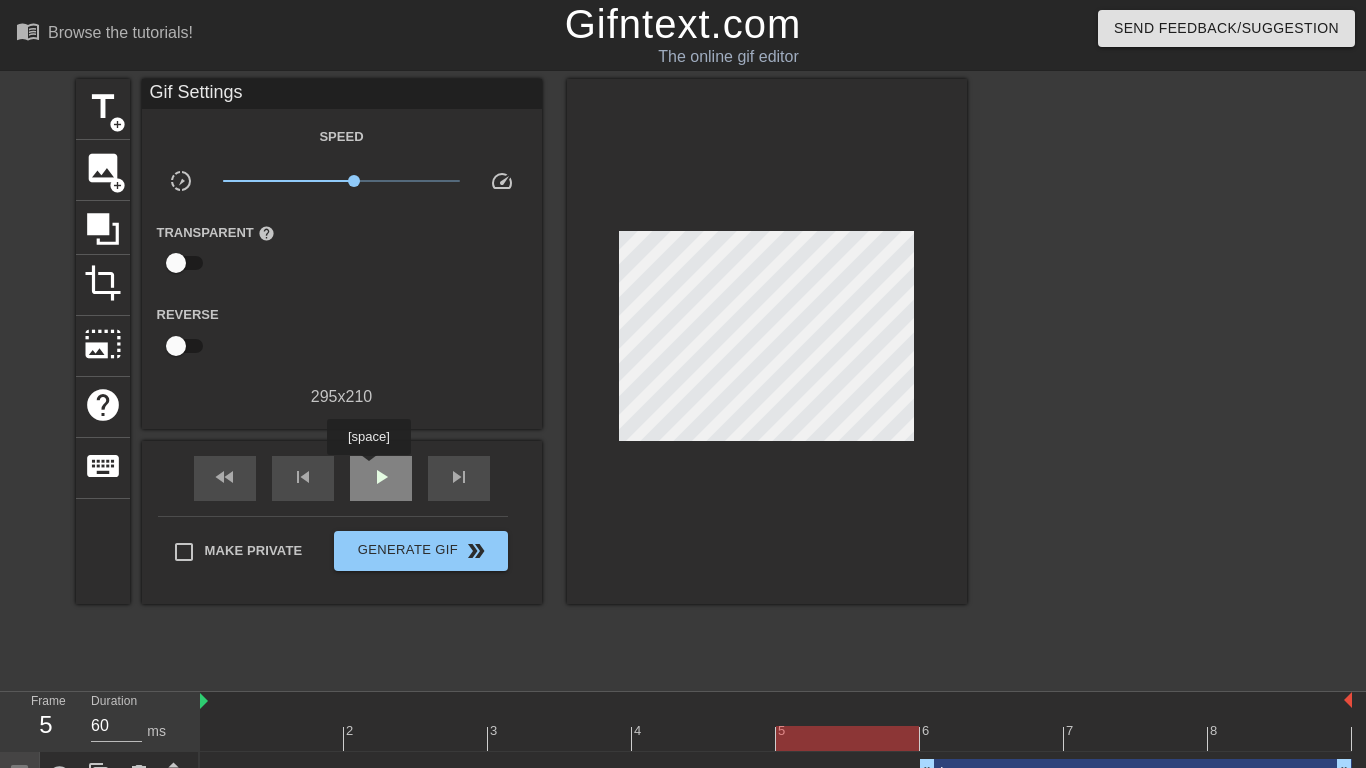 click on "play_arrow" at bounding box center (381, 477) 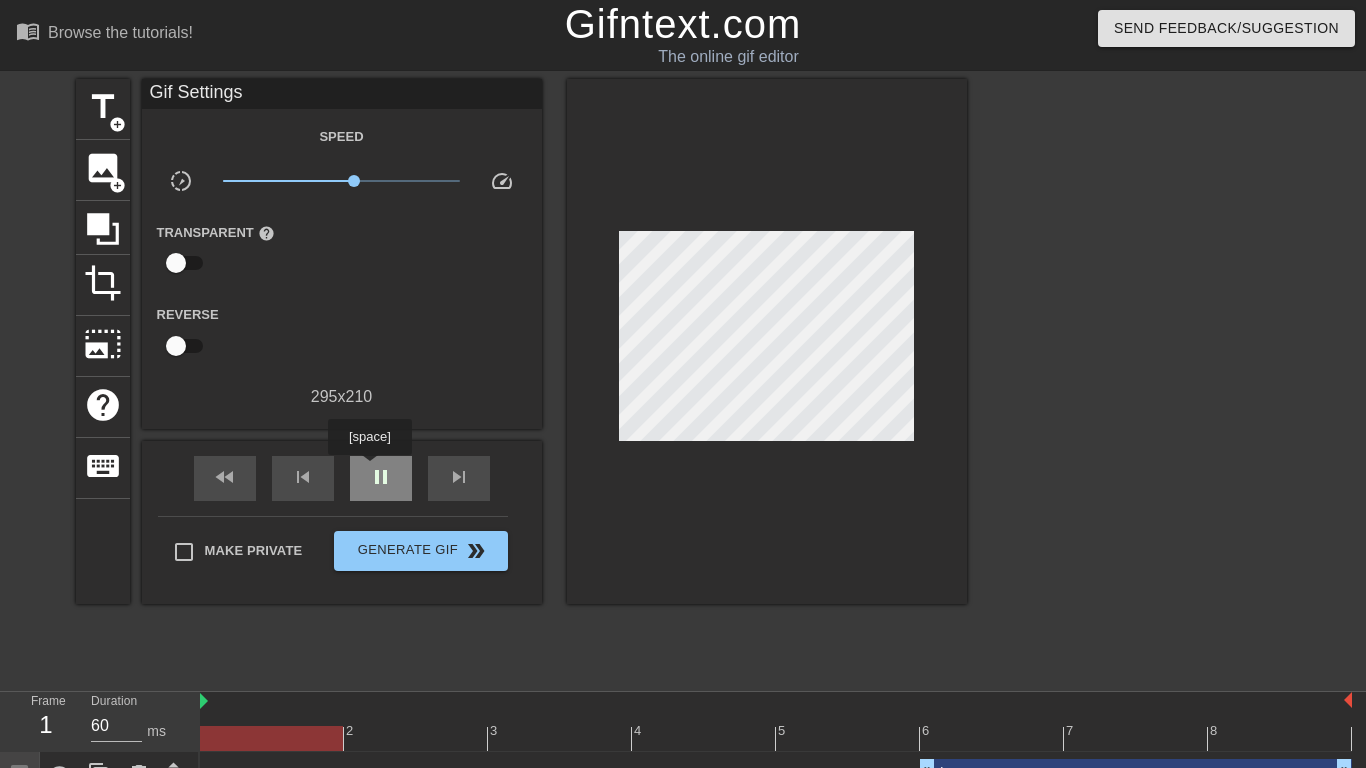 click on "pause" at bounding box center (381, 477) 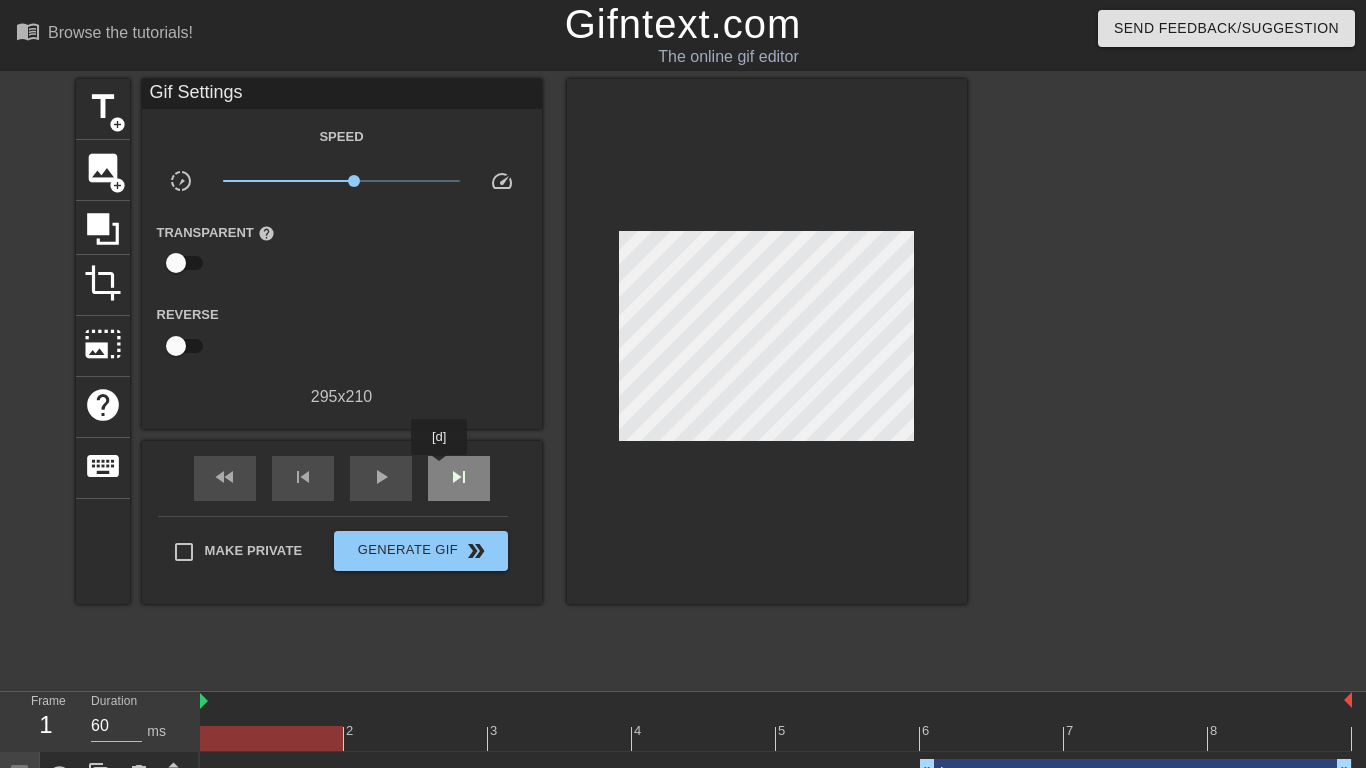 click on "skip_next" at bounding box center [459, 478] 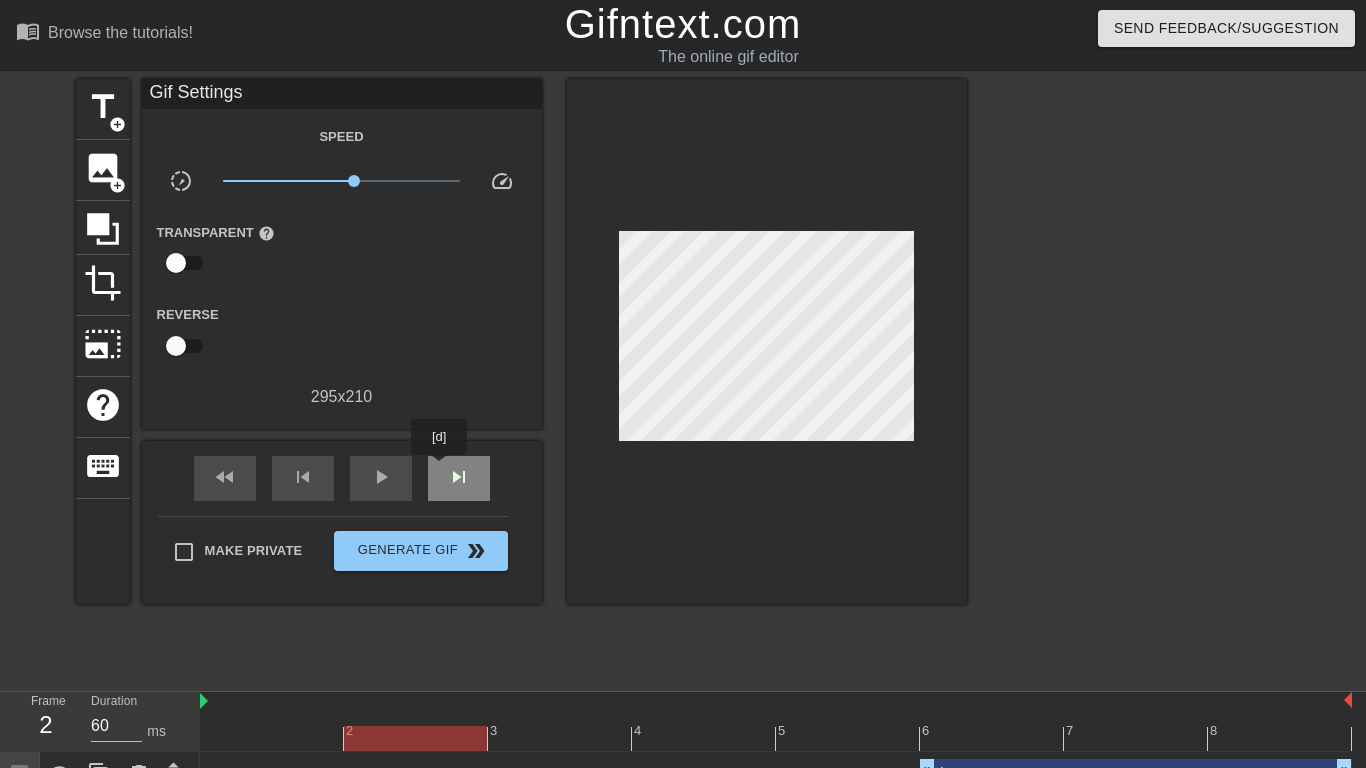 click on "skip_next" at bounding box center (459, 478) 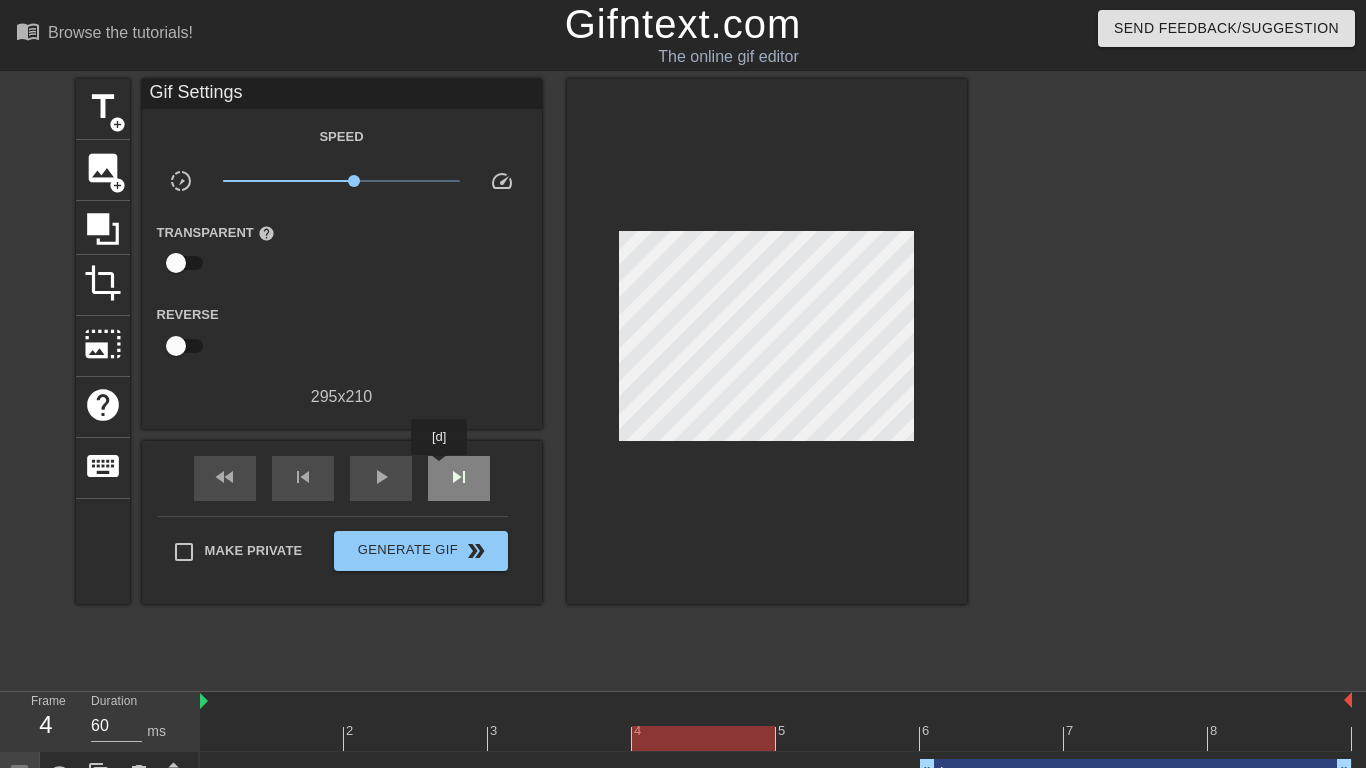 click on "skip_next" at bounding box center (459, 478) 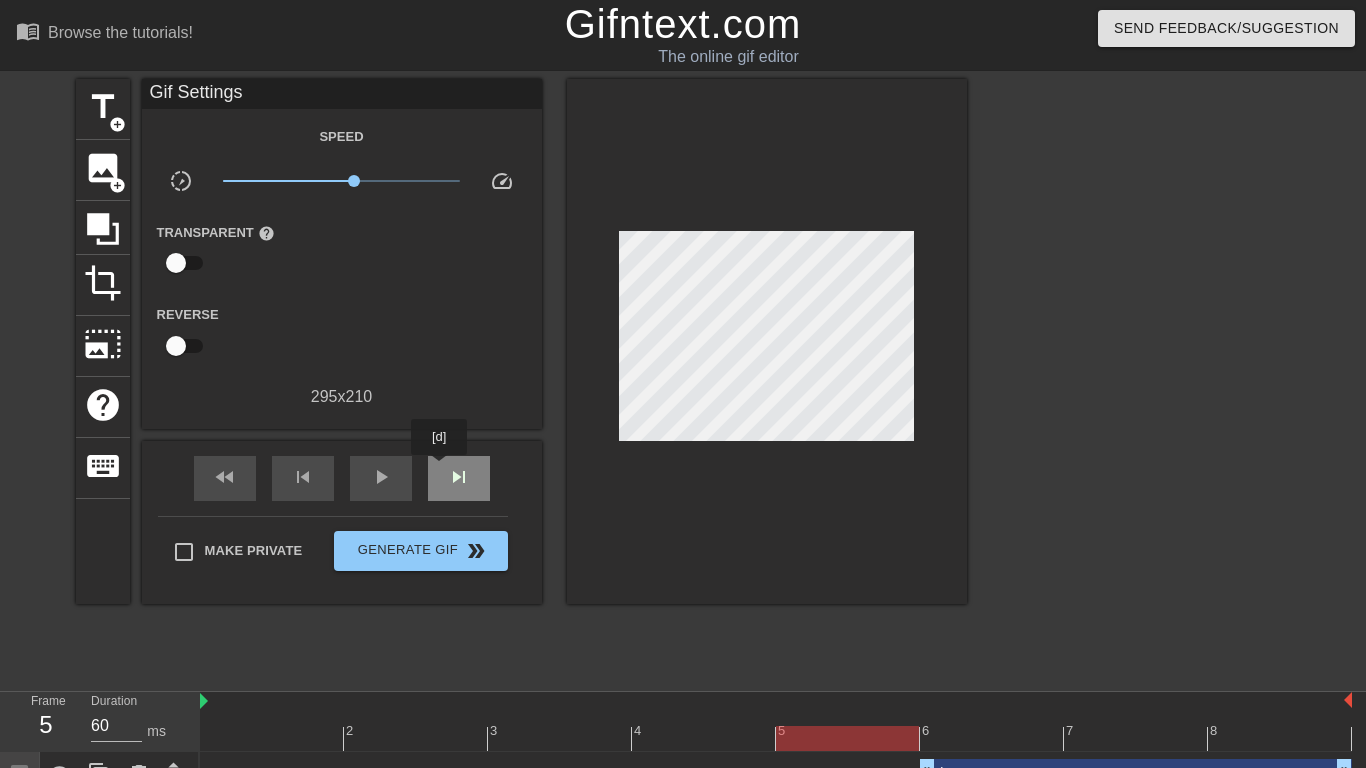 click on "skip_next" at bounding box center (459, 478) 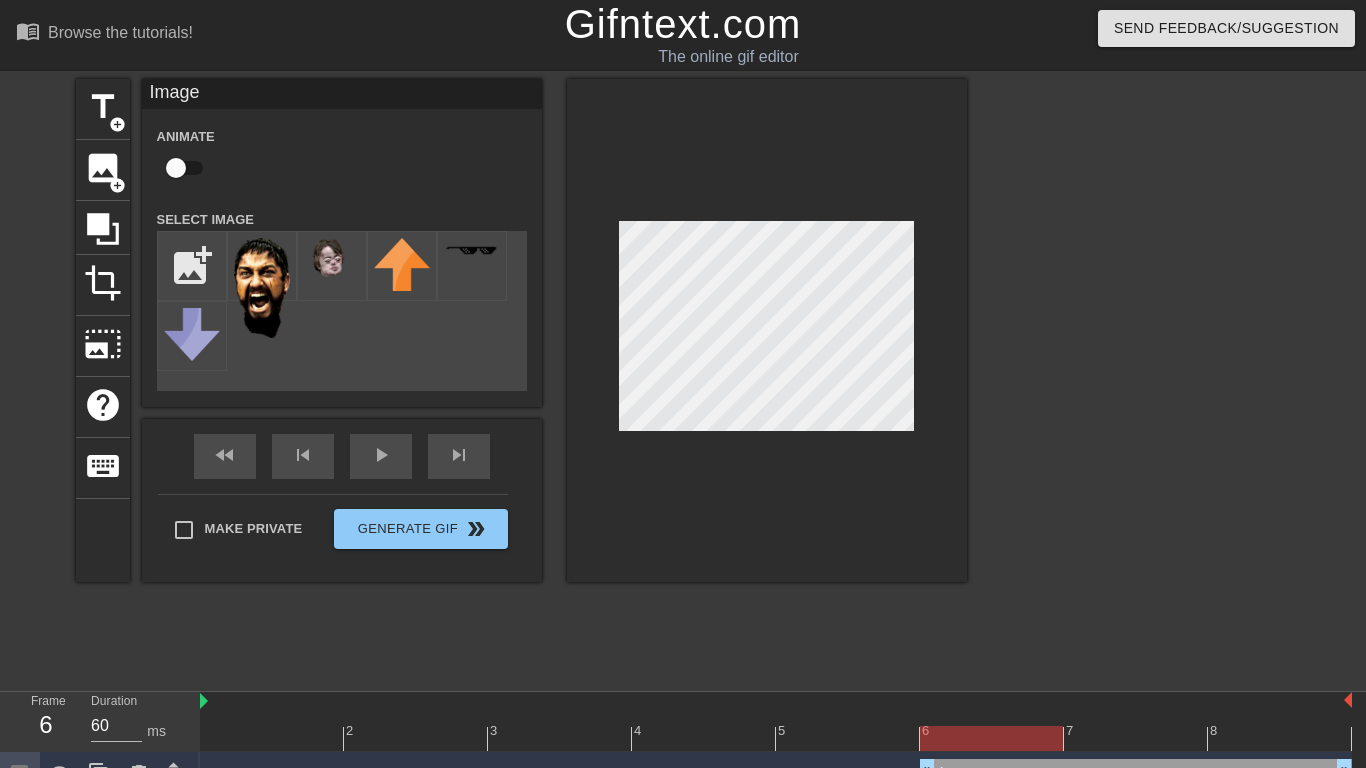 click on "title add_circle image add_circle crop photo_size_select_large help keyboard Image Animate Select Image add_photo_alternate fast_rewind skip_previous play_arrow skip_next Make Private Generate Gif double_arrow" at bounding box center [683, 379] 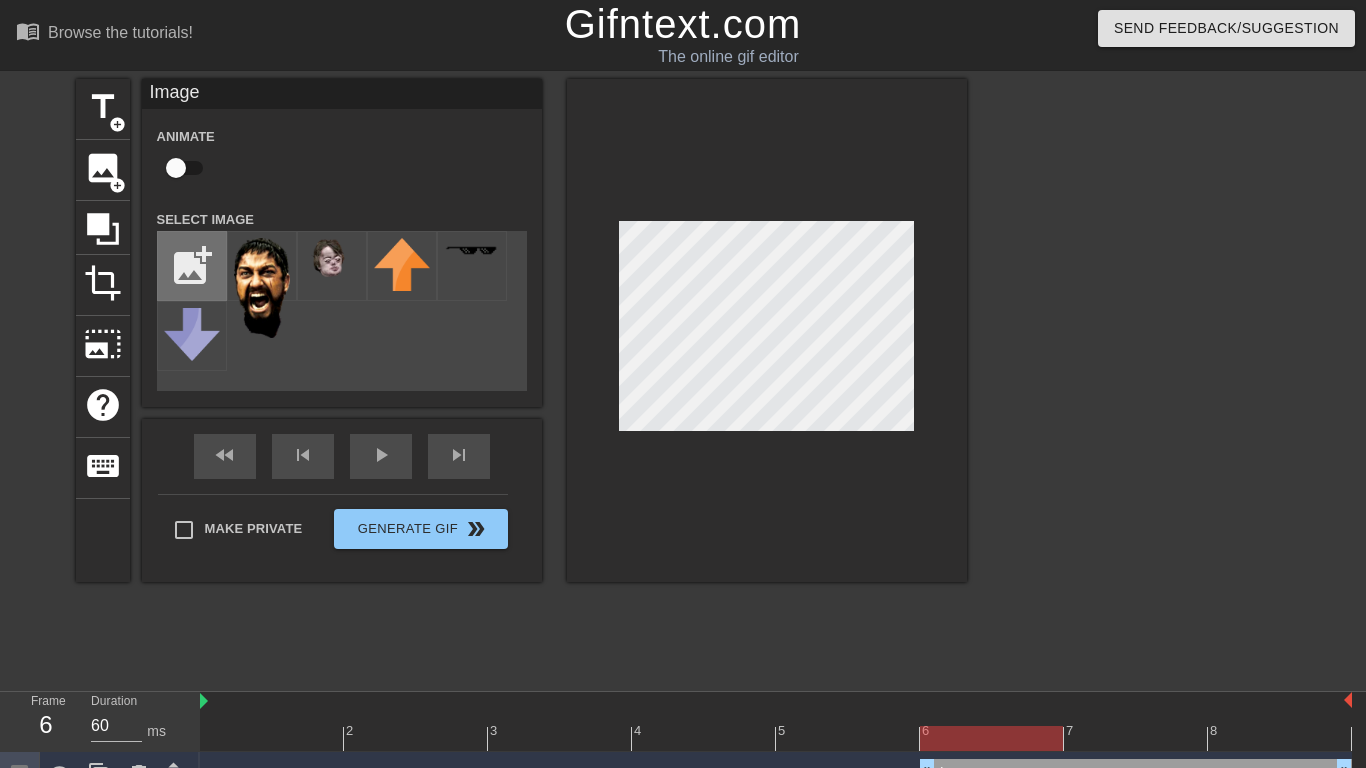click at bounding box center (192, 266) 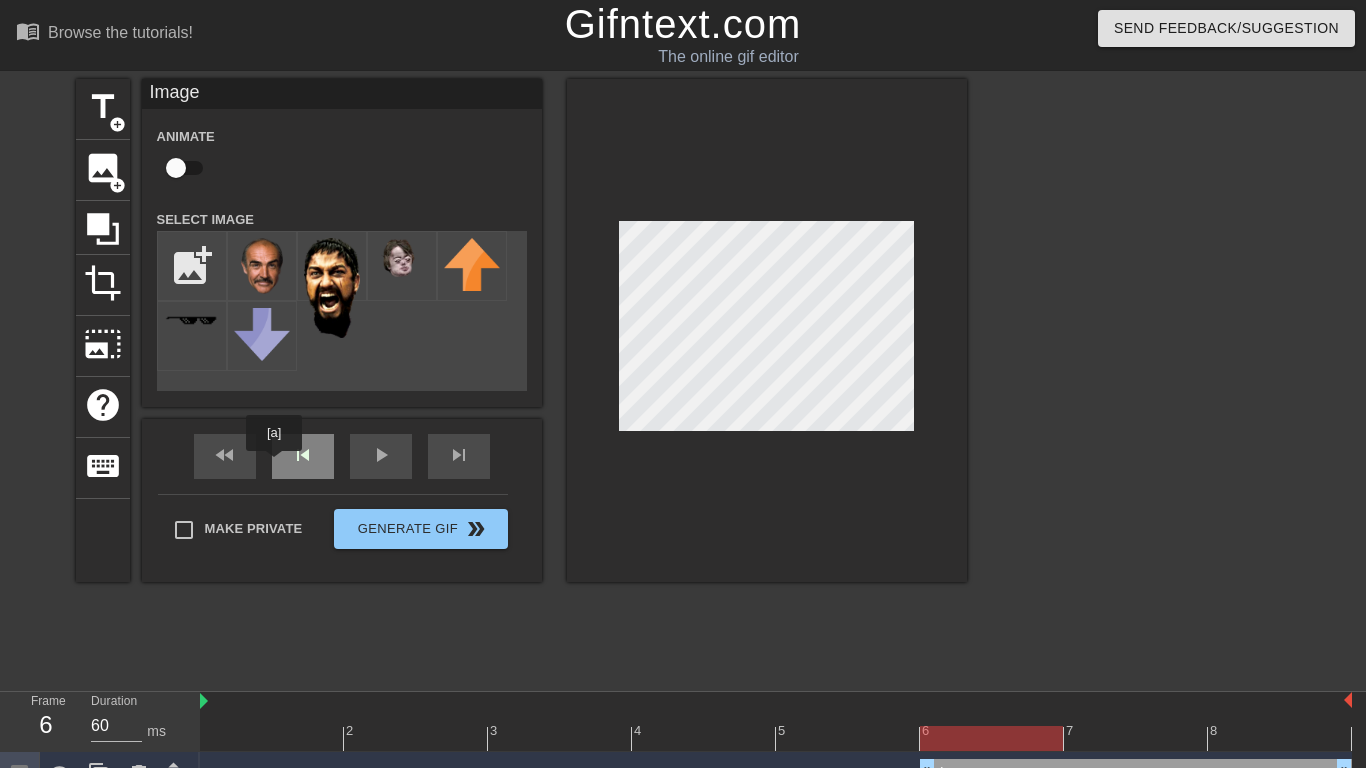 click on "skip_previous" at bounding box center (303, 456) 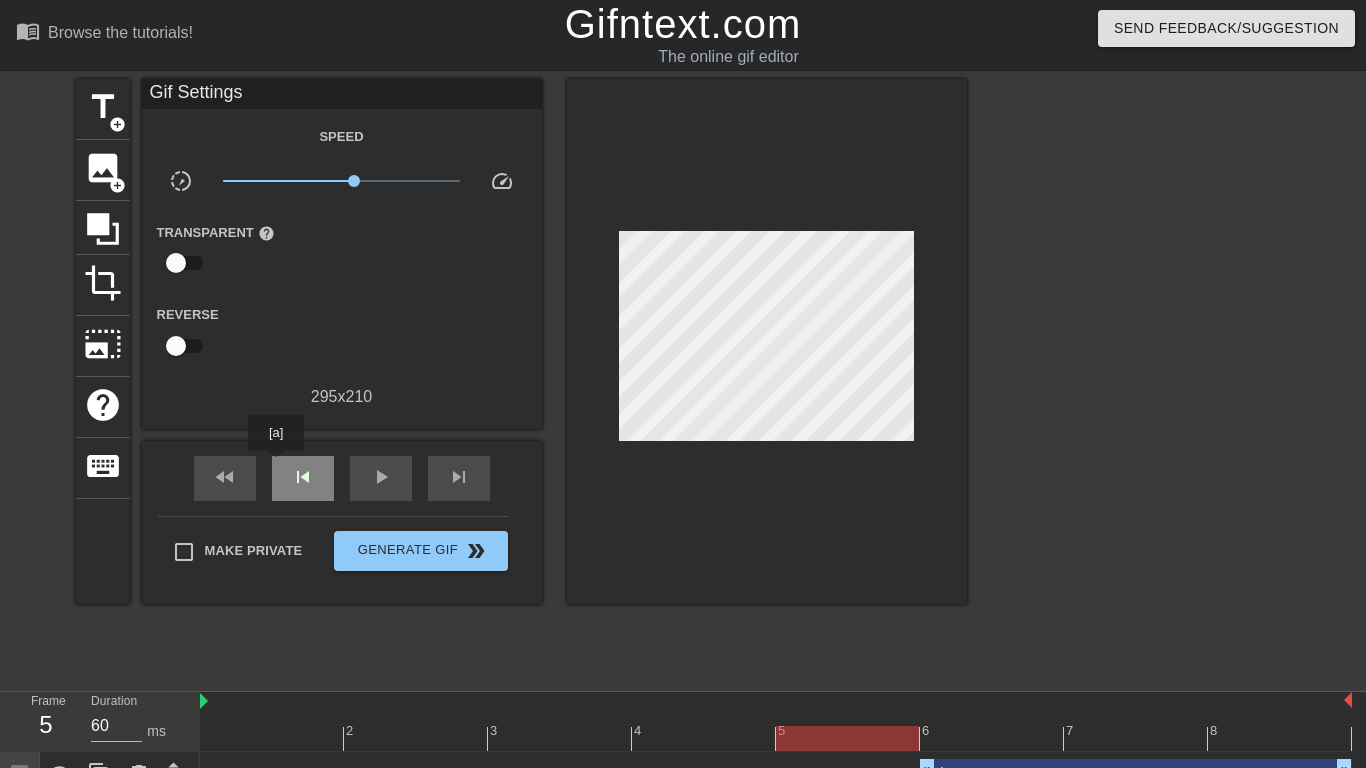 click on "skip_previous" at bounding box center [303, 478] 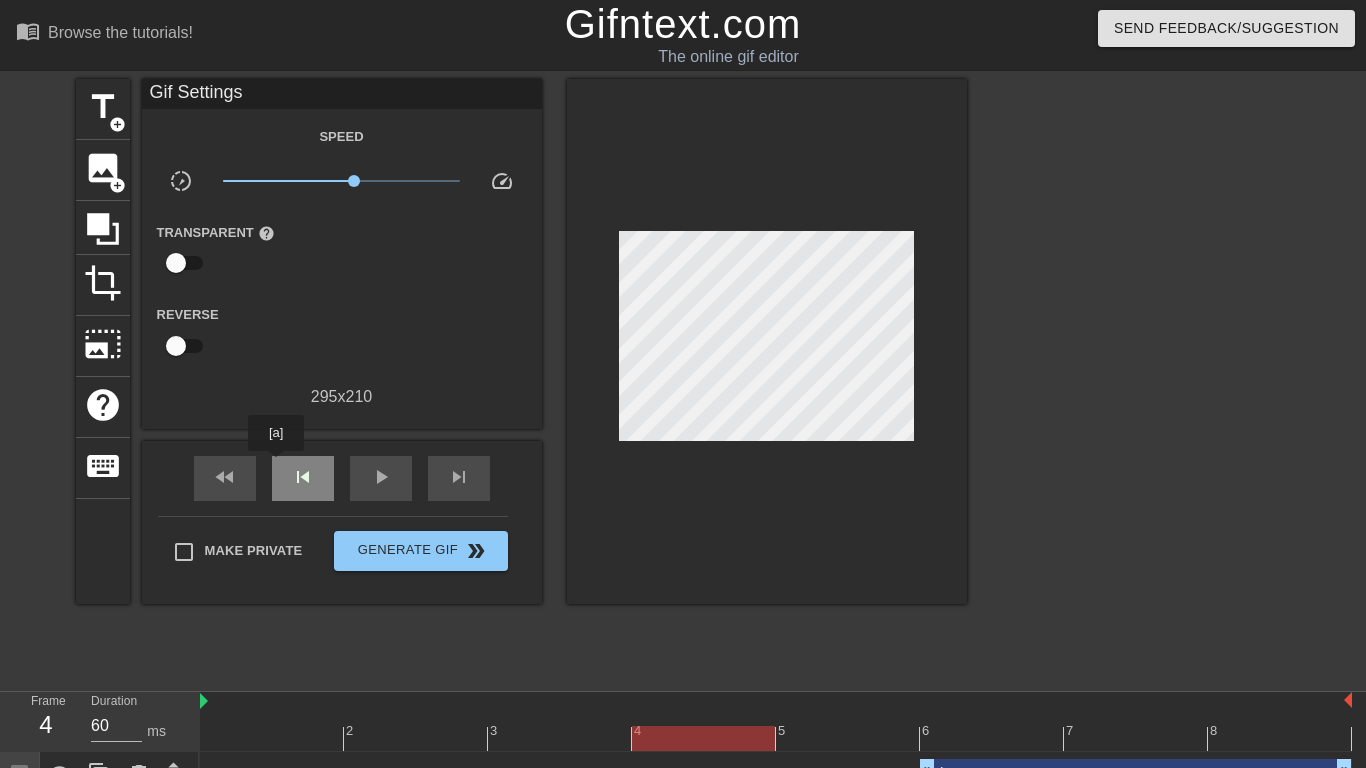 click on "skip_previous" at bounding box center [303, 478] 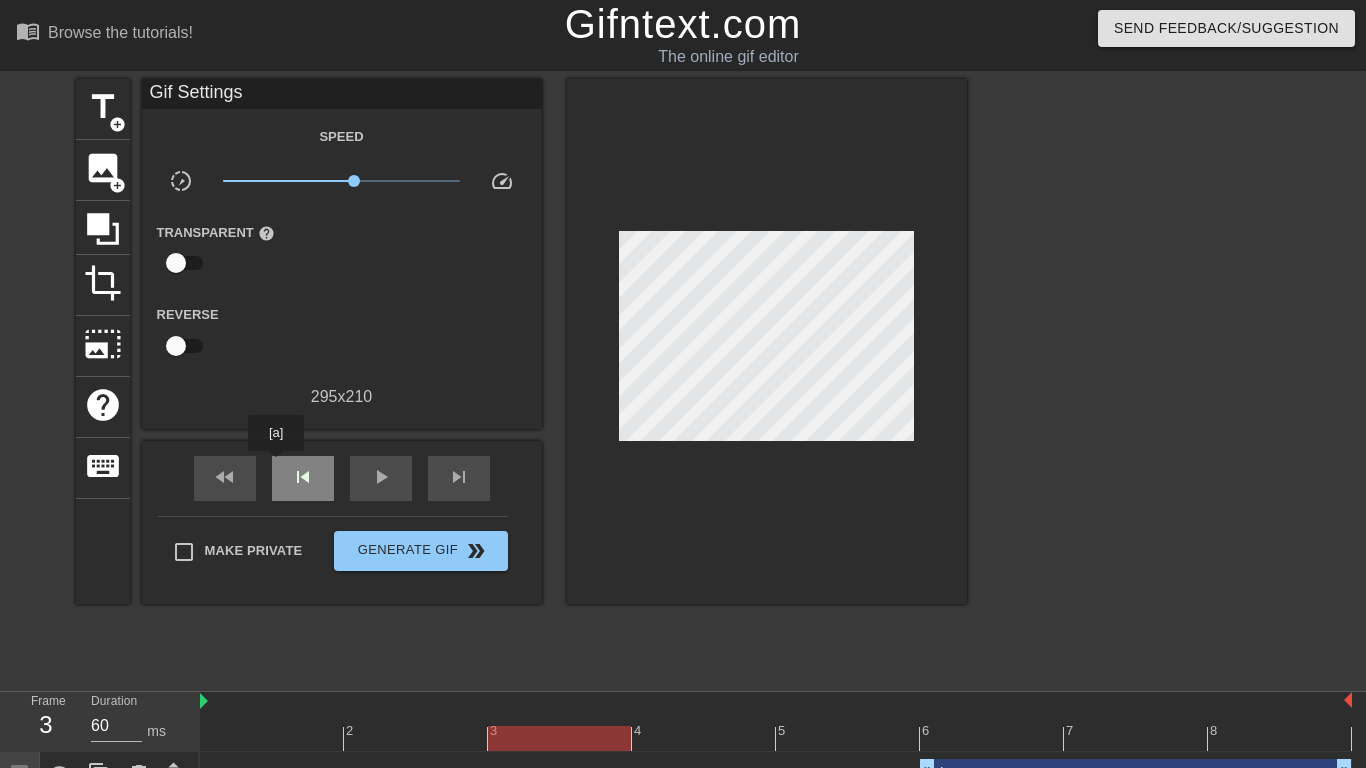 click on "skip_previous" at bounding box center [303, 478] 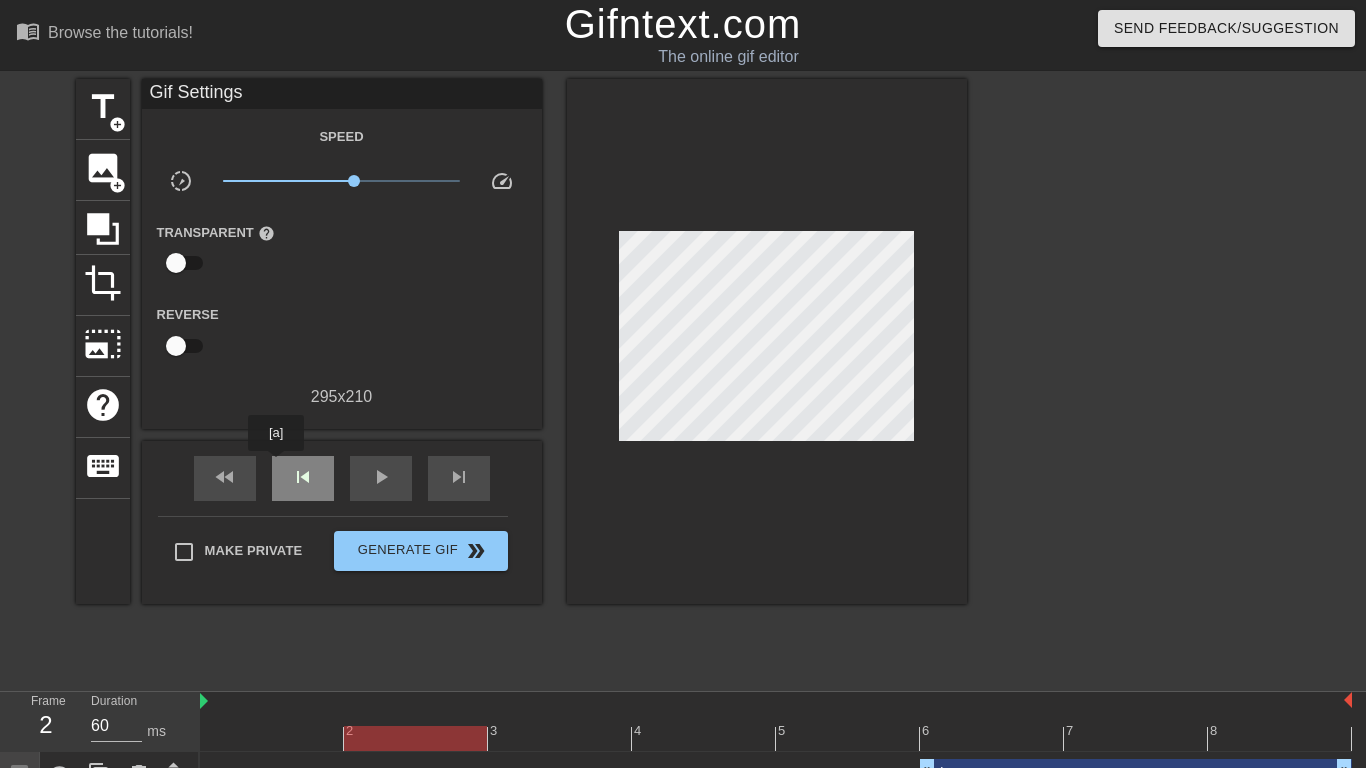click on "skip_previous" at bounding box center [303, 478] 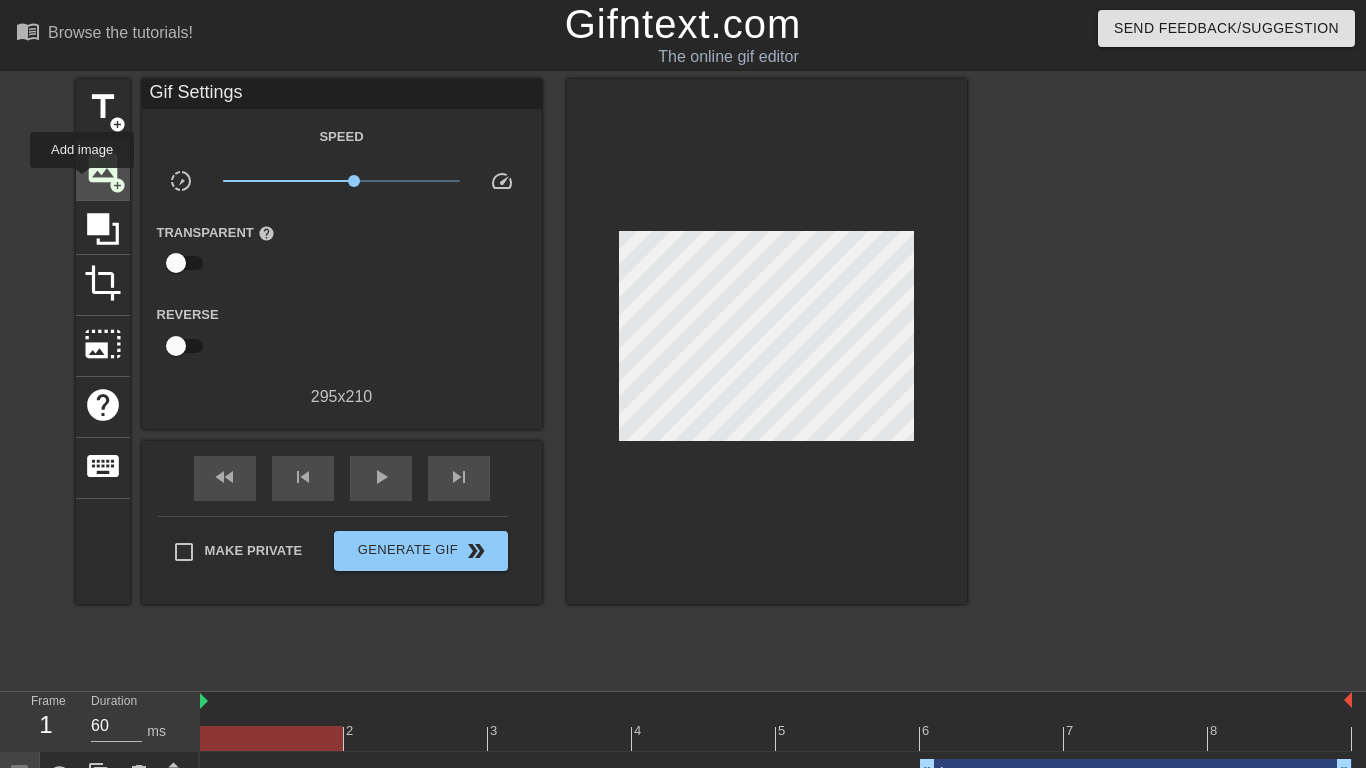 click on "image add_circle" at bounding box center (103, 170) 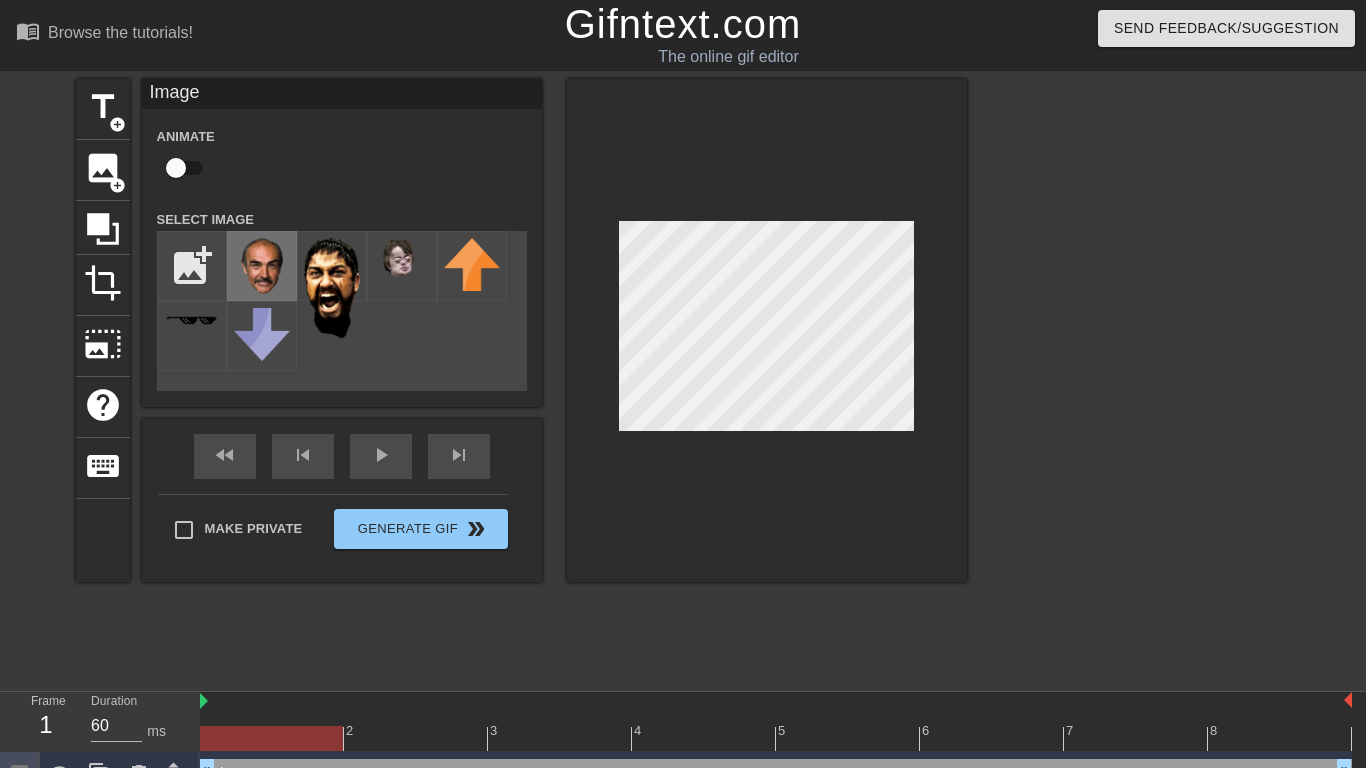 click at bounding box center (262, 266) 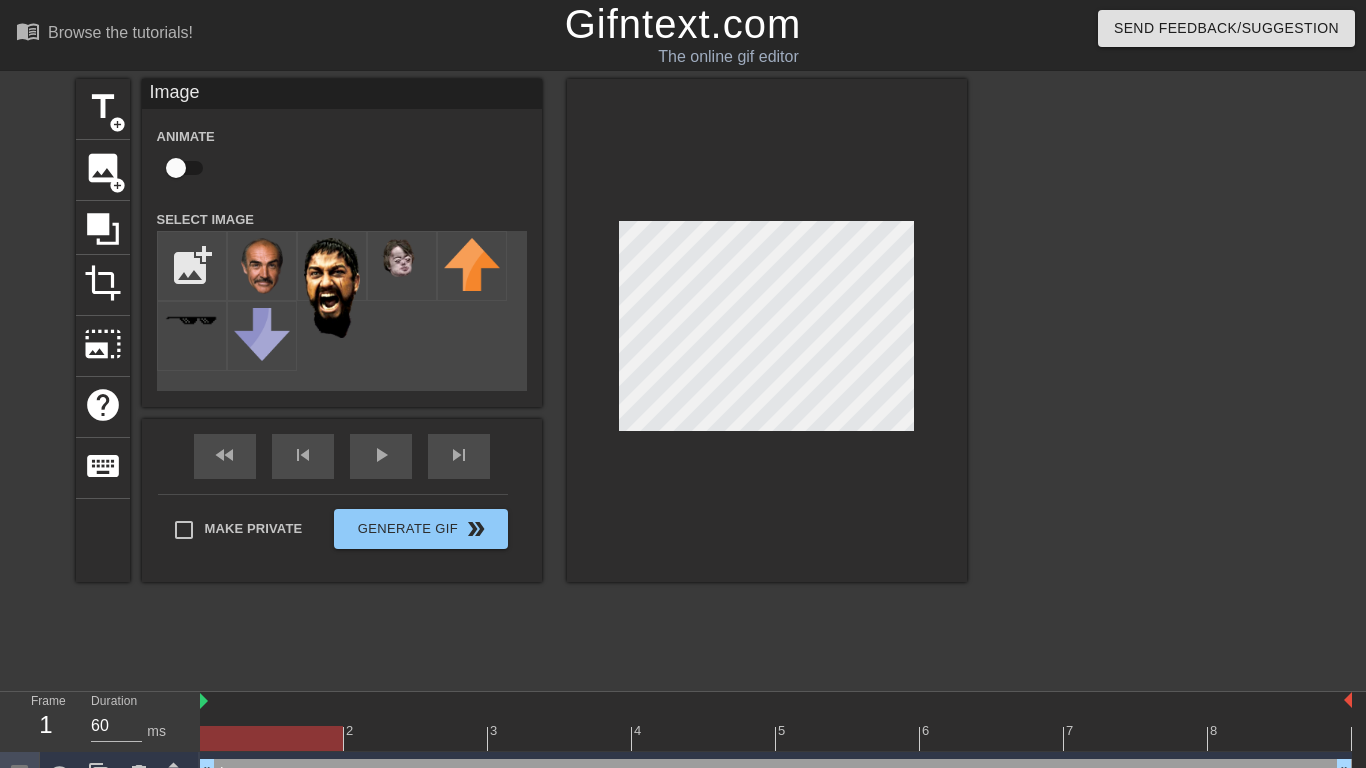 click at bounding box center [176, 168] 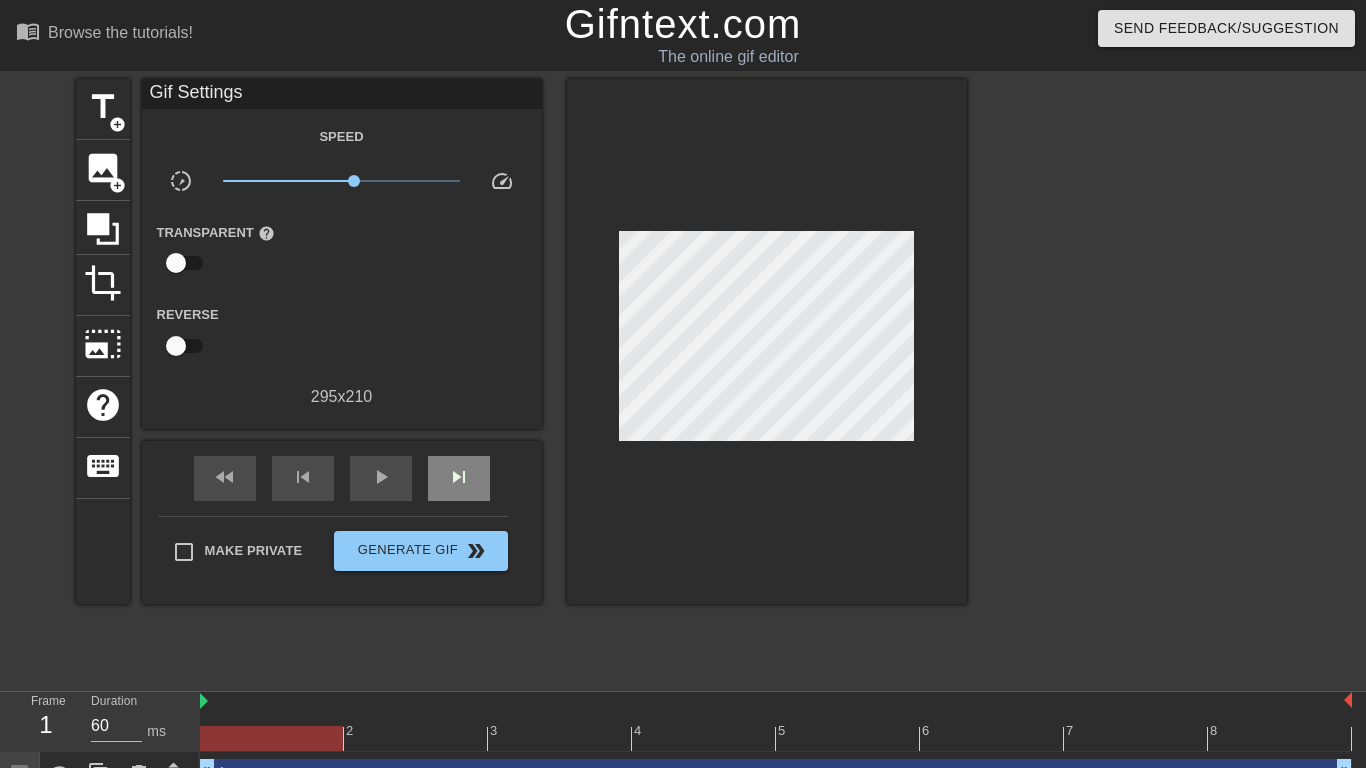click on "fast_rewind skip_previous play_arrow skip_next" at bounding box center [342, 478] 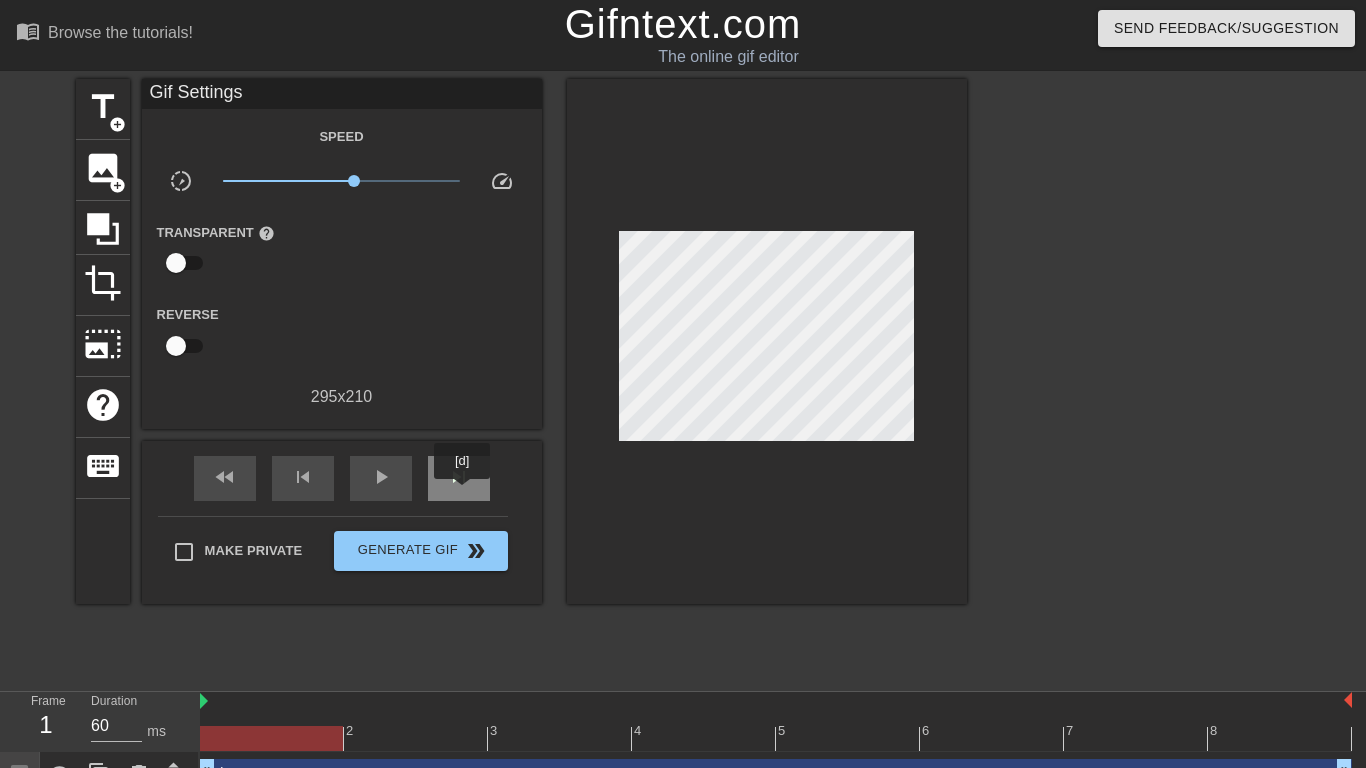 click on "skip_next" at bounding box center [459, 478] 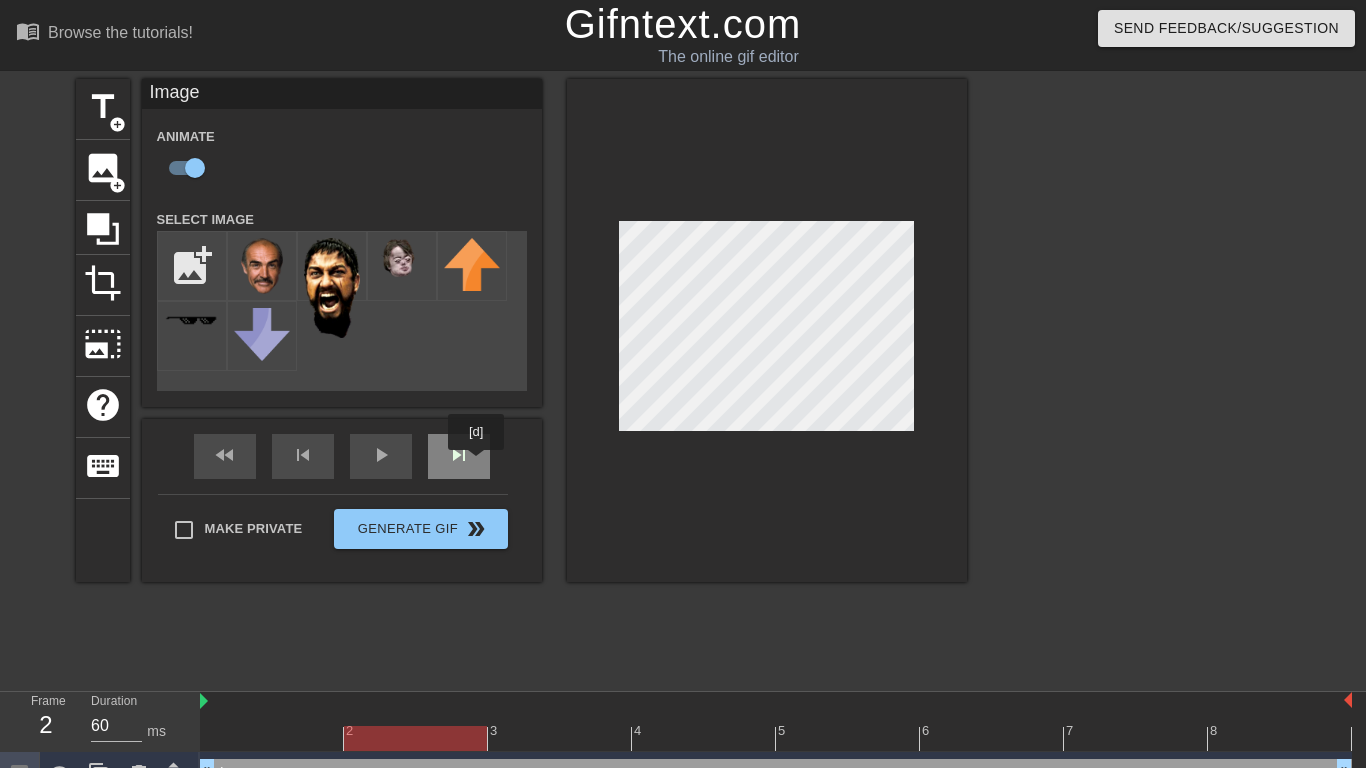 click on "skip_next" at bounding box center [459, 456] 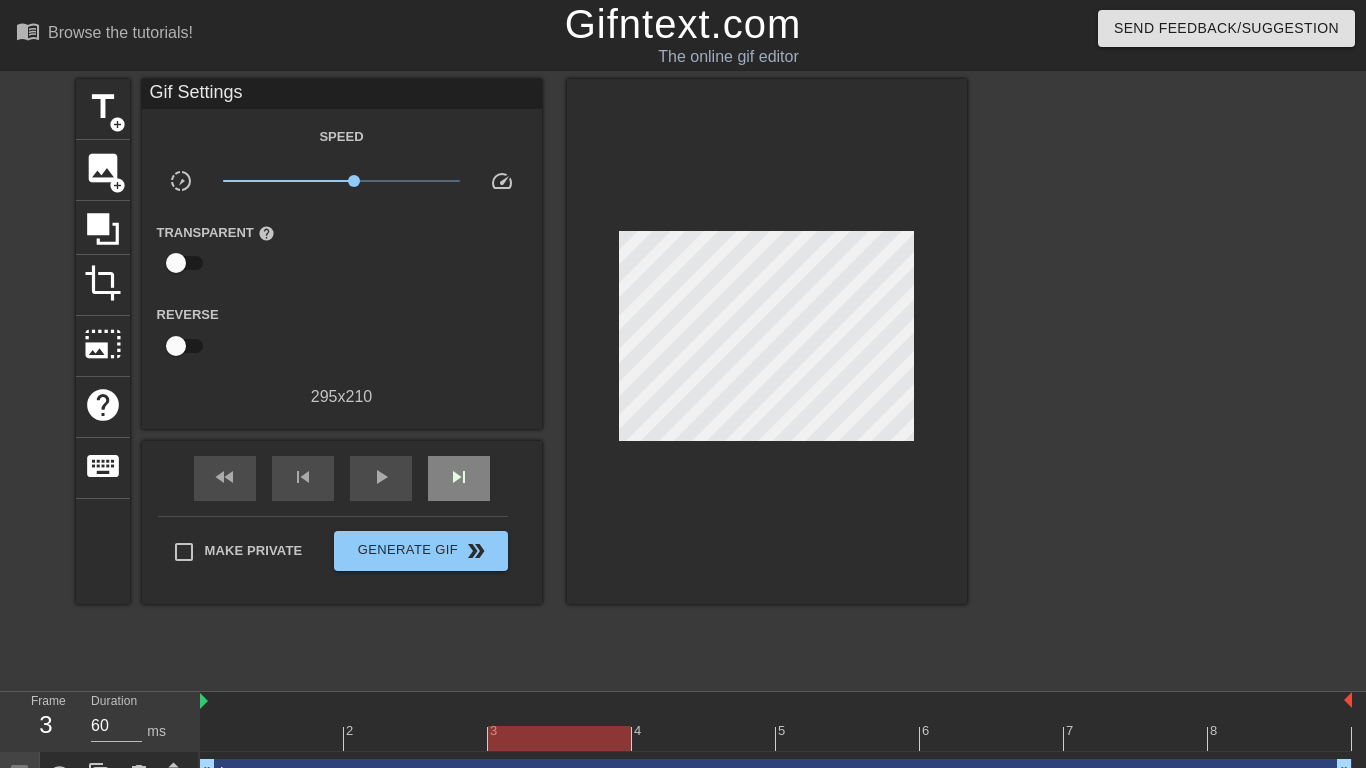 click on "fast_rewind skip_previous play_arrow skip_next" at bounding box center [342, 478] 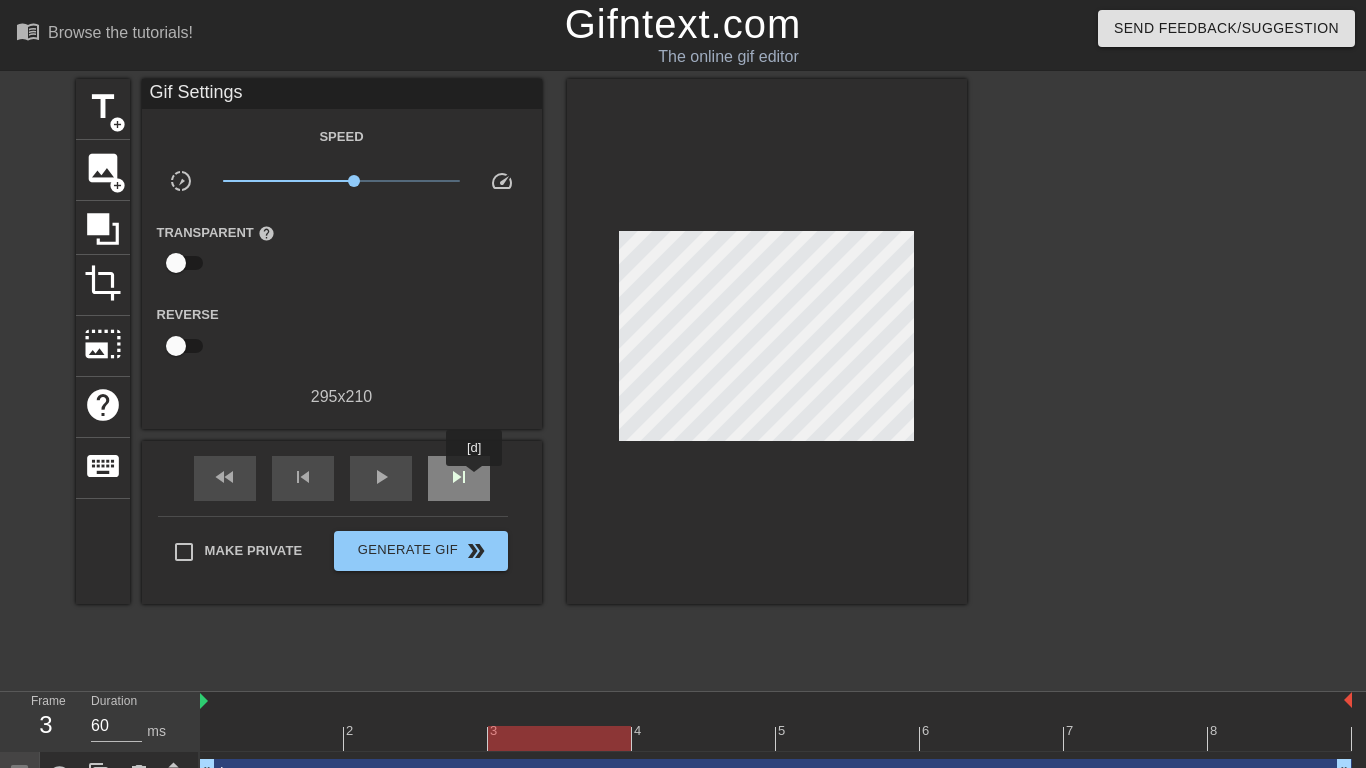 click on "skip_next" at bounding box center (459, 478) 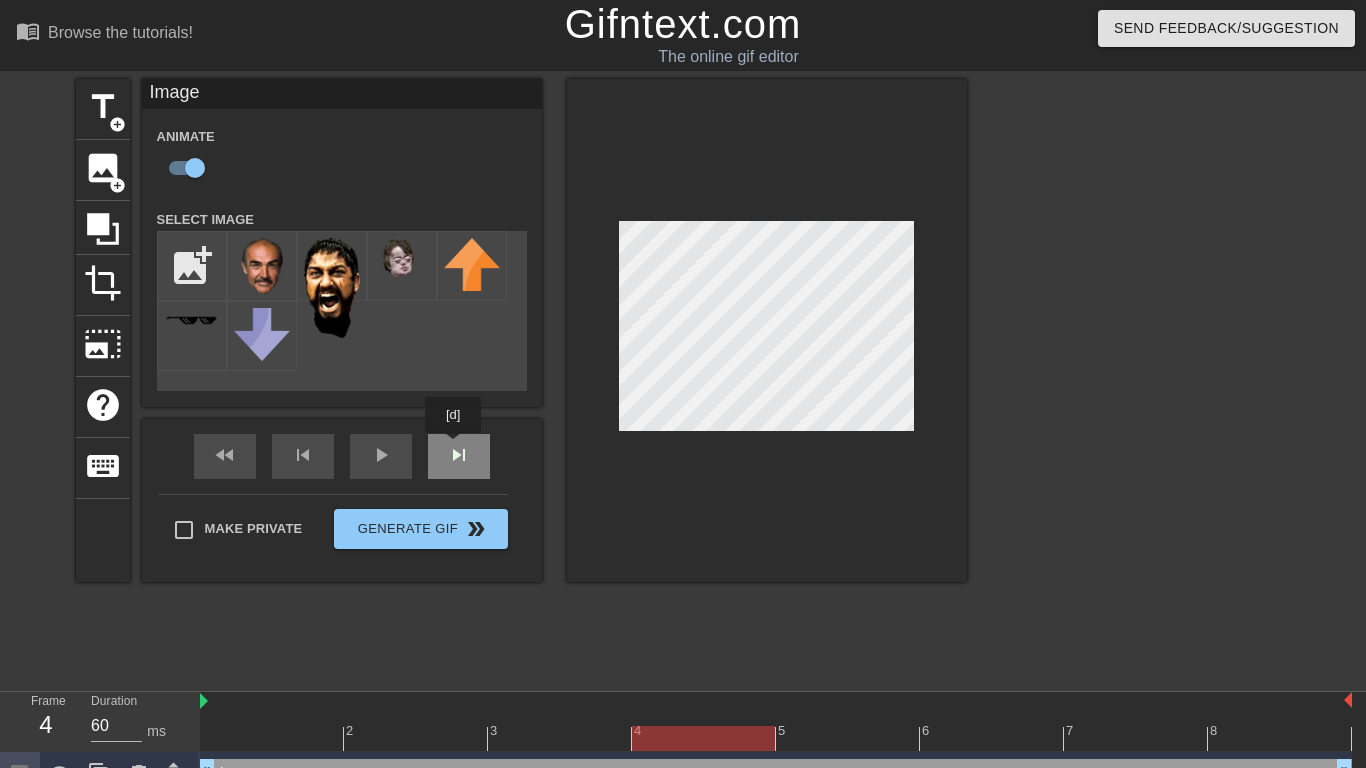 click on "fast_rewind skip_previous play_arrow skip_next" at bounding box center (342, 456) 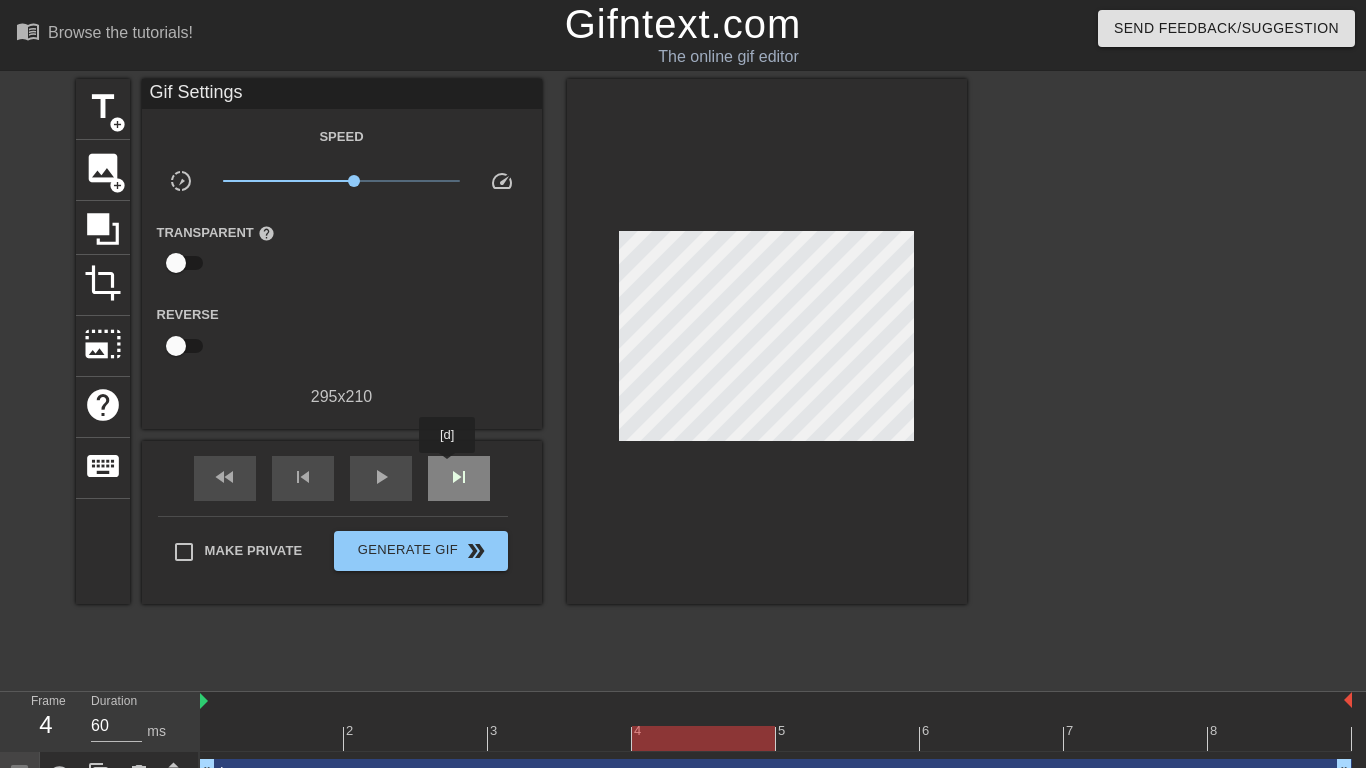 click on "skip_next" at bounding box center [459, 477] 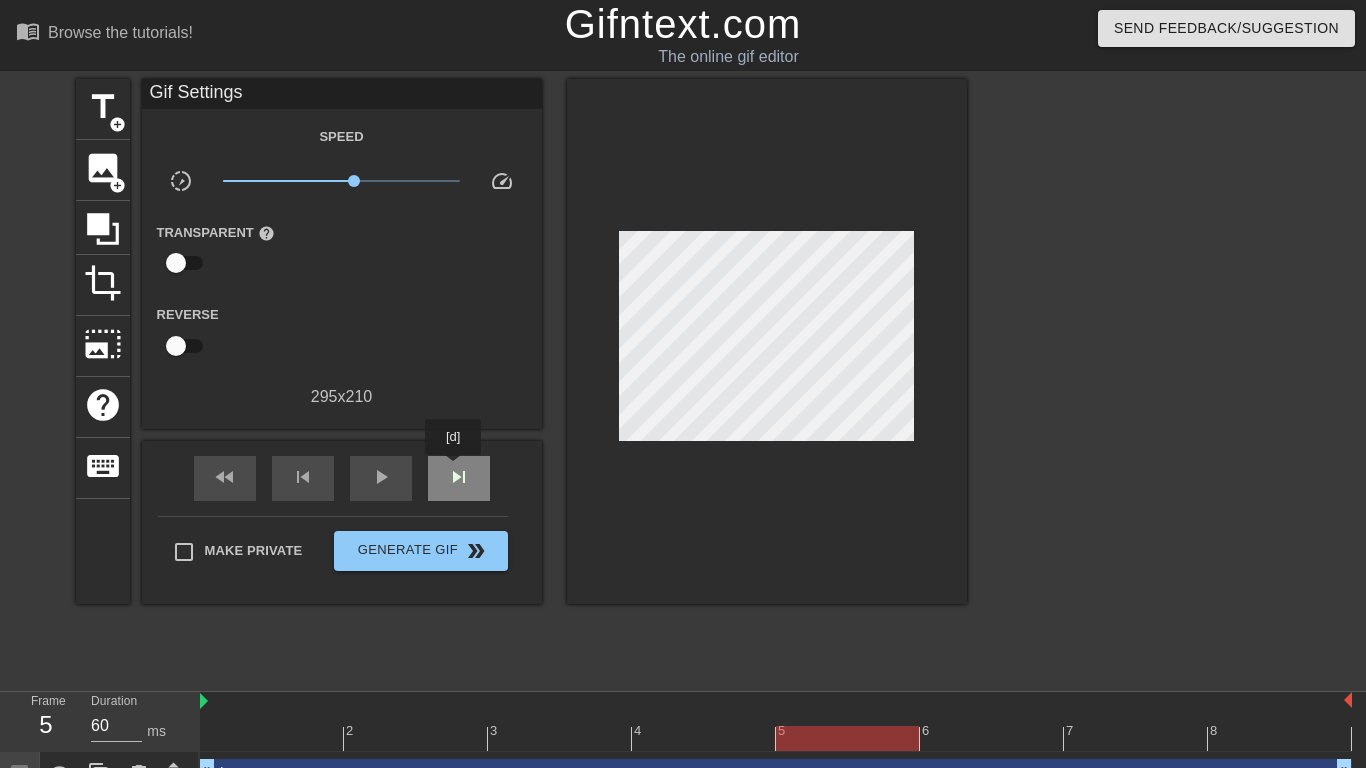 click on "skip_next" at bounding box center (459, 478) 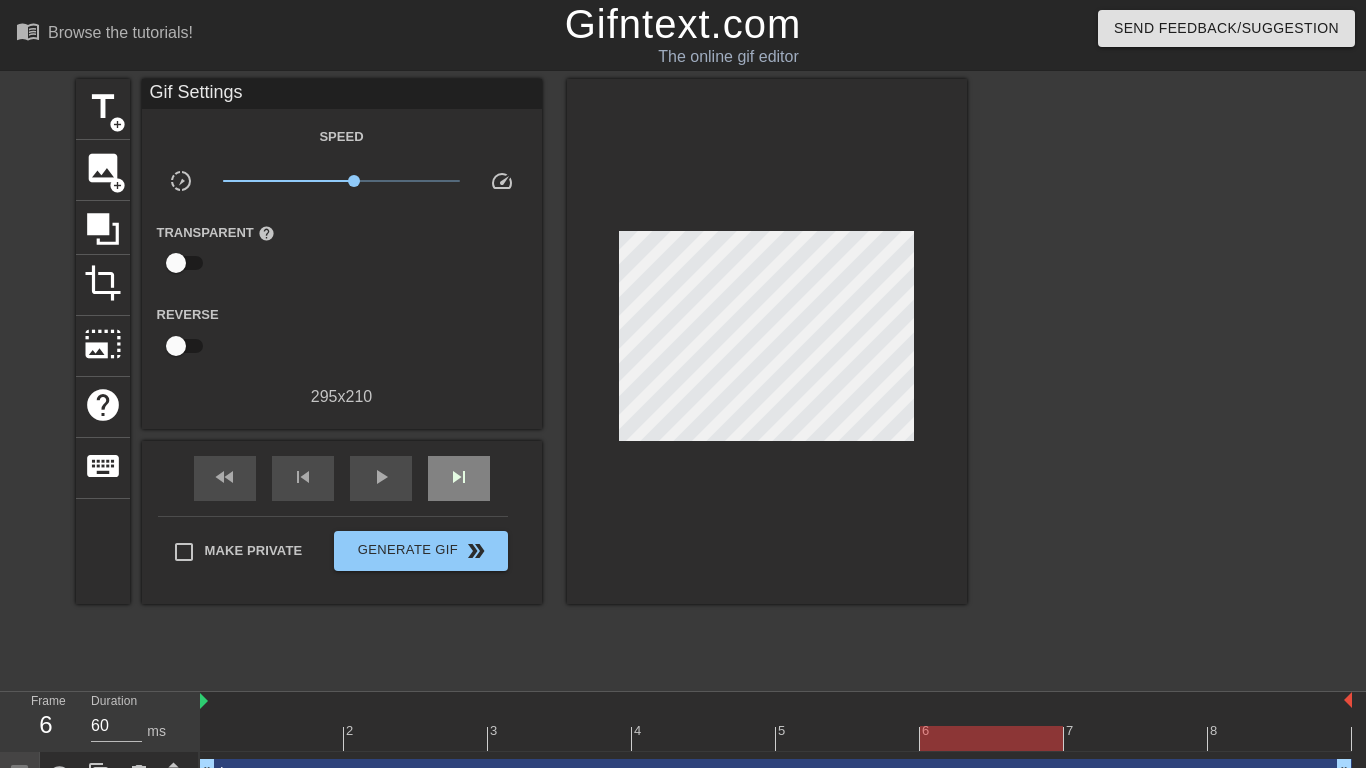 click on "fast_rewind skip_previous play_arrow skip_next" at bounding box center [342, 478] 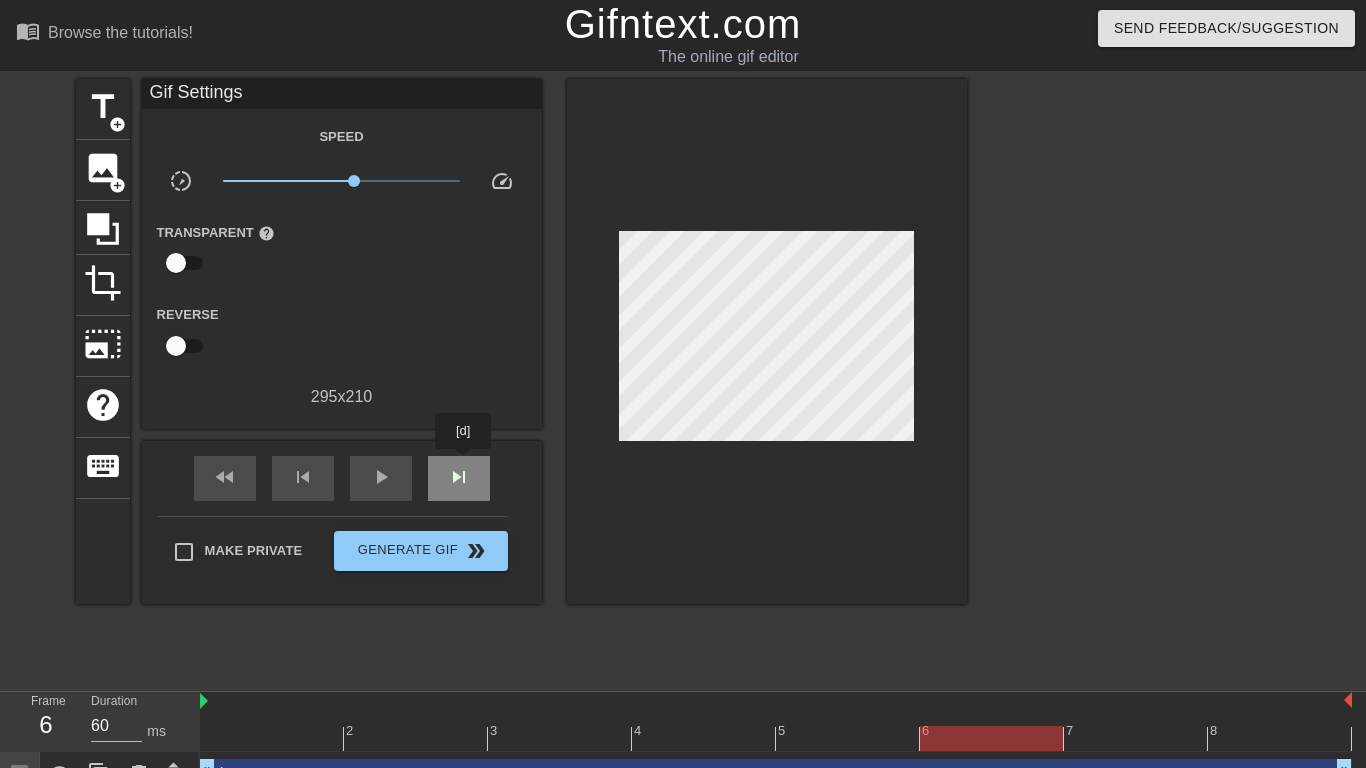 click on "skip_next" at bounding box center [459, 477] 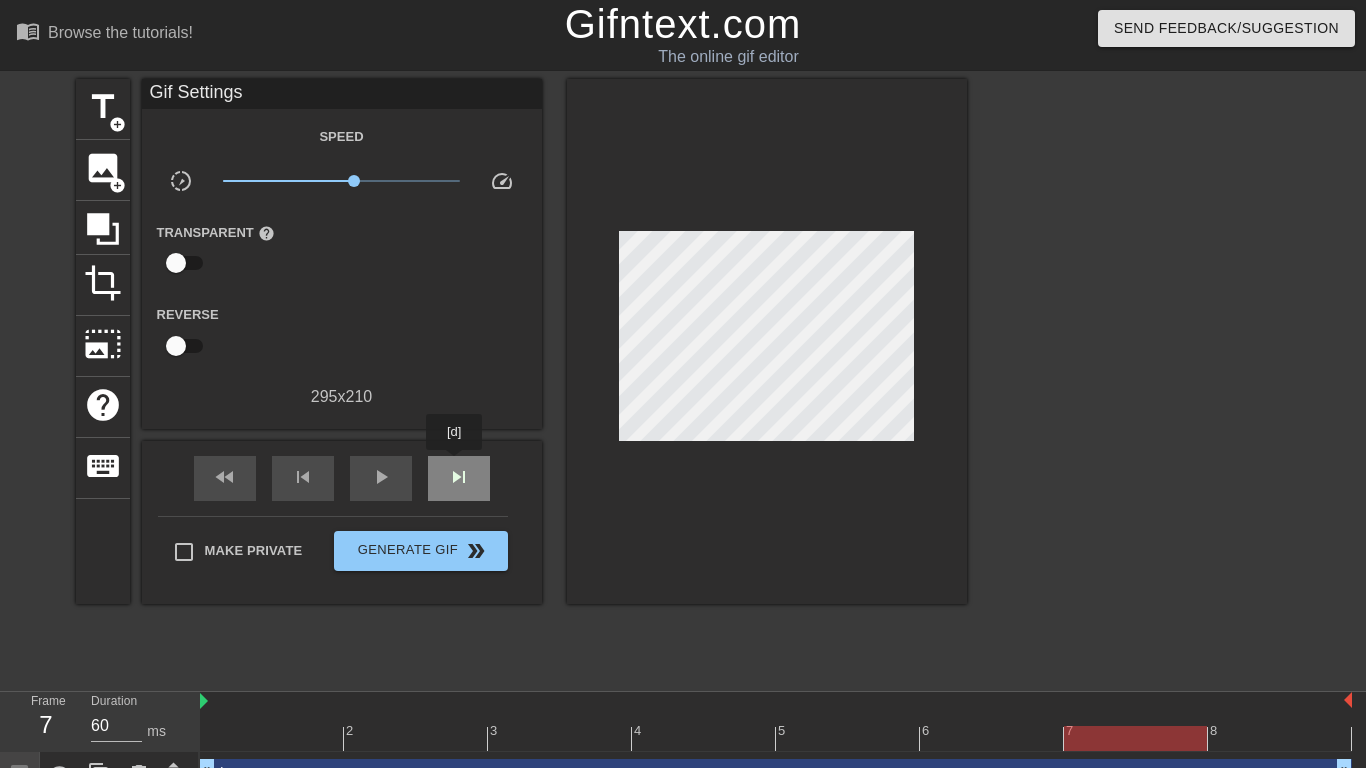 click on "skip_next" at bounding box center [459, 477] 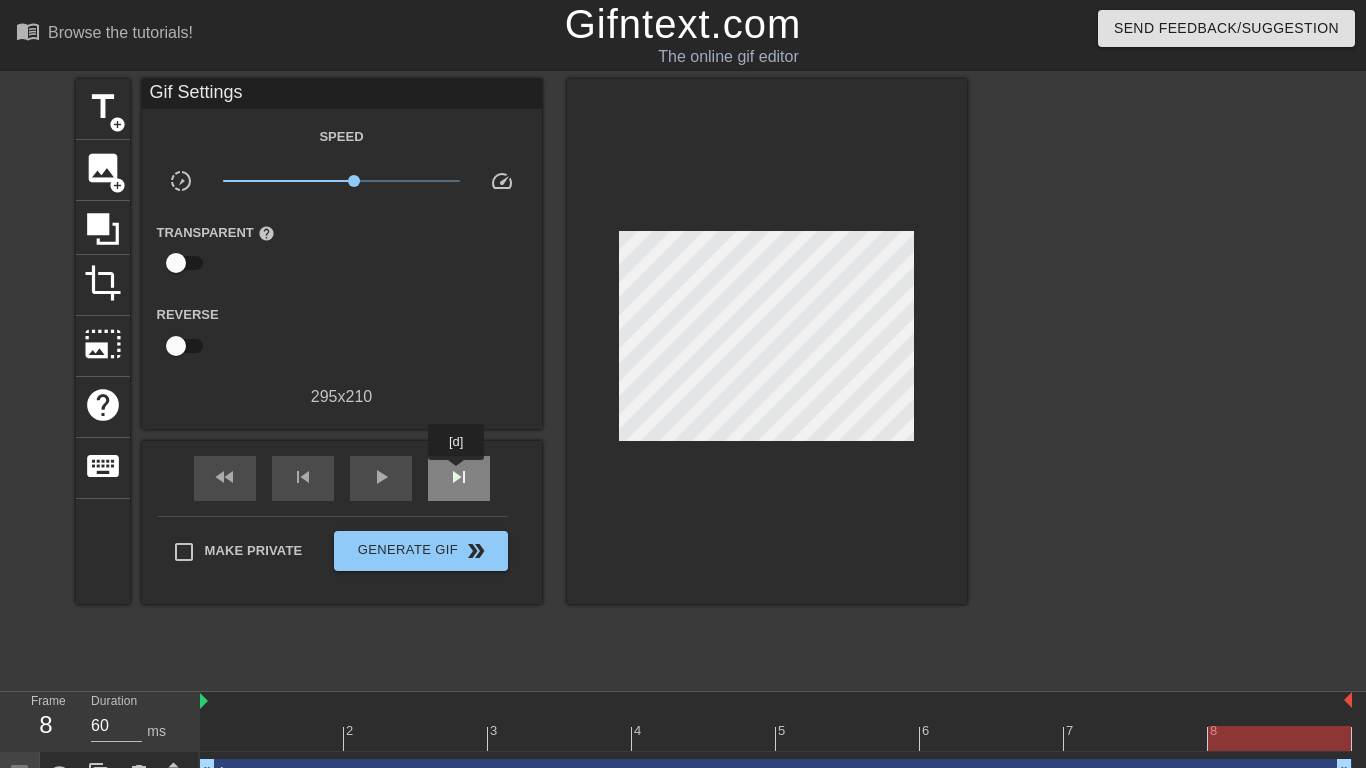 click on "skip_next" at bounding box center [459, 477] 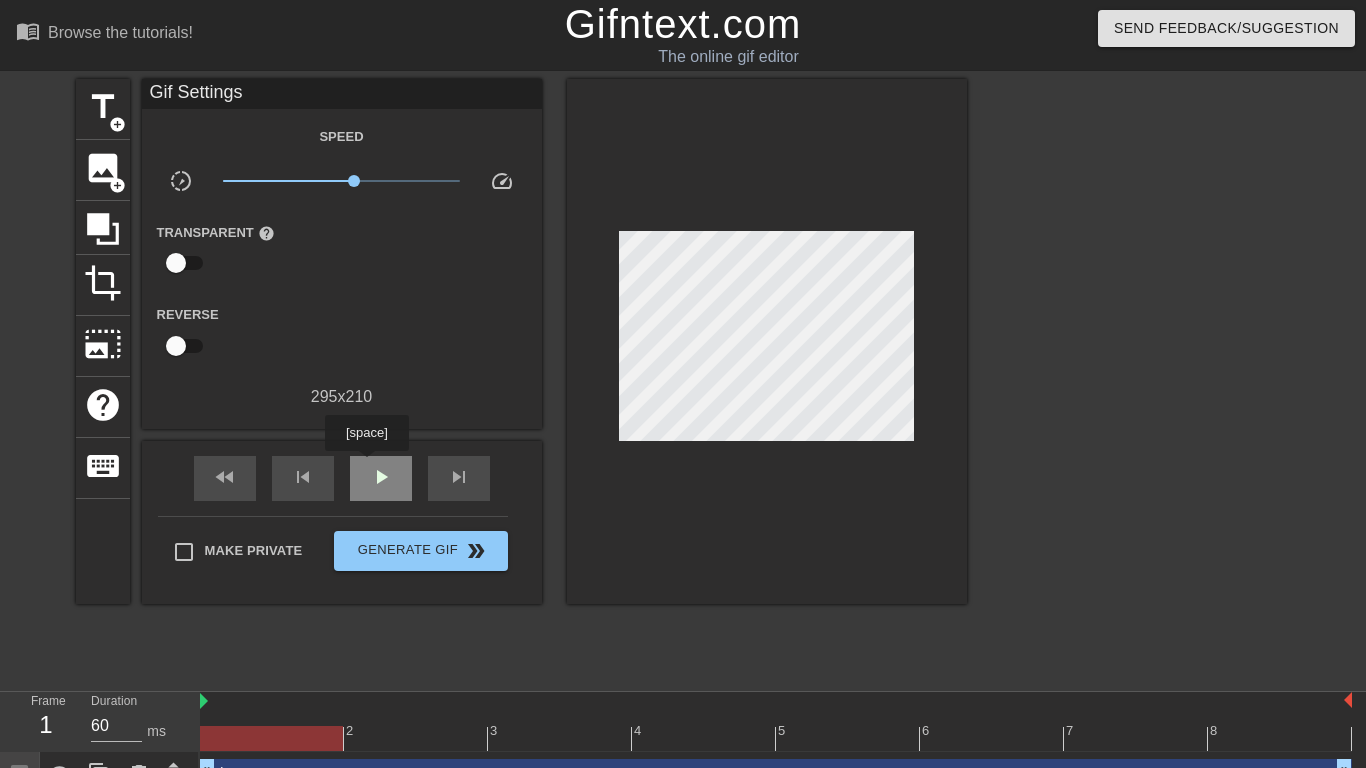 click on "play_arrow" at bounding box center [381, 478] 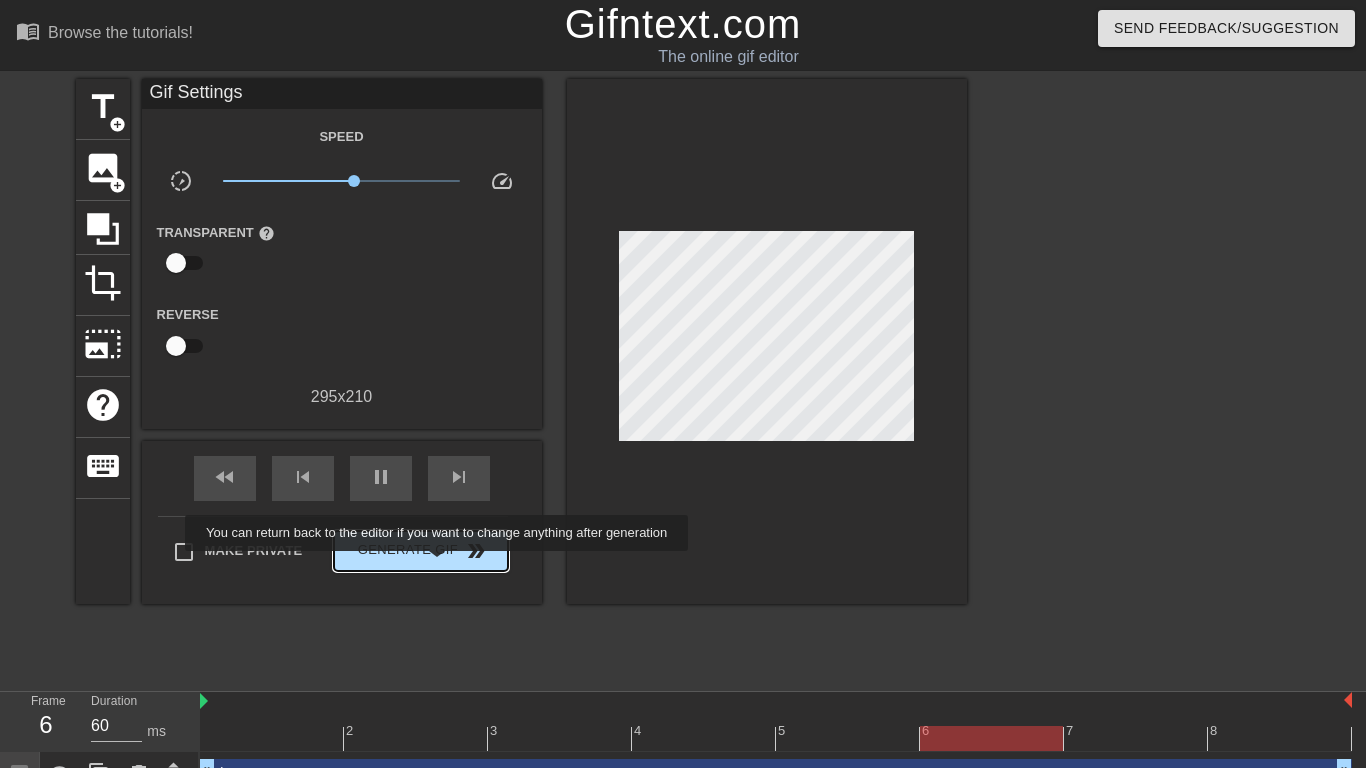 click on "Generate Gif double_arrow" at bounding box center (420, 551) 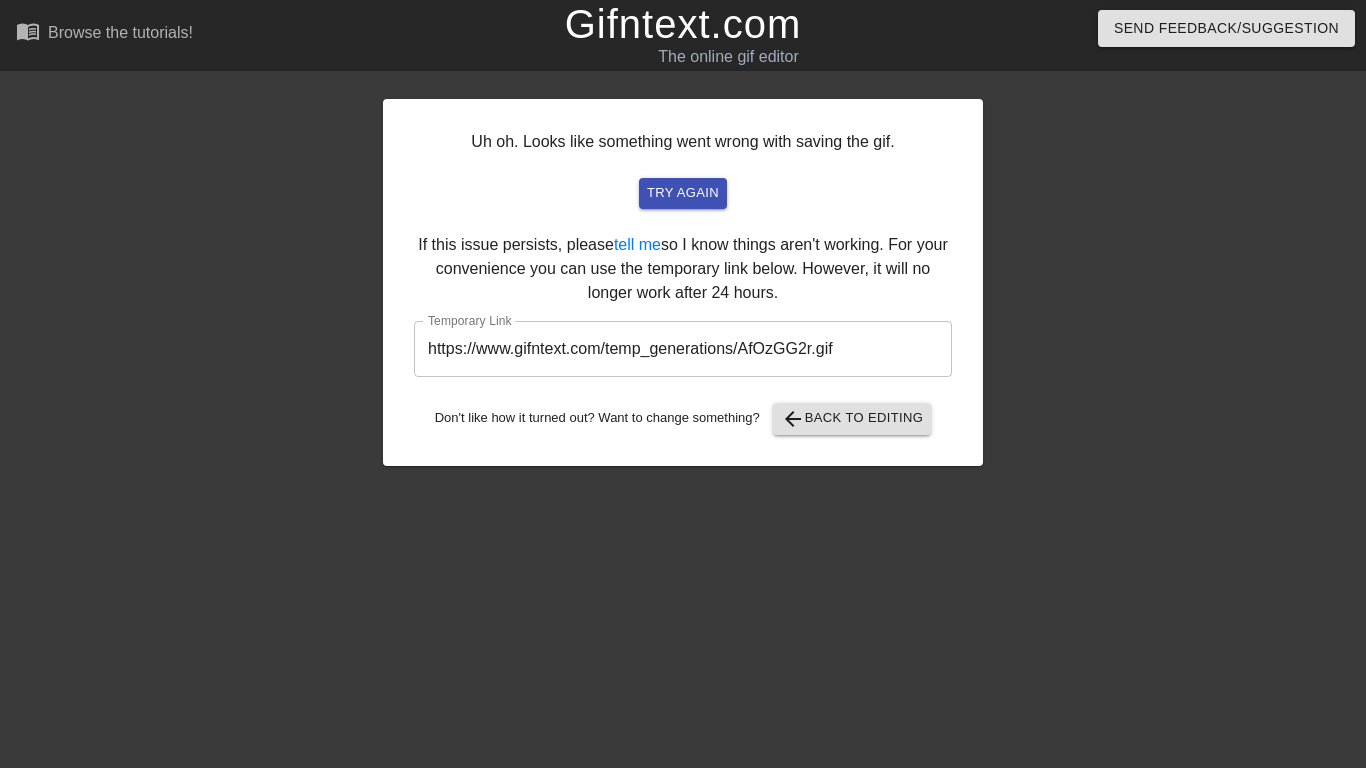 click on "https://www.gifntext.com/temp_generations/AfOzGG2r.gif" at bounding box center [683, 349] 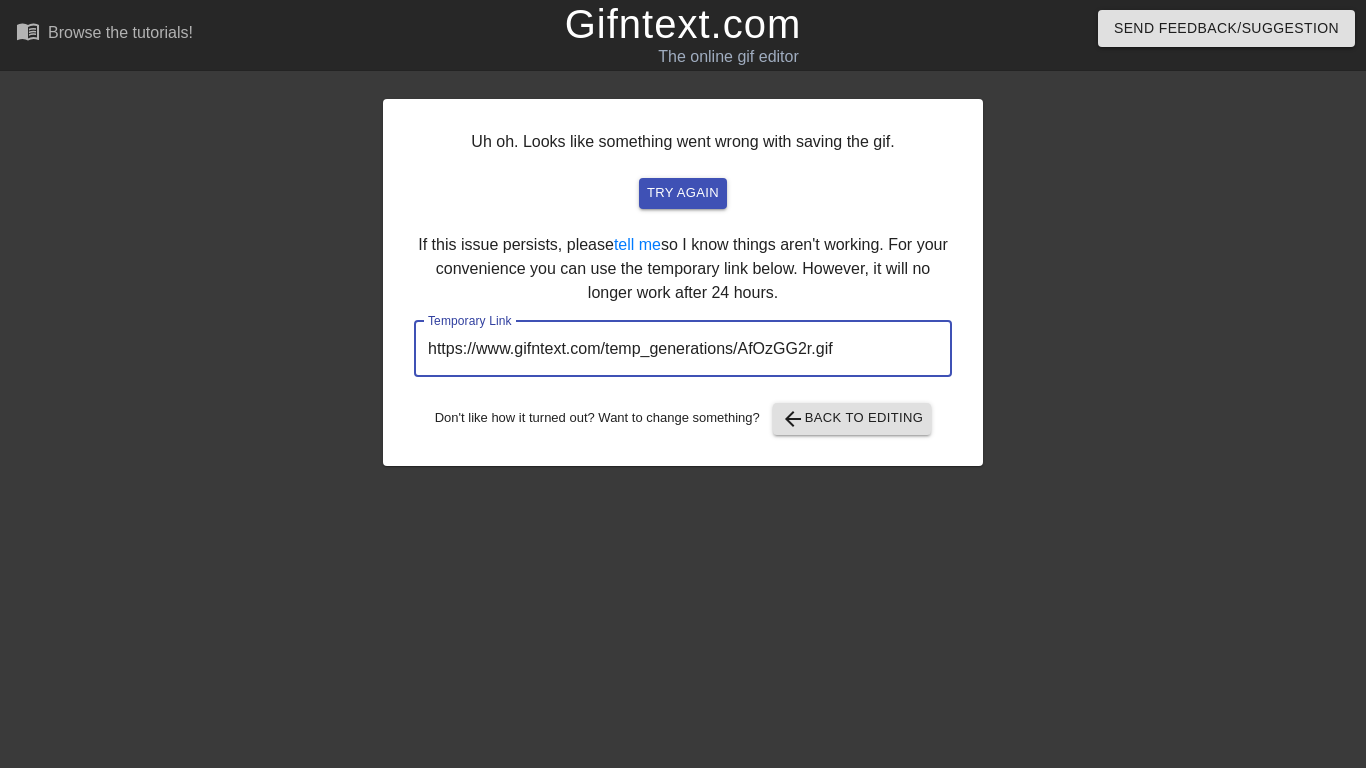 click on "https://www.gifntext.com/temp_generations/AfOzGG2r.gif" at bounding box center [683, 349] 